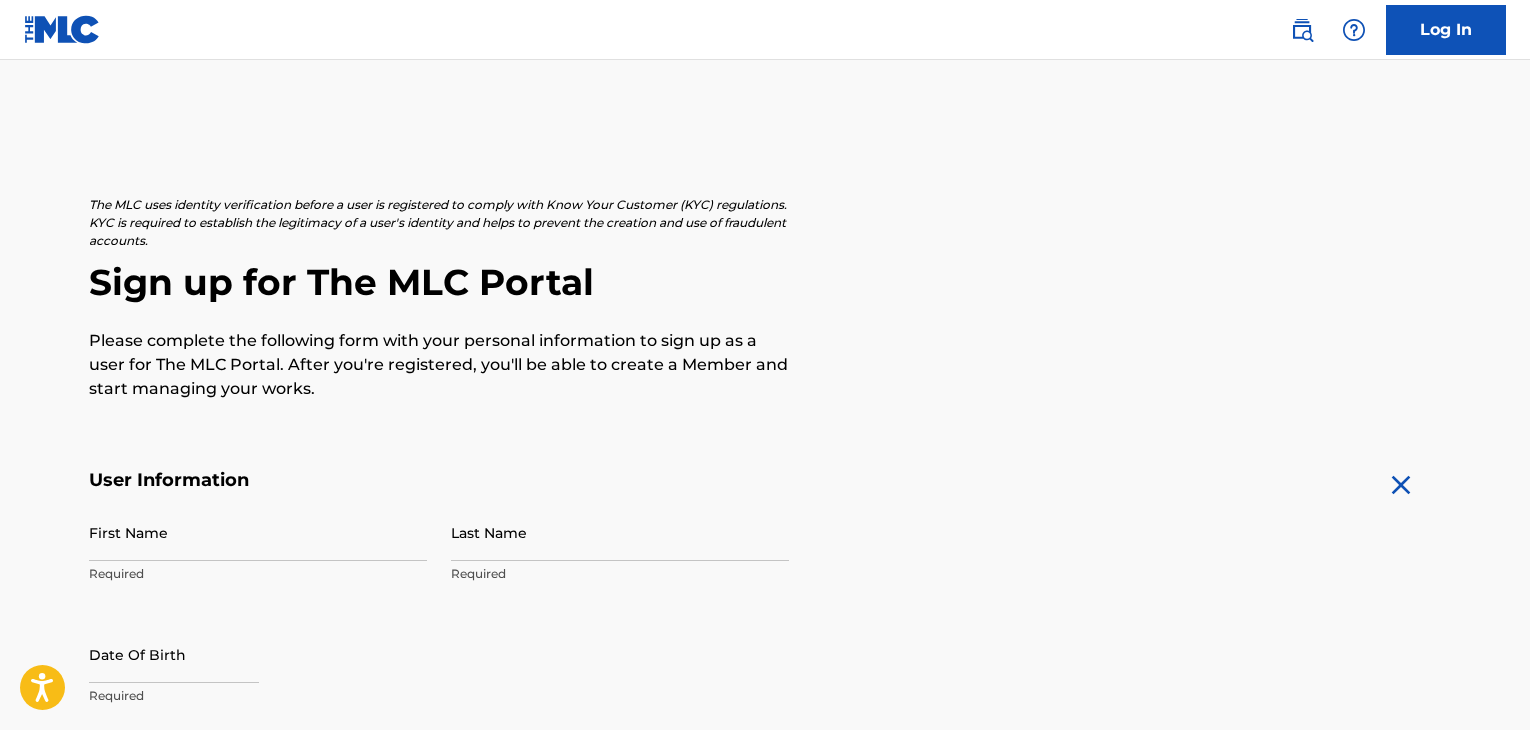 scroll, scrollTop: 0, scrollLeft: 0, axis: both 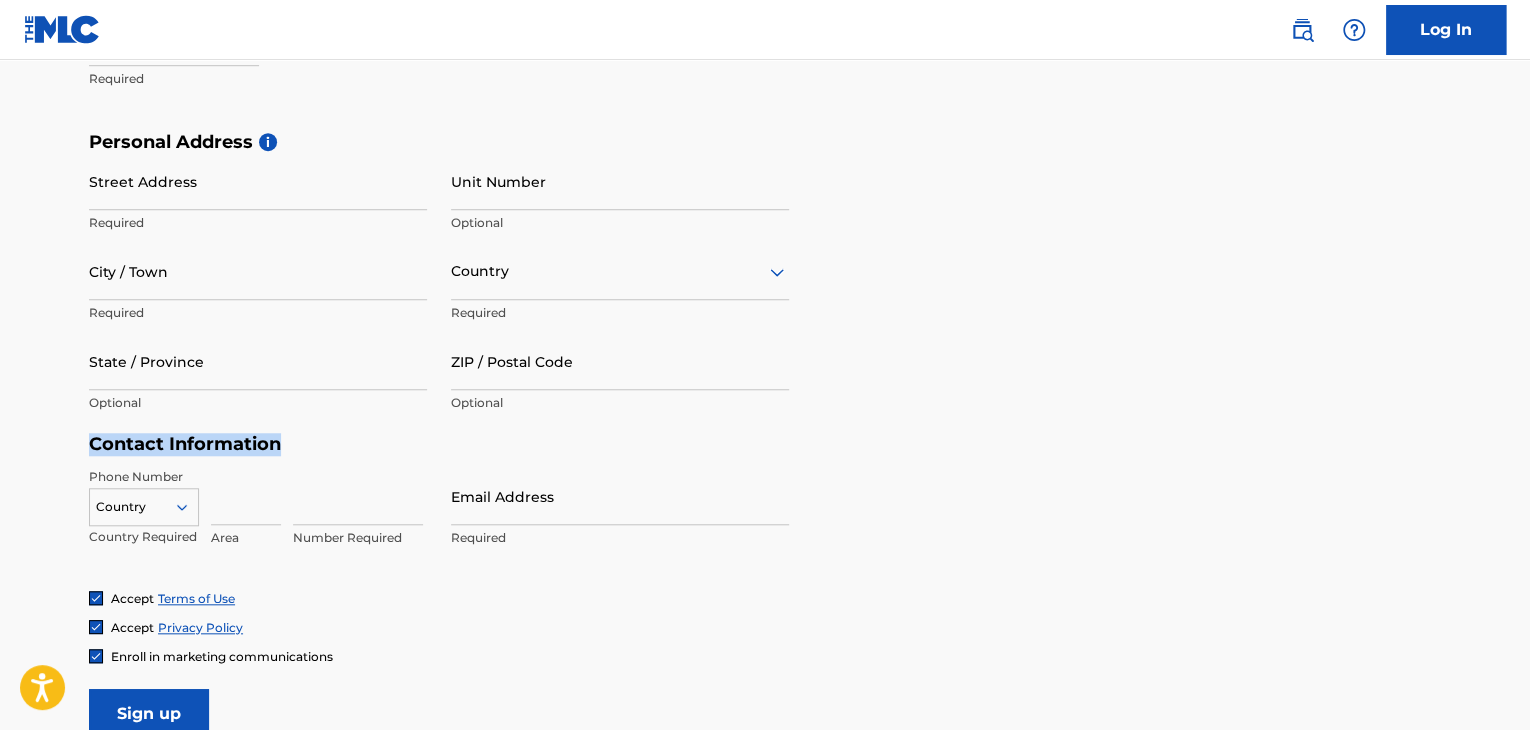 drag, startPoint x: 1512, startPoint y: 398, endPoint x: 1507, endPoint y: 447, distance: 49.25444 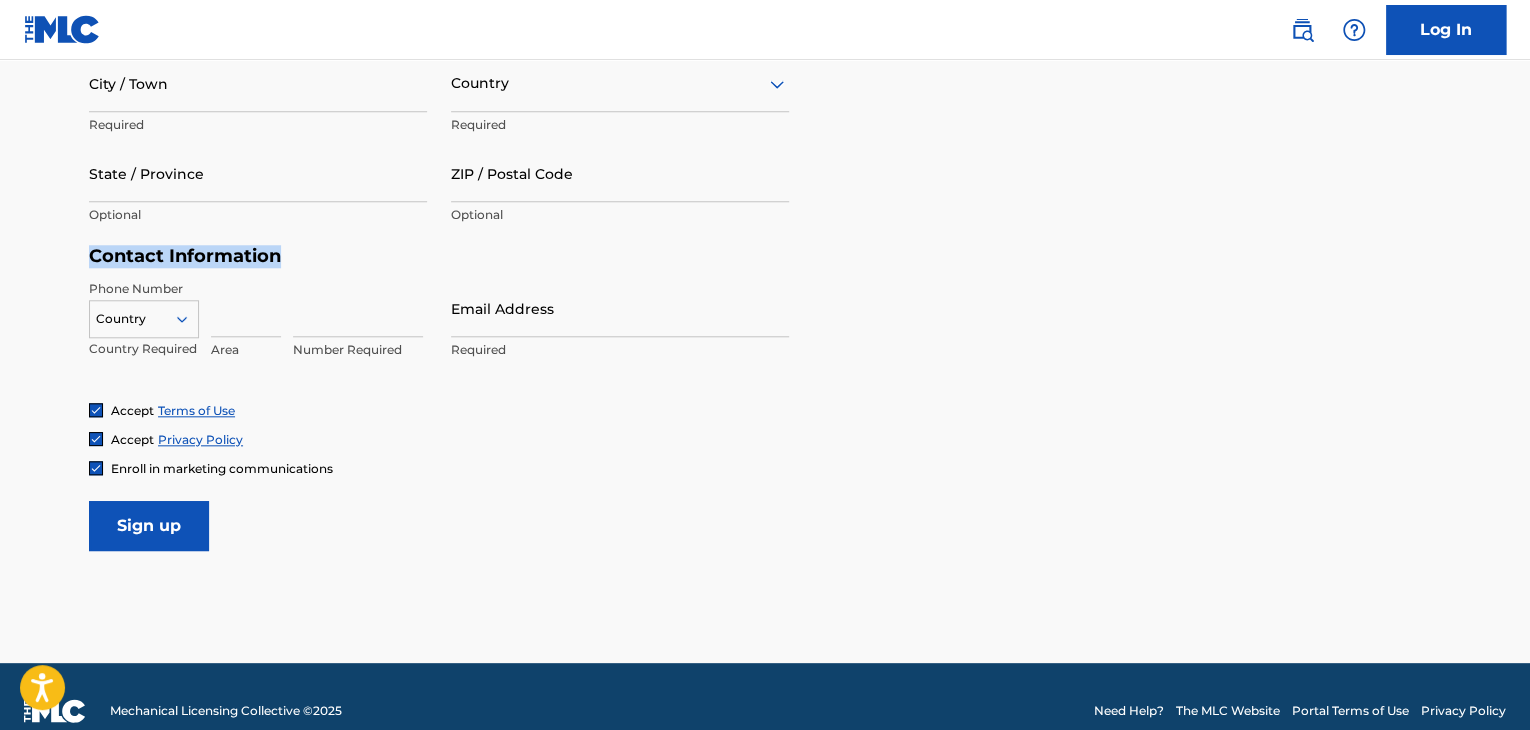 scroll, scrollTop: 833, scrollLeft: 0, axis: vertical 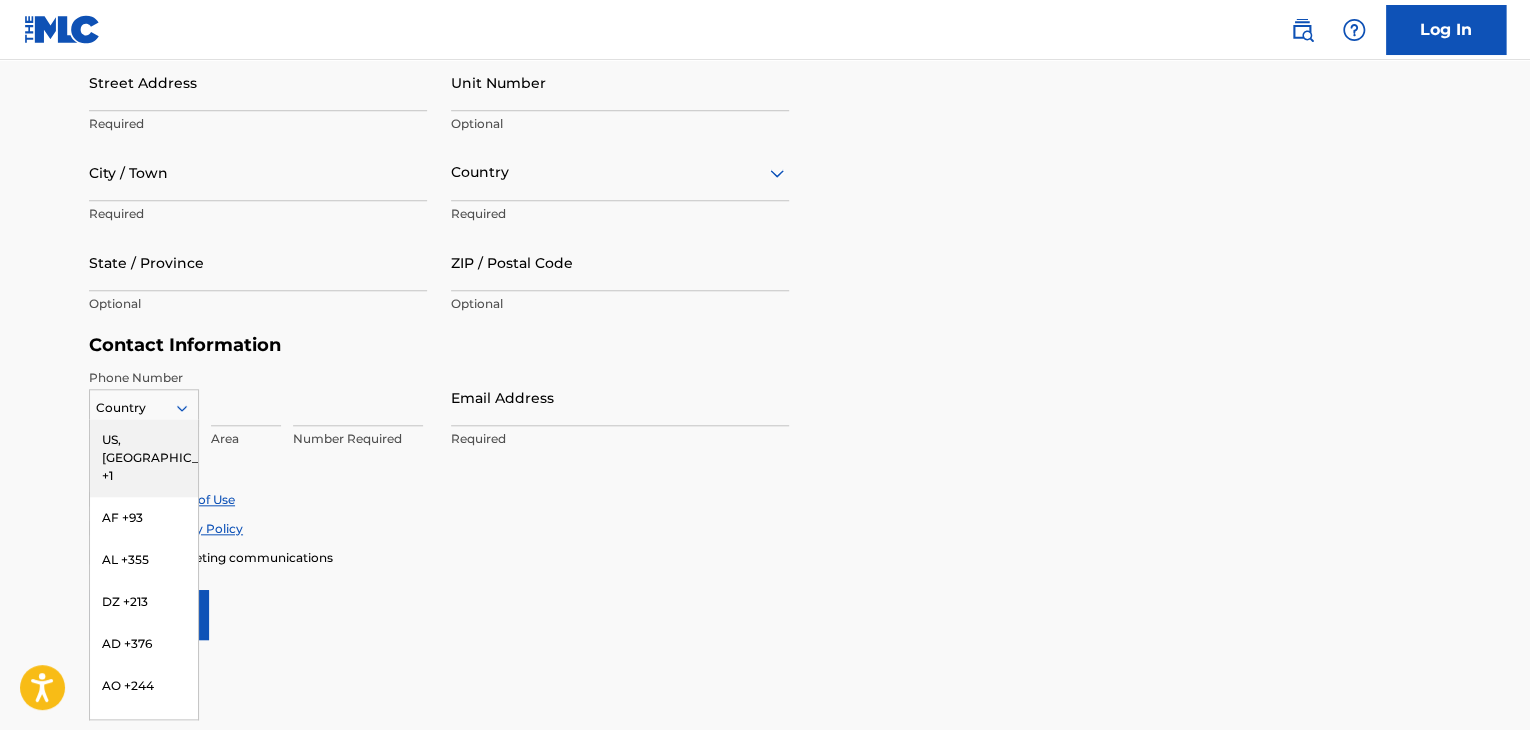 click on "216 results available. Use Up and Down to choose options, press Enter to select the currently focused option, press Escape to exit the menu, press Tab to select the option and exit the menu. Country [GEOGRAPHIC_DATA], [GEOGRAPHIC_DATA] +1 AF +93 AL +355 DZ +213 AD +376 AO +244 AI +1264 AG +1268 AR +54 AM +374 AW +297 AU +61 AT +43 AZ +994 BS +1242 BH +973 BD +880 BB +1246 BY +375 BE +32 BZ +501 BJ +229 BM +1441 BT +975 BO +591 BA +387 BW +267 BR +55 BN +673 BG +359 BF +226 BI +257 KH +855 CM +237 CV +238 KY +1345 CF +236 TD +235 CL +56 CN +86 CO +57 KM +269 CG, CD +242 CK +682 CR +506 CI +225 HR +385 CU +53 CY +357 CZ +420 DK +45 DJ +253 DM +1767 DO +1809 EC +593 EG +20 SV +503 GQ +240 ER +291 EE +372 ET +251 FK +500 FO +298 FJ +679 FI +358 FR +33 GF +594 PF +689 GA +241 GM +220 GE +995 DE +49 GH +233 GI +350 GR +30 GL +299 GD +1473 GP +590 GT +502 GN +224 GW +245 GY +592 HT +509 VA, IT +39 HN +504 HK +852 HU +36 IS +354 IN +91 ID +62 IR +98 IQ +964 IE +353 IL +972 JM +1876 JP +81 JO +962 KZ +7 KE +254 KI +686 KP +850 KR +82 KW +965" at bounding box center (144, 404) 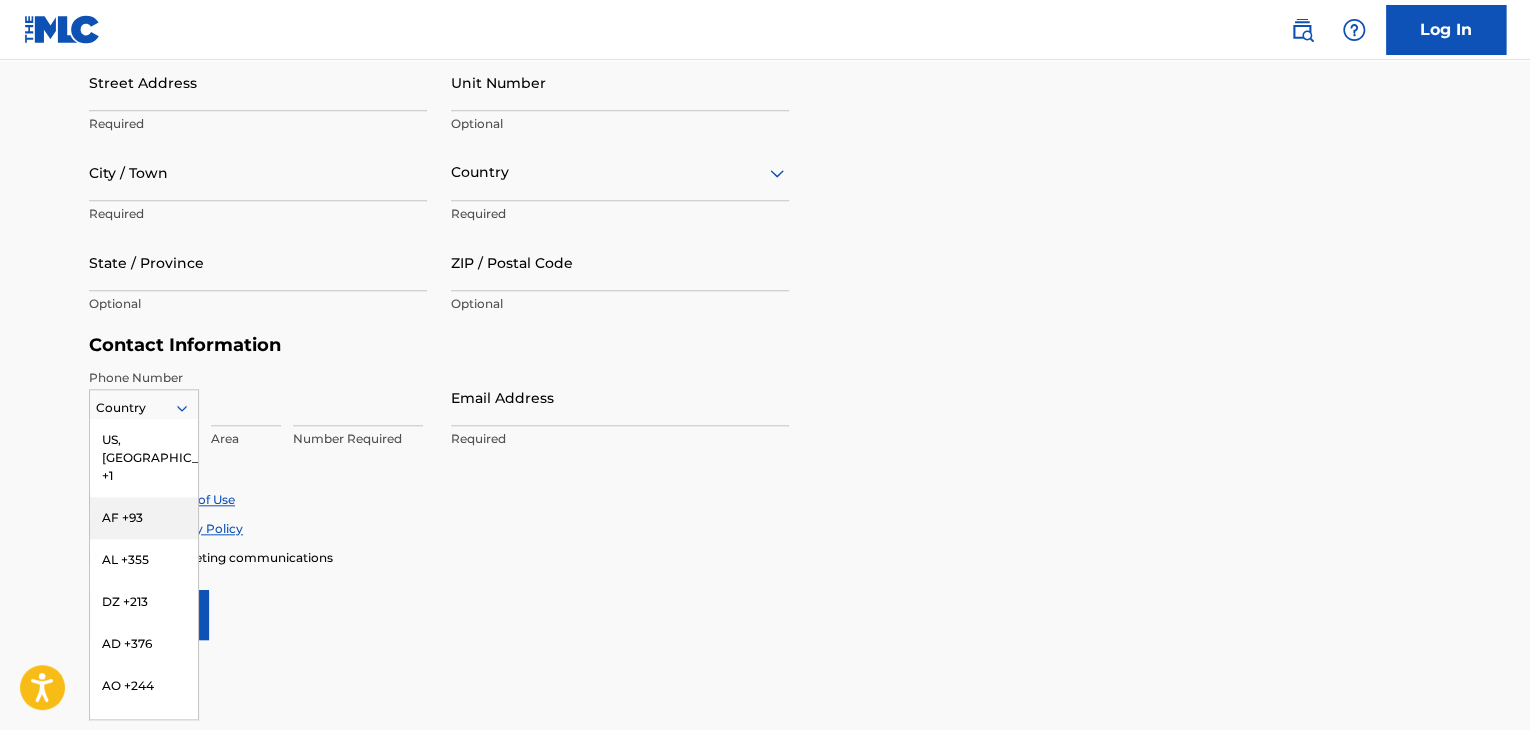 click on "User Information First Name Required Last Name Required Date Of Birth Required Personal Address i Street Address Required Unit Number Optional City / Town Required Country Required State / Province Optional ZIP / Postal Code Optional Contact Information Phone Number 216 results available. Use Up and Down to choose options, press Enter to select the currently focused option, press Escape to exit the menu, press Tab to select the option and exit the menu. Country [GEOGRAPHIC_DATA], [GEOGRAPHIC_DATA] +1 AF +93 AL +355 DZ +213 AD +376 AO +244 AI +1264 AG +1268 AR +54 AM +374 AW +297 AU +61 AT +43 AZ +994 BS +1242 BH +973 BD +880 BB +1246 BY +375 BE +32 BZ +501 BJ +229 BM +1441 BT +975 BO +591 BA +387 BW +267 BR +55 BN +673 BG +359 BF +226 BI +257 KH +855 CM +237 CV +238 KY +1345 CF +236 TD +235 CL +56 CN +86 CO +57 KM +269 CG, CD +242 CK +682 CR +506 CI +225 HR +385 CU +53 CY +357 CZ +420 DK +45 DJ +253 DM +1767 DO +1809 EC +593 EG +20 SV +503 GQ +240 ER +291 EE +372 ET +251 FK +500 FO +298 FJ +679 FI +358 FR +33 GF +594 PF +689 GA +241 KZ +7" at bounding box center [765, 196] 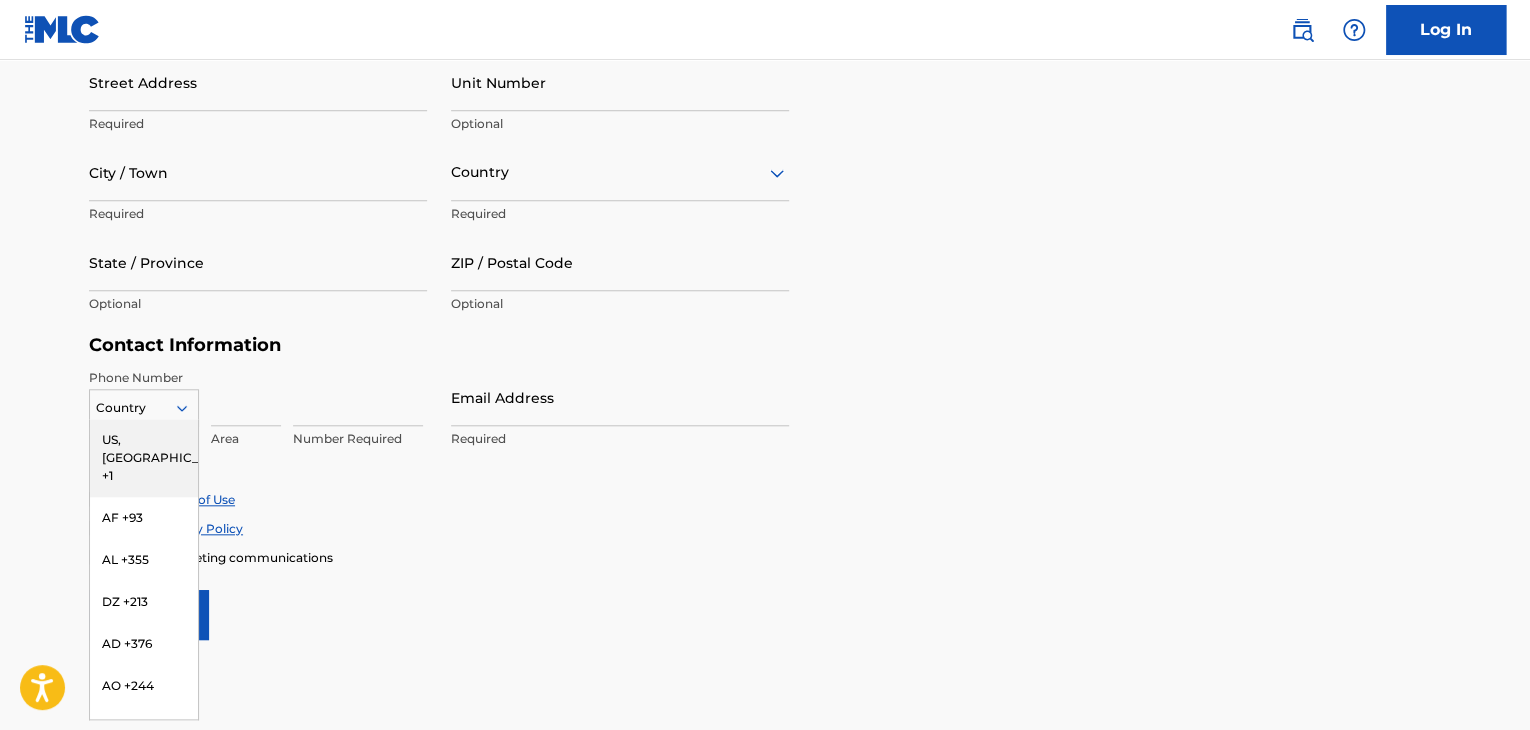 click at bounding box center (144, 408) 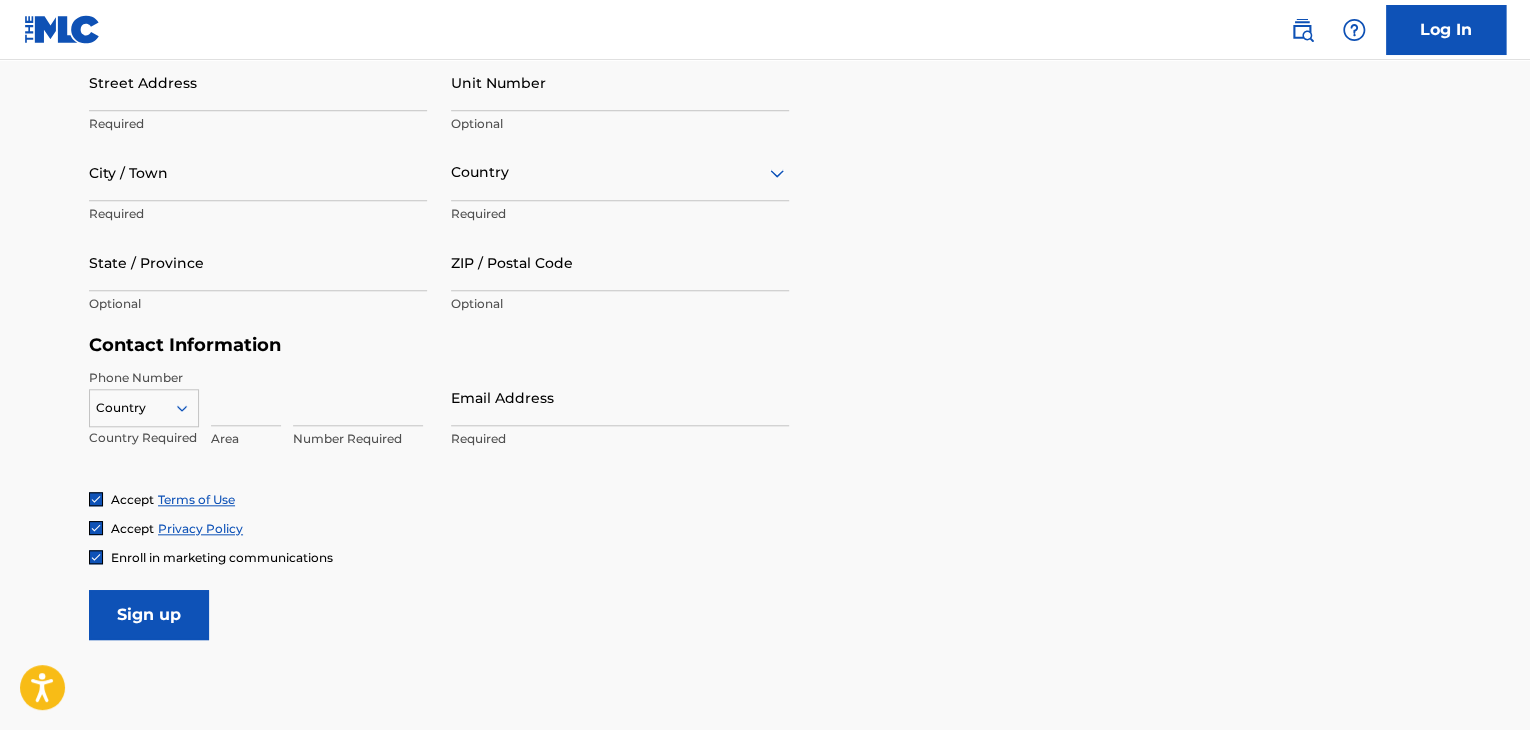 click on "User Information First Name Required Last Name Required Date Of Birth Required Personal Address i Street Address Required Unit Number Optional City / Town Required Country Required State / Province Optional ZIP / Postal Code Optional Contact Information Phone Number Country Country Required Area Number Required Email Address Required Accept Terms of Use Accept Privacy Policy Enroll in marketing communications Sign up" at bounding box center [765, 196] 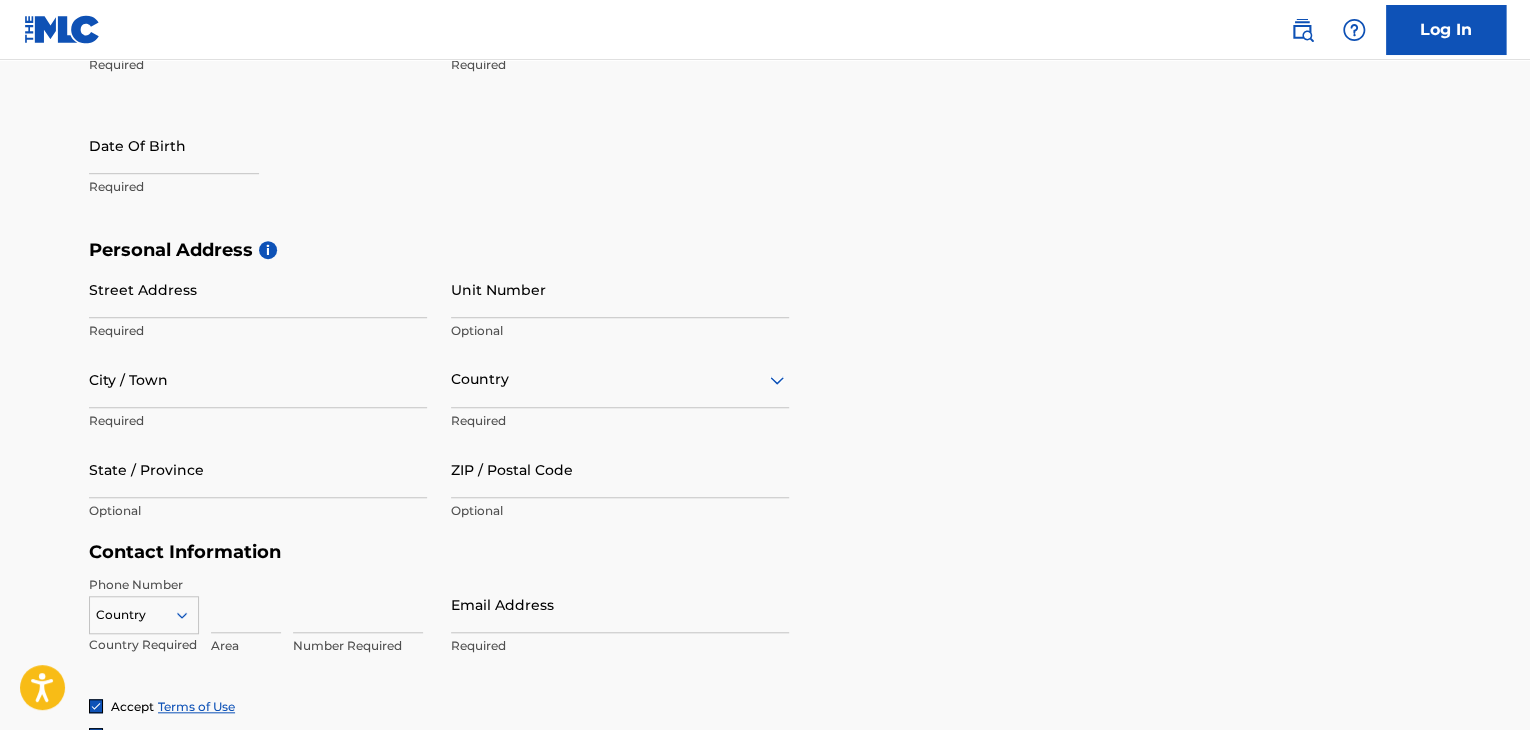 scroll, scrollTop: 504, scrollLeft: 0, axis: vertical 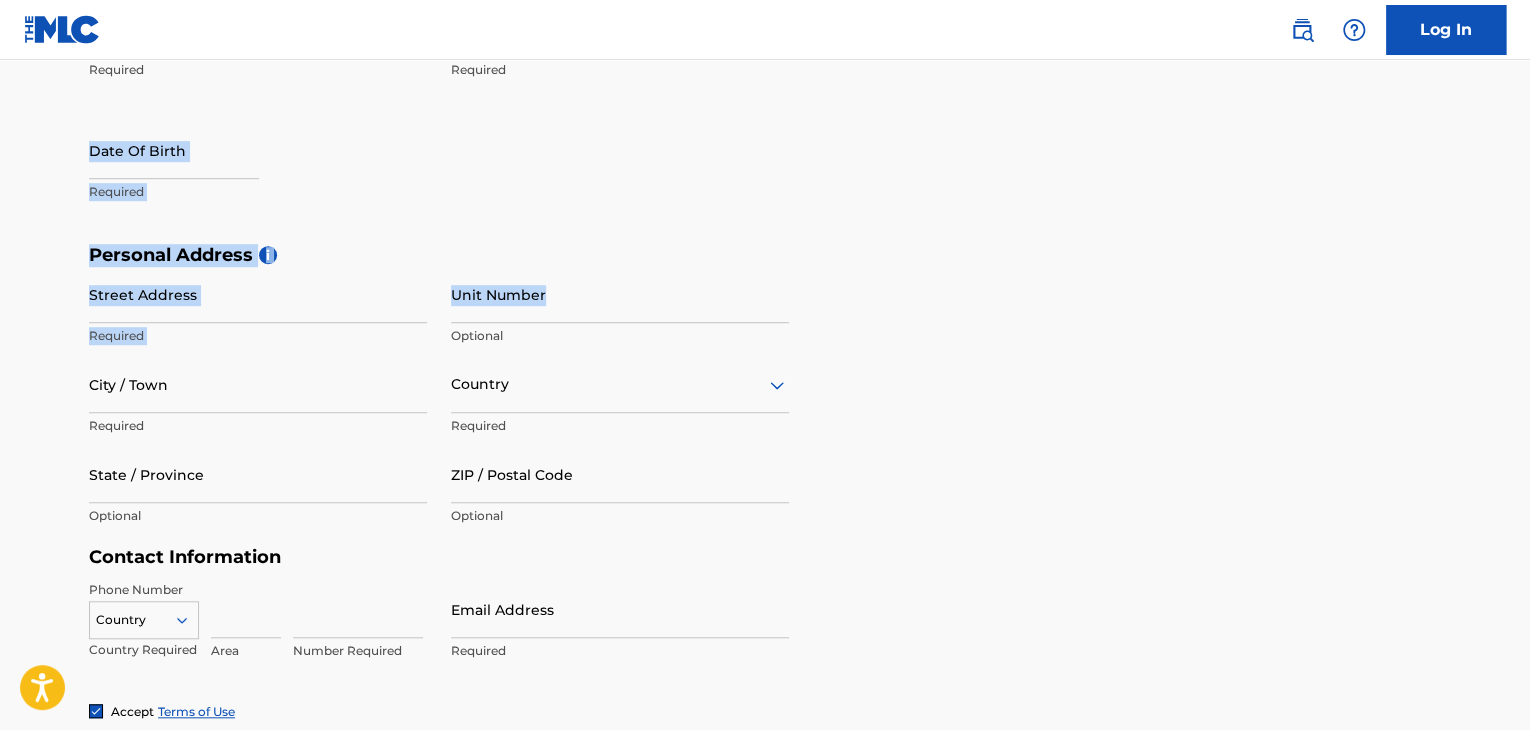 drag, startPoint x: 1525, startPoint y: 268, endPoint x: 1528, endPoint y: 210, distance: 58.077534 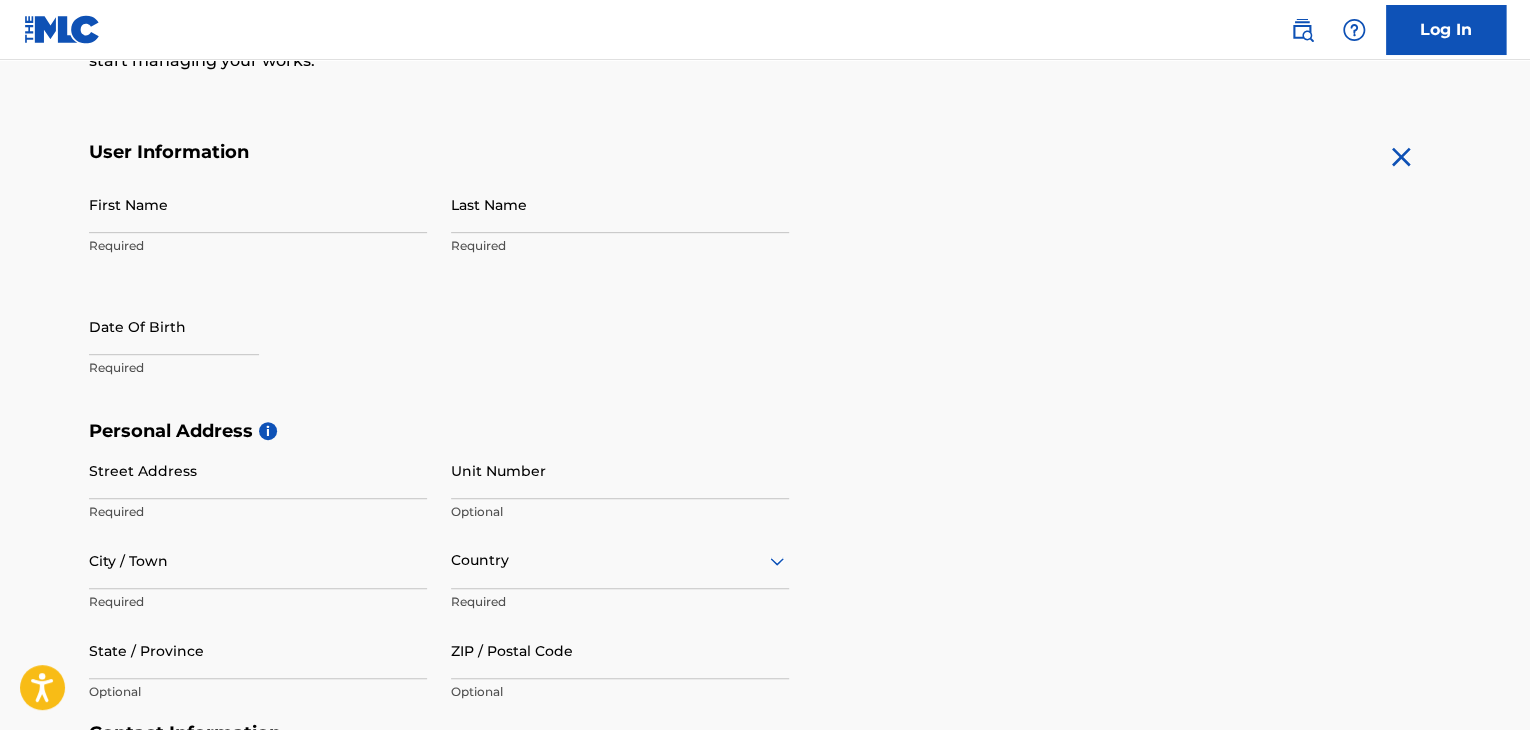 scroll, scrollTop: 324, scrollLeft: 0, axis: vertical 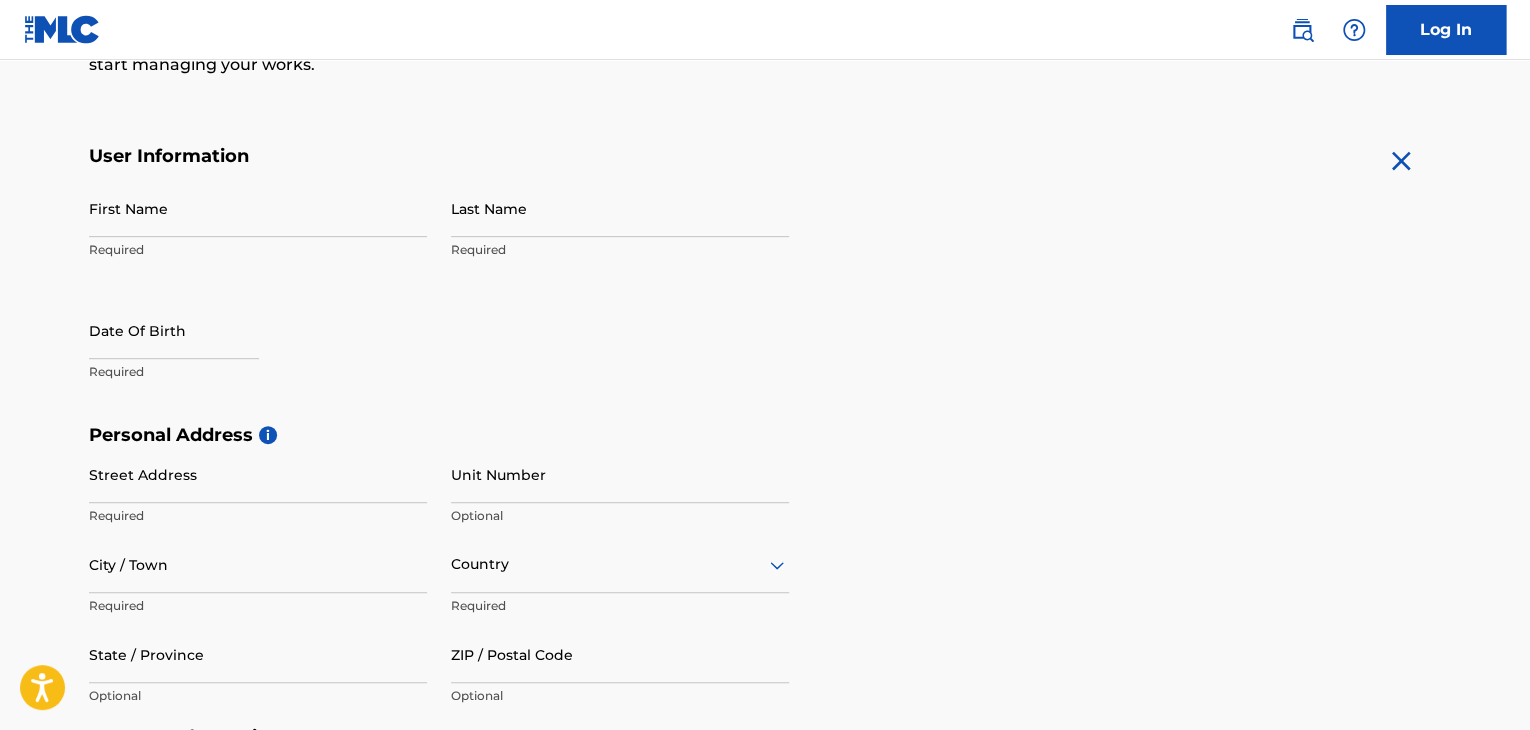 click on "First Name" at bounding box center (258, 208) 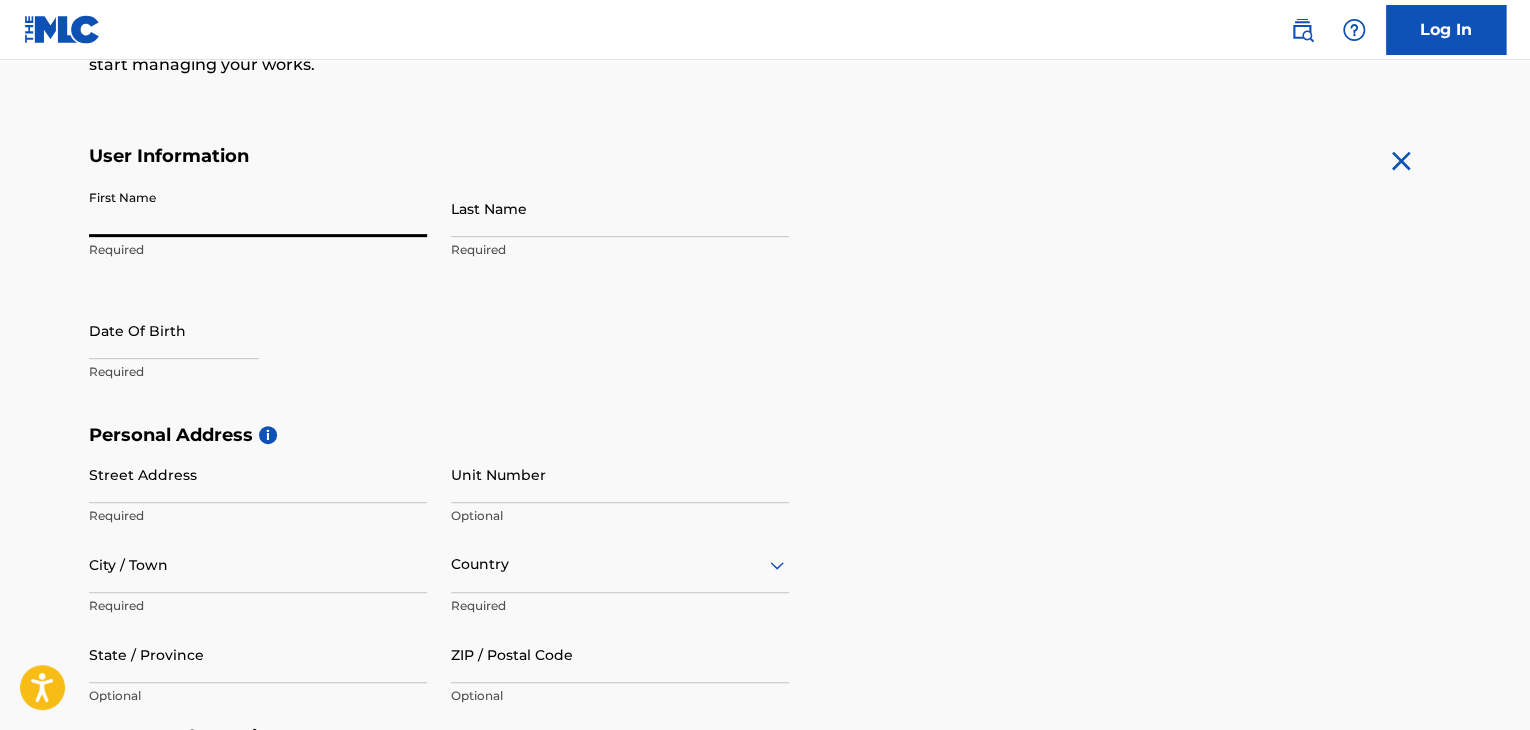 type on "[DEMOGRAPHIC_DATA][PERSON_NAME]" 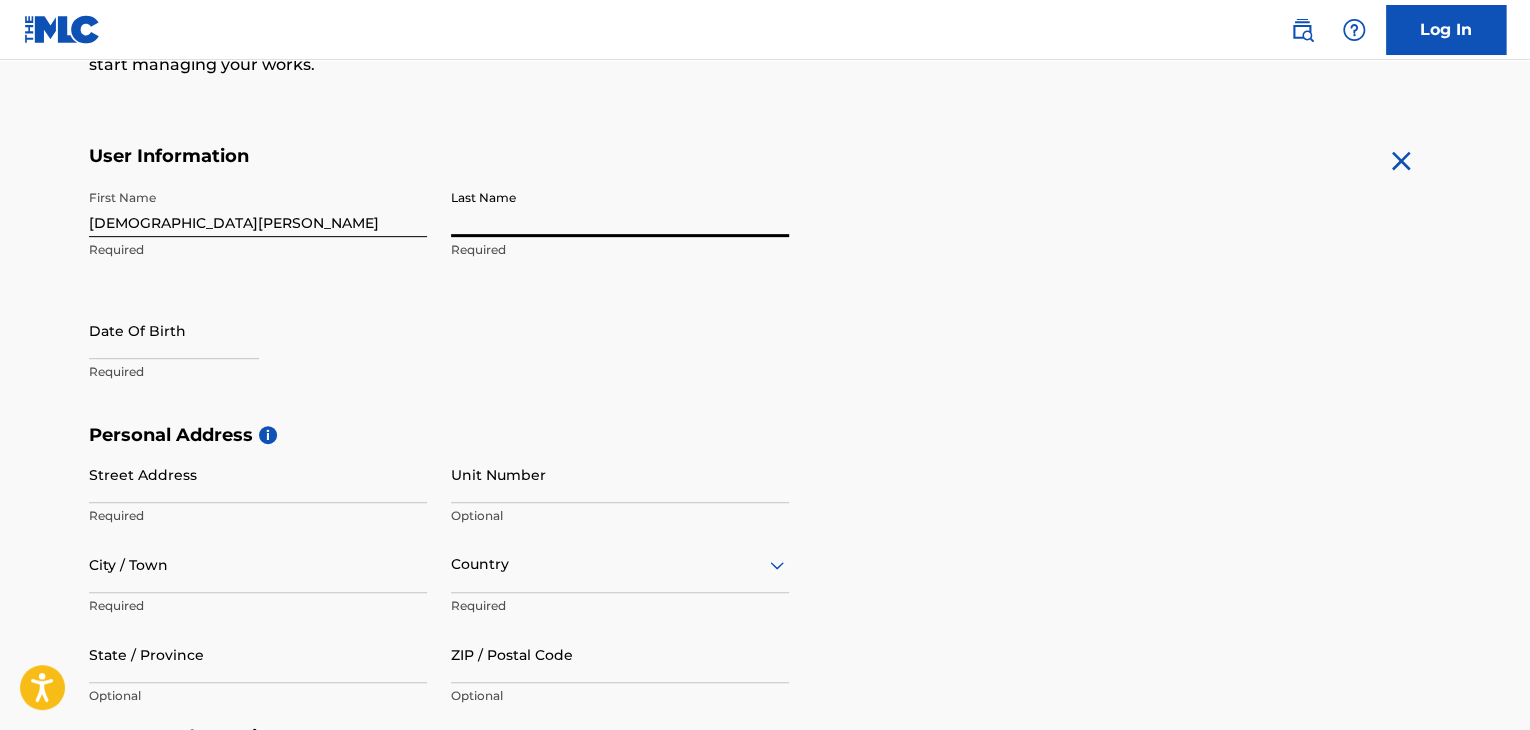 click on "Last Name" at bounding box center [620, 208] 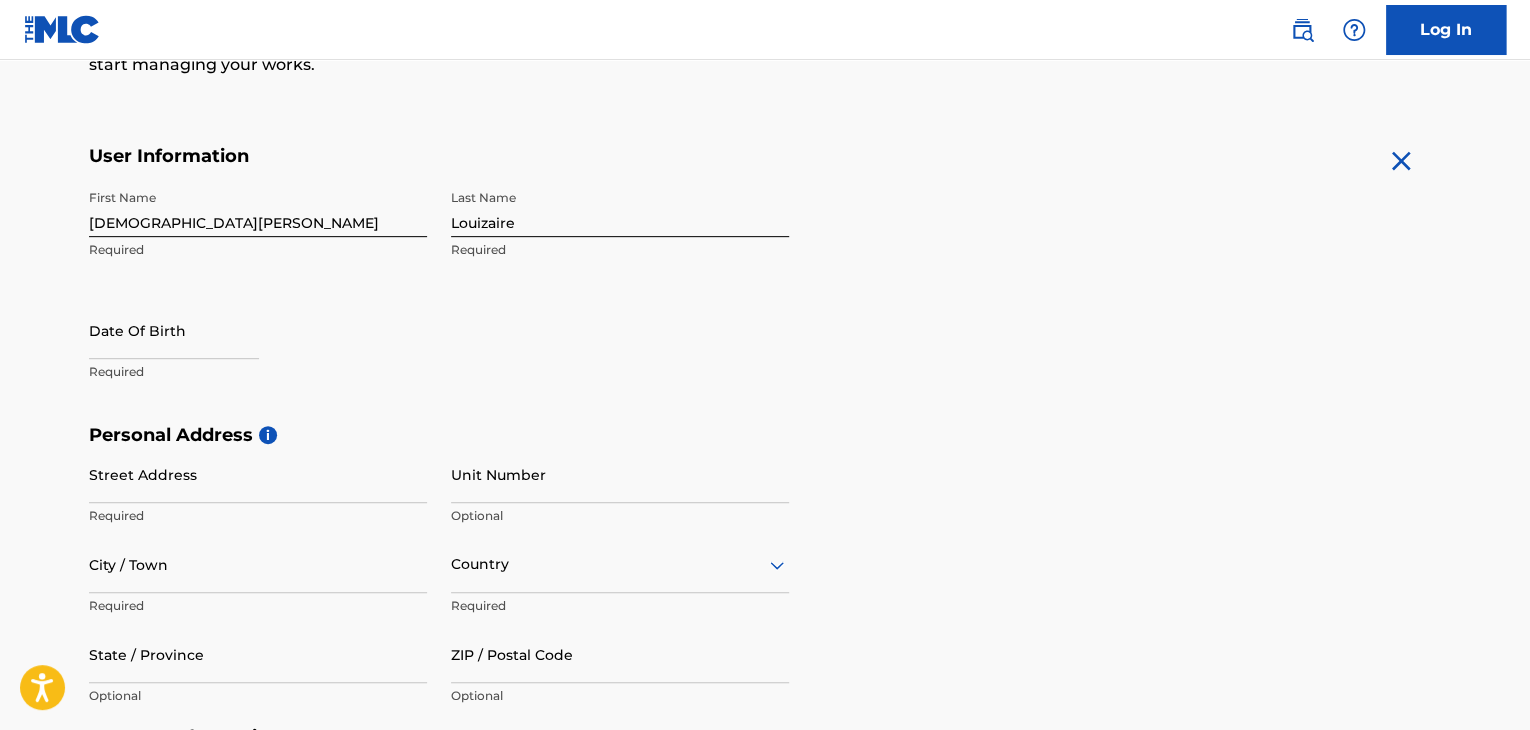 click at bounding box center [174, 330] 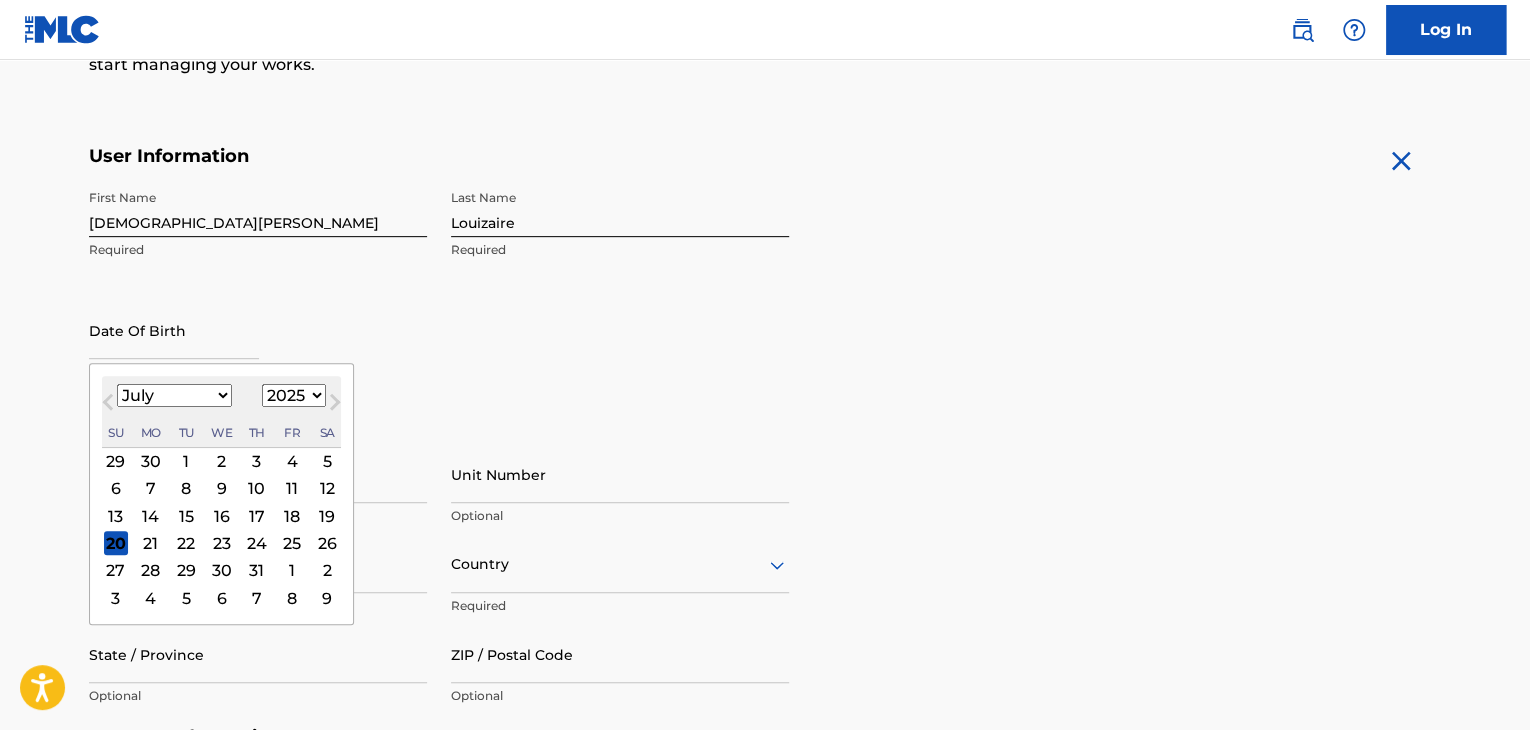 click on "21" at bounding box center [151, 543] 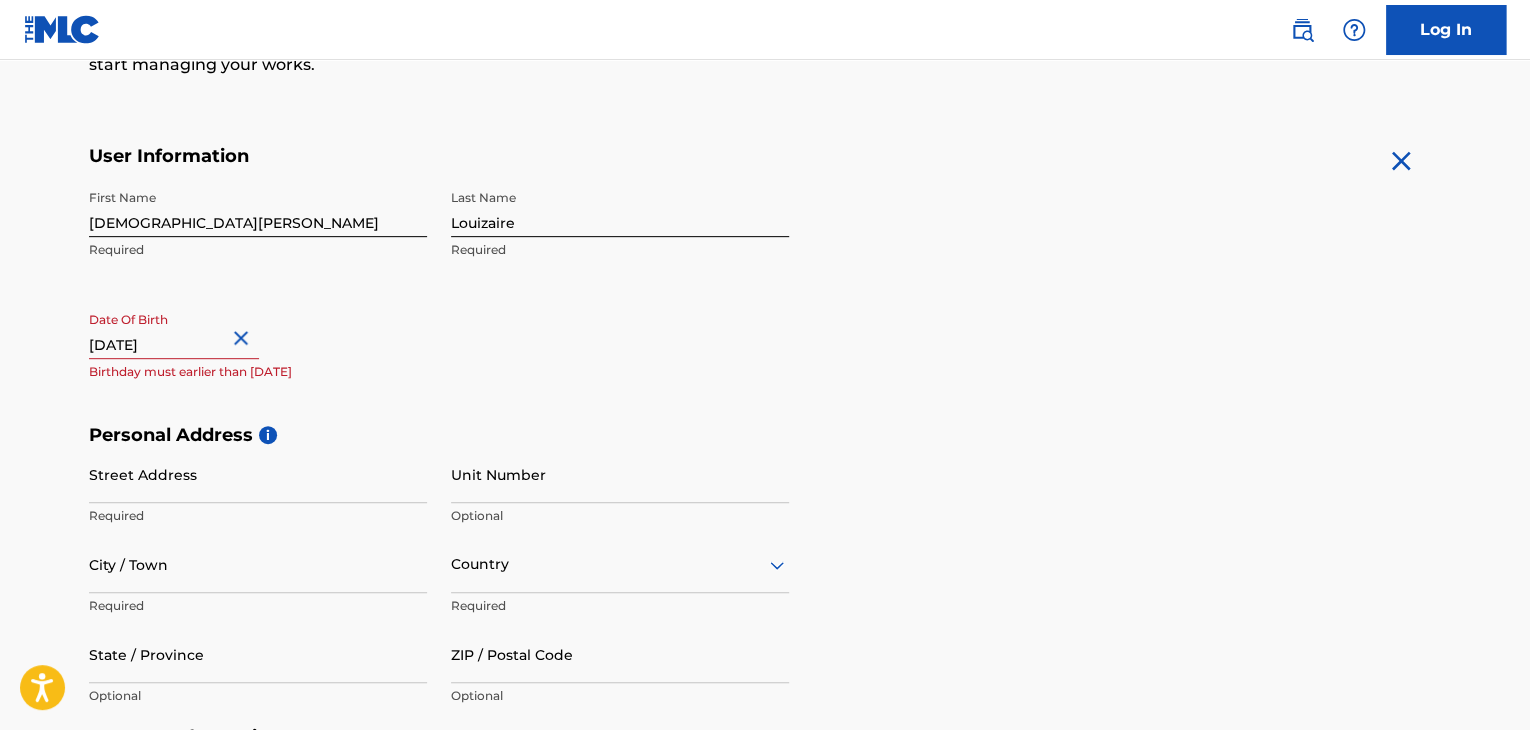 click at bounding box center [174, 330] 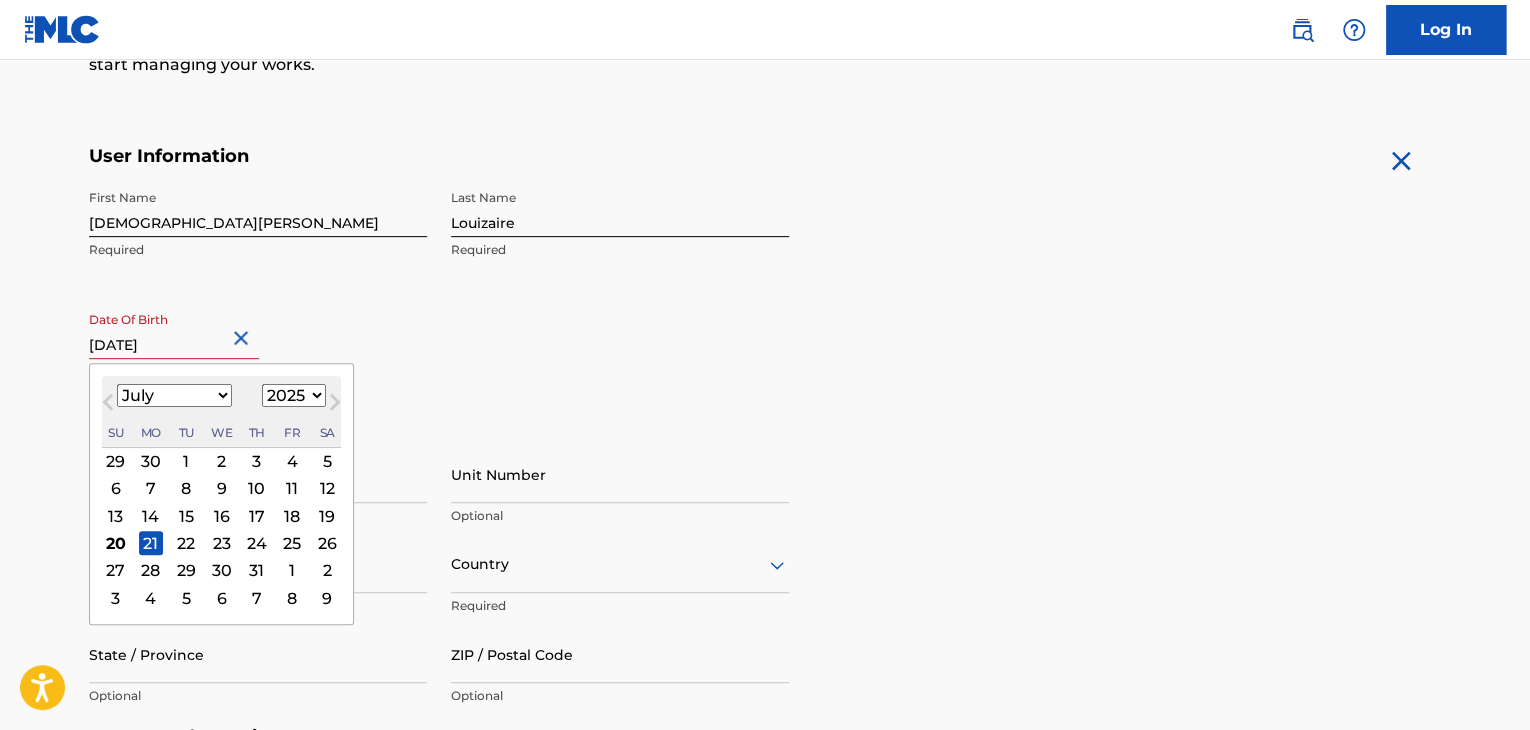 click on "1899 1900 1901 1902 1903 1904 1905 1906 1907 1908 1909 1910 1911 1912 1913 1914 1915 1916 1917 1918 1919 1920 1921 1922 1923 1924 1925 1926 1927 1928 1929 1930 1931 1932 1933 1934 1935 1936 1937 1938 1939 1940 1941 1942 1943 1944 1945 1946 1947 1948 1949 1950 1951 1952 1953 1954 1955 1956 1957 1958 1959 1960 1961 1962 1963 1964 1965 1966 1967 1968 1969 1970 1971 1972 1973 1974 1975 1976 1977 1978 1979 1980 1981 1982 1983 1984 1985 1986 1987 1988 1989 1990 1991 1992 1993 1994 1995 1996 1997 1998 1999 2000 2001 2002 2003 2004 2005 2006 2007 2008 2009 2010 2011 2012 2013 2014 2015 2016 2017 2018 2019 2020 2021 2022 2023 2024 2025 2026 2027 2028 2029 2030 2031 2032 2033 2034 2035 2036 2037 2038 2039 2040 2041 2042 2043 2044 2045 2046 2047 2048 2049 2050 2051 2052 2053 2054 2055 2056 2057 2058 2059 2060 2061 2062 2063 2064 2065 2066 2067 2068 2069 2070 2071 2072 2073 2074 2075 2076 2077 2078 2079 2080 2081 2082 2083 2084 2085 2086 2087 2088 2089 2090 2091 2092 2093 2094 2095 2096 2097 2098 2099 2100" at bounding box center (294, 395) 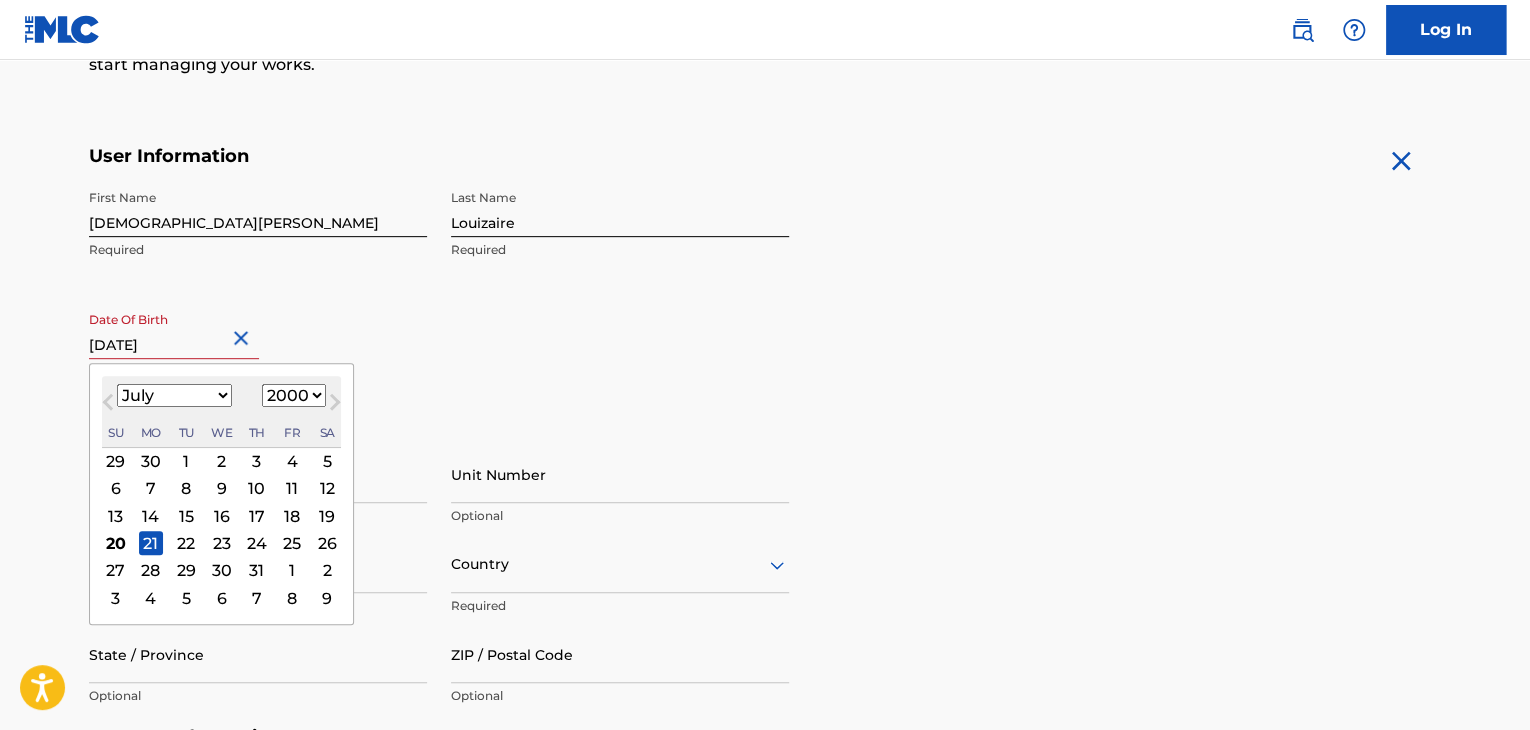 click on "1899 1900 1901 1902 1903 1904 1905 1906 1907 1908 1909 1910 1911 1912 1913 1914 1915 1916 1917 1918 1919 1920 1921 1922 1923 1924 1925 1926 1927 1928 1929 1930 1931 1932 1933 1934 1935 1936 1937 1938 1939 1940 1941 1942 1943 1944 1945 1946 1947 1948 1949 1950 1951 1952 1953 1954 1955 1956 1957 1958 1959 1960 1961 1962 1963 1964 1965 1966 1967 1968 1969 1970 1971 1972 1973 1974 1975 1976 1977 1978 1979 1980 1981 1982 1983 1984 1985 1986 1987 1988 1989 1990 1991 1992 1993 1994 1995 1996 1997 1998 1999 2000 2001 2002 2003 2004 2005 2006 2007 2008 2009 2010 2011 2012 2013 2014 2015 2016 2017 2018 2019 2020 2021 2022 2023 2024 2025 2026 2027 2028 2029 2030 2031 2032 2033 2034 2035 2036 2037 2038 2039 2040 2041 2042 2043 2044 2045 2046 2047 2048 2049 2050 2051 2052 2053 2054 2055 2056 2057 2058 2059 2060 2061 2062 2063 2064 2065 2066 2067 2068 2069 2070 2071 2072 2073 2074 2075 2076 2077 2078 2079 2080 2081 2082 2083 2084 2085 2086 2087 2088 2089 2090 2091 2092 2093 2094 2095 2096 2097 2098 2099 2100" at bounding box center [294, 395] 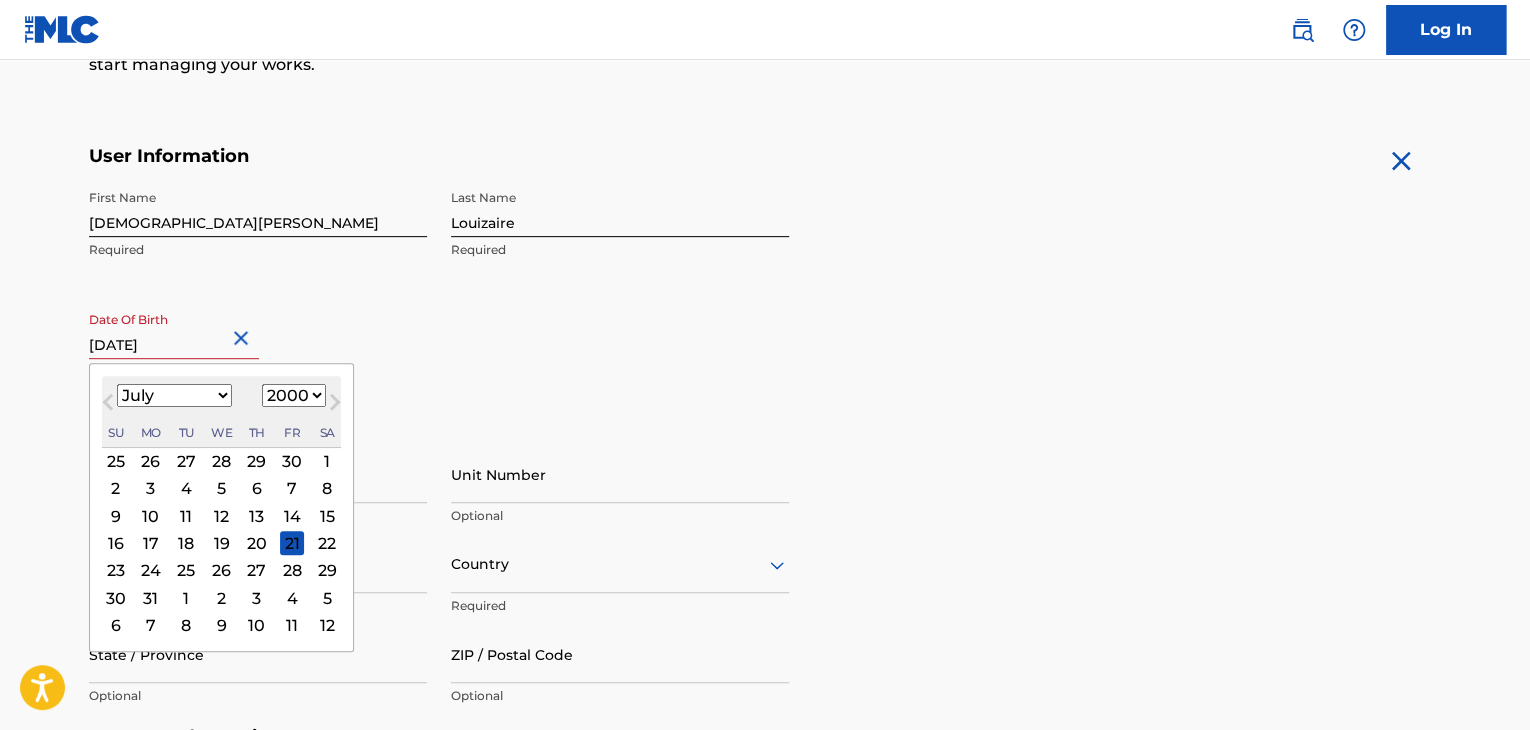 click on "January February March April May June July August September October November December" at bounding box center [174, 395] 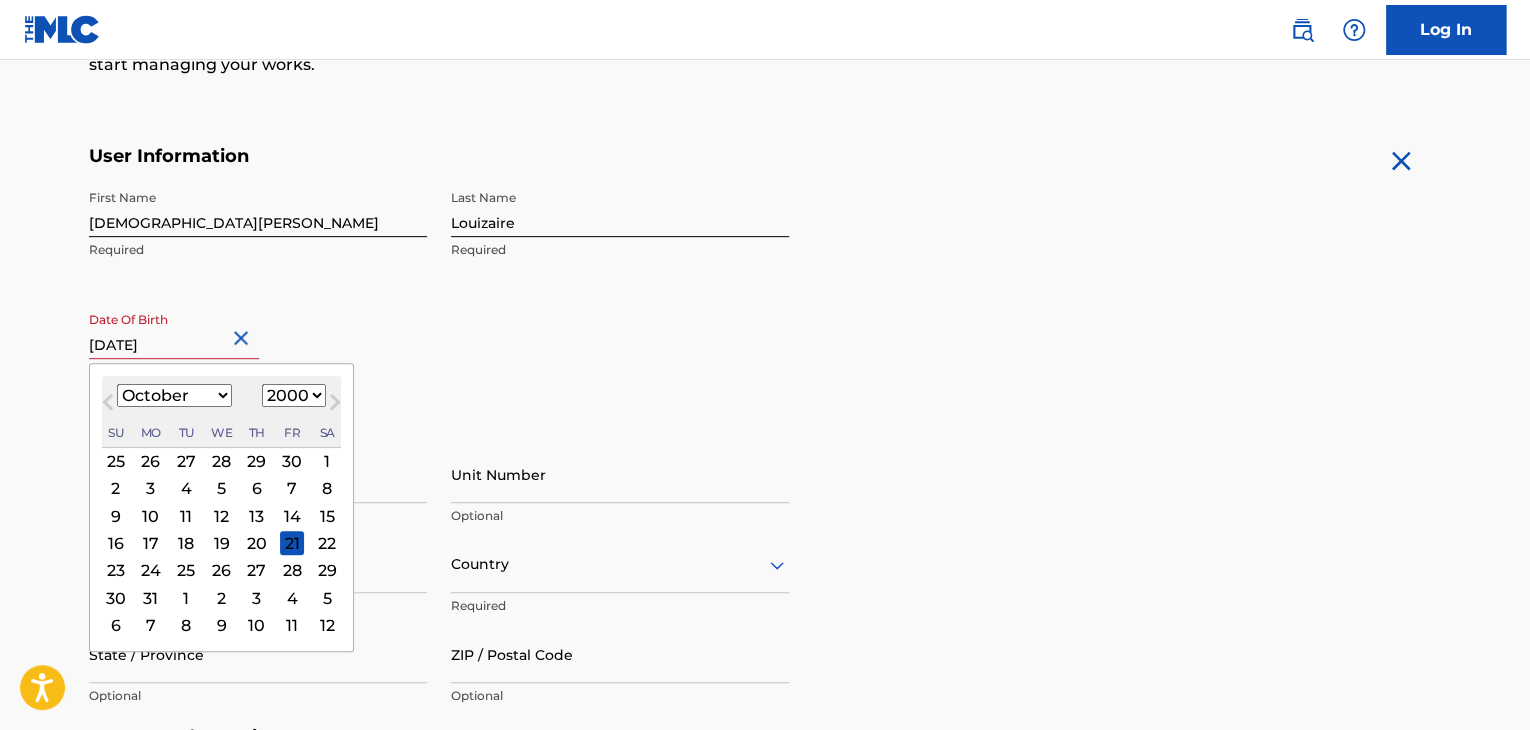 click on "January February March April May June July August September October November December" at bounding box center [174, 395] 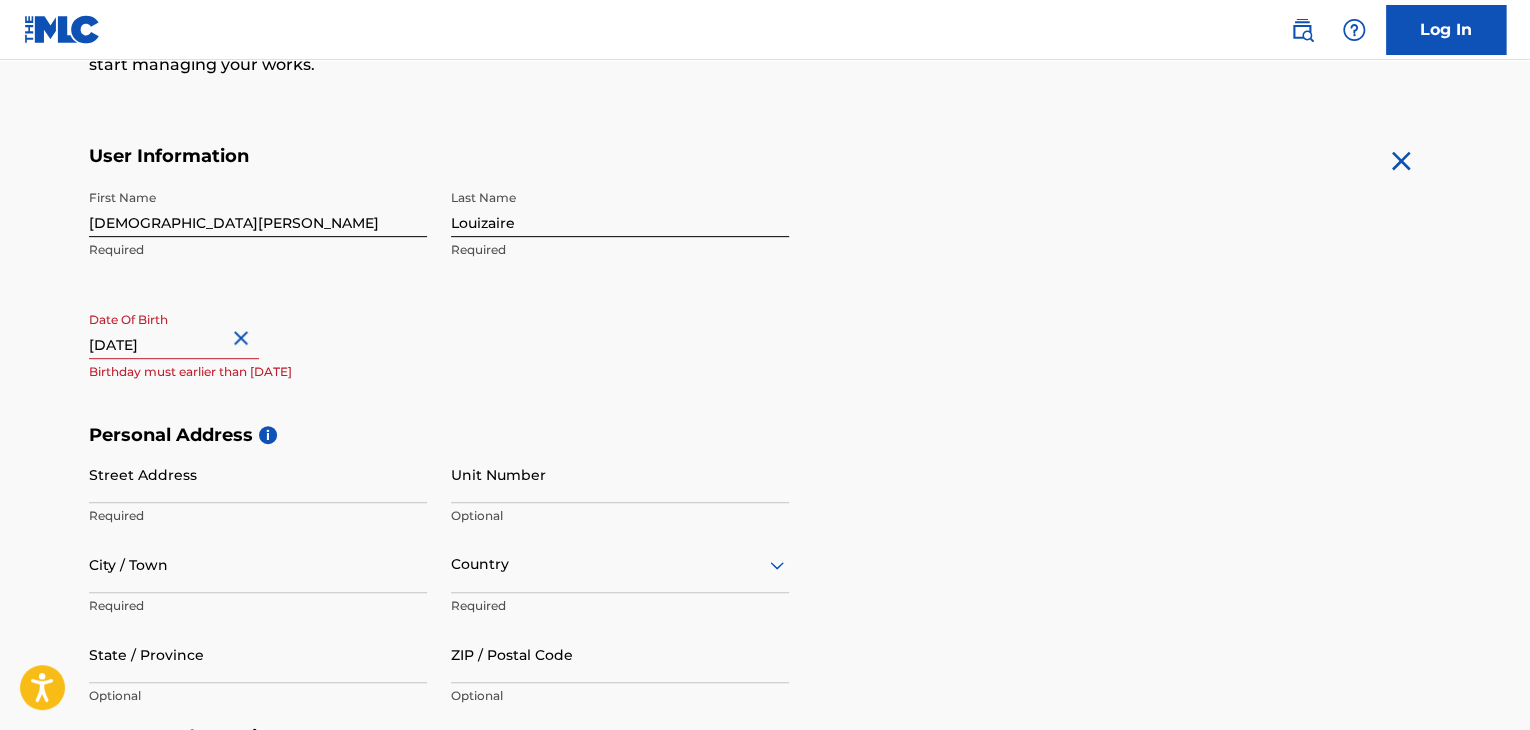 click on "Date Of Birth Birthday must earlier than [DATE]" at bounding box center [258, 347] 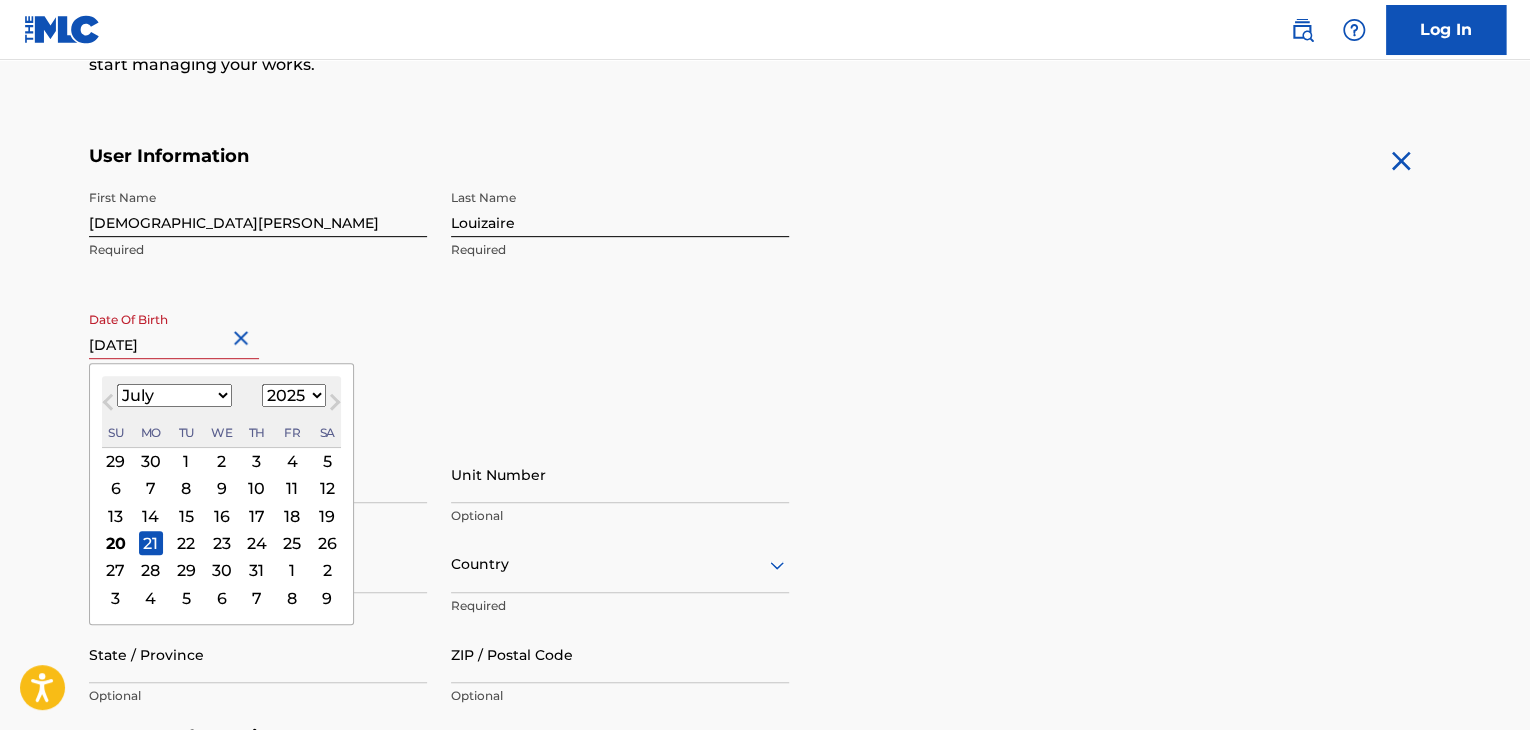 click at bounding box center (174, 330) 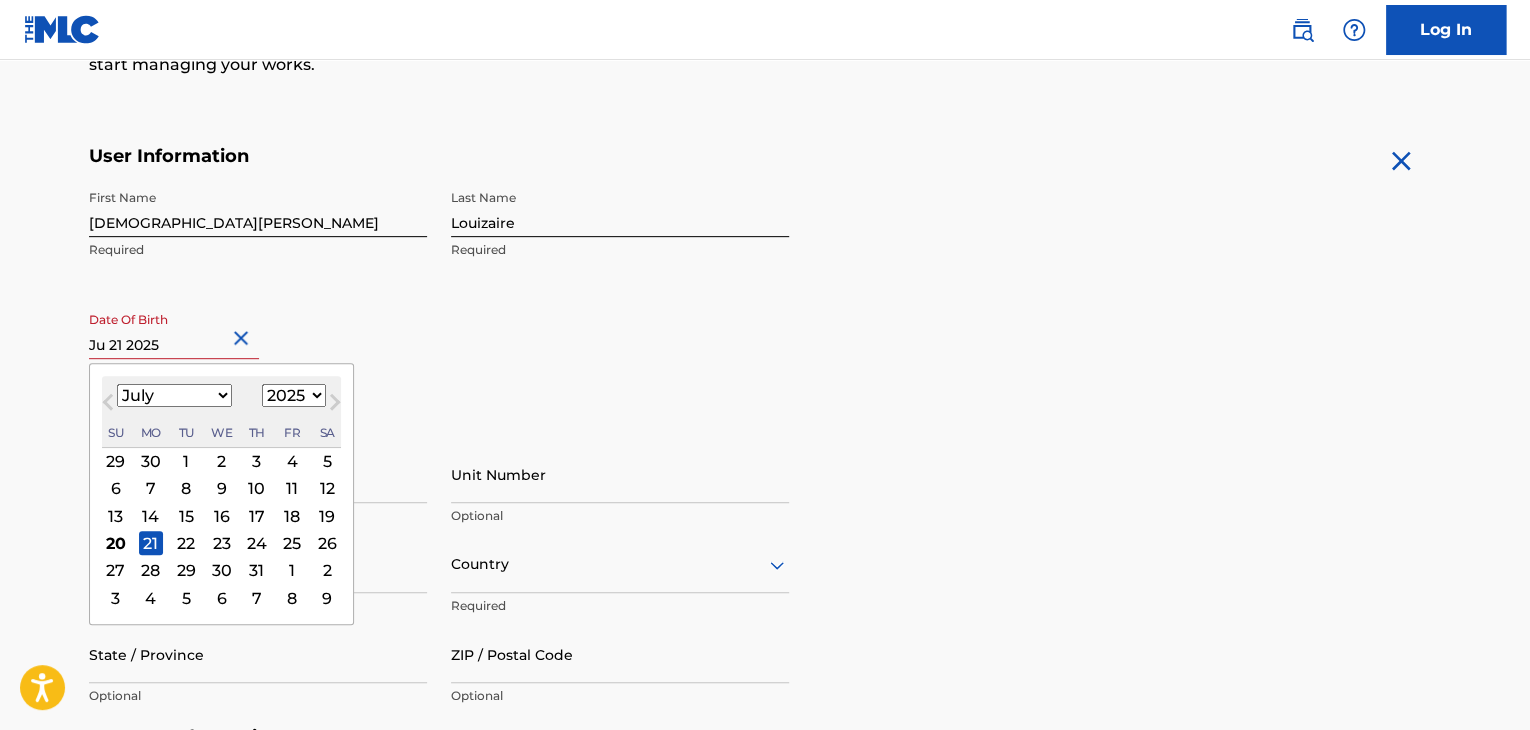 type on "J 21 2025" 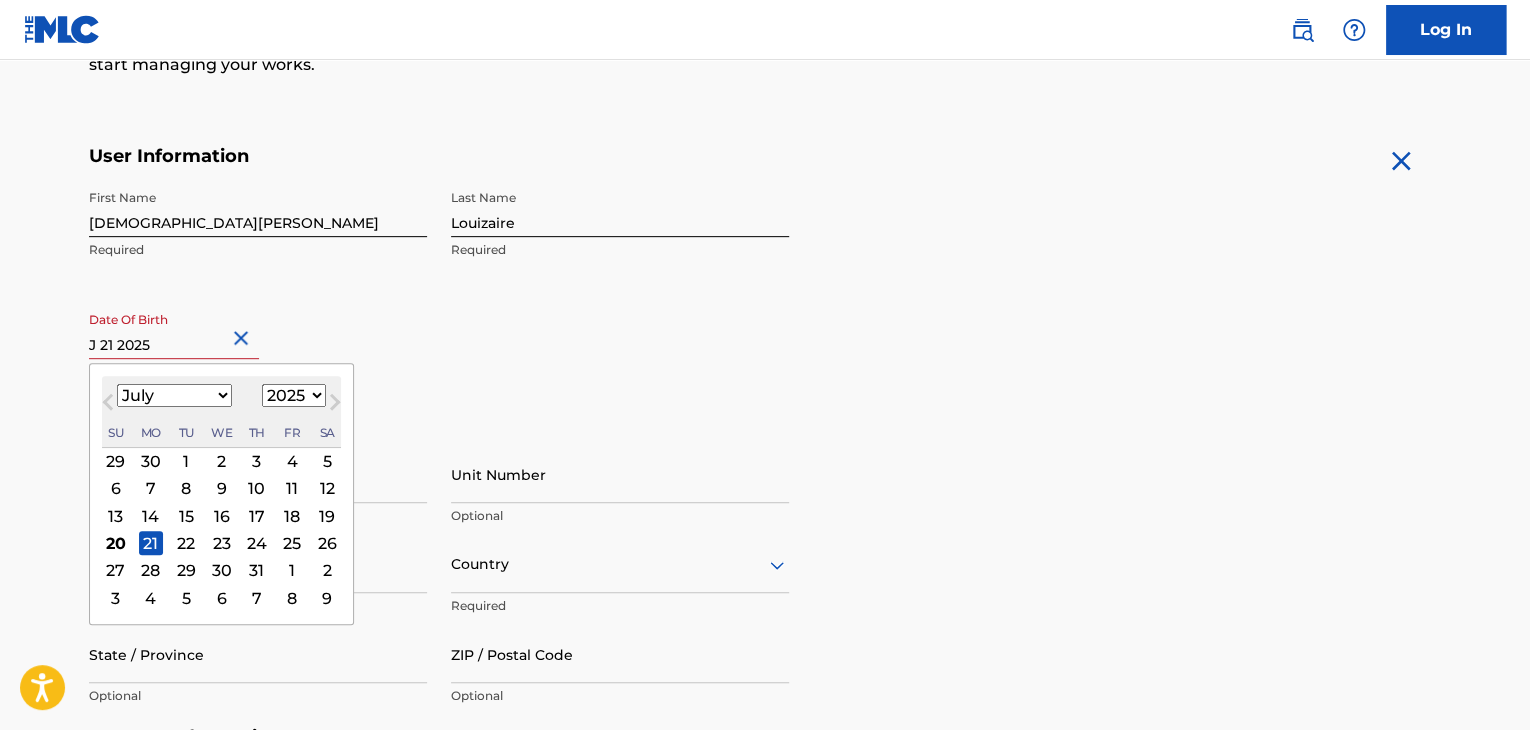 select on "0" 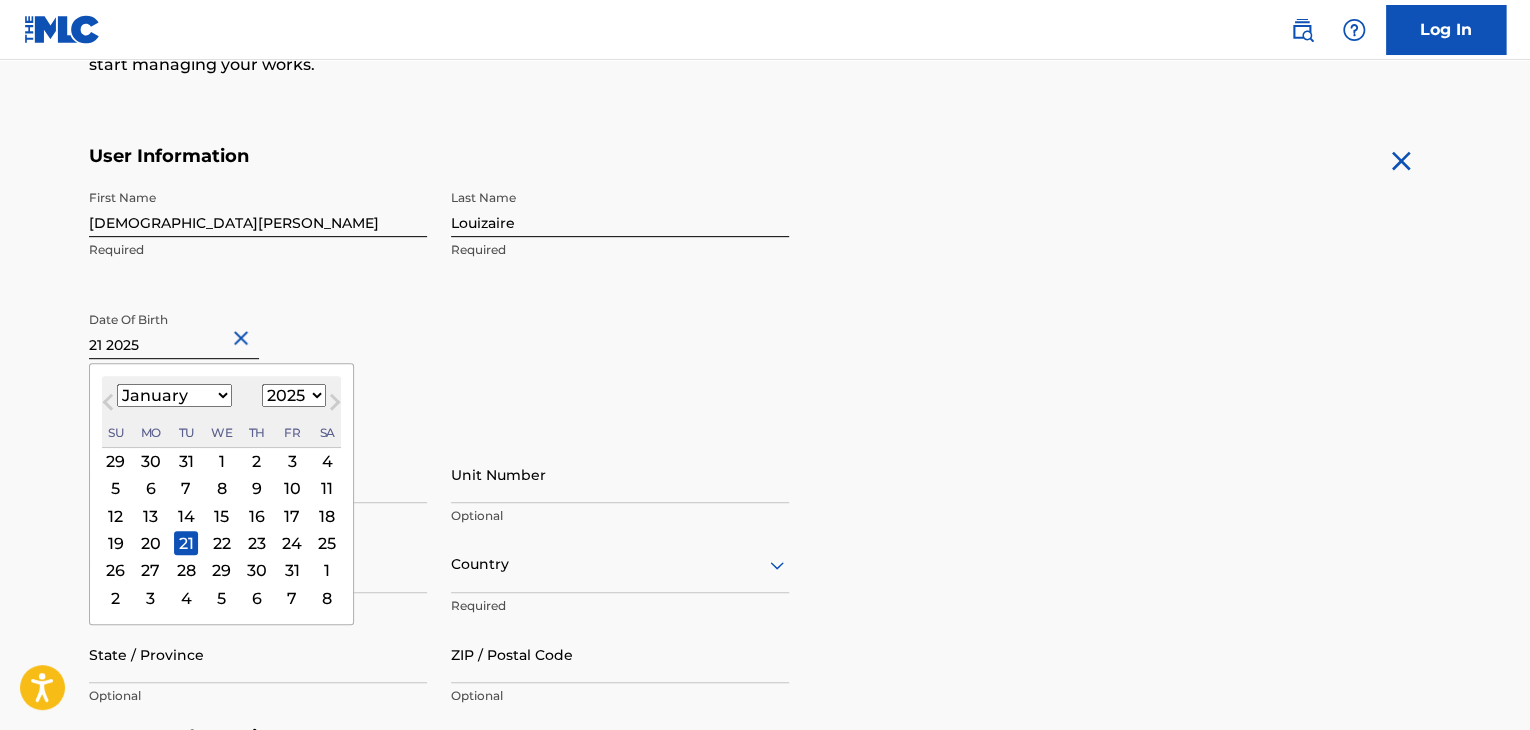 type on "O 21 2025" 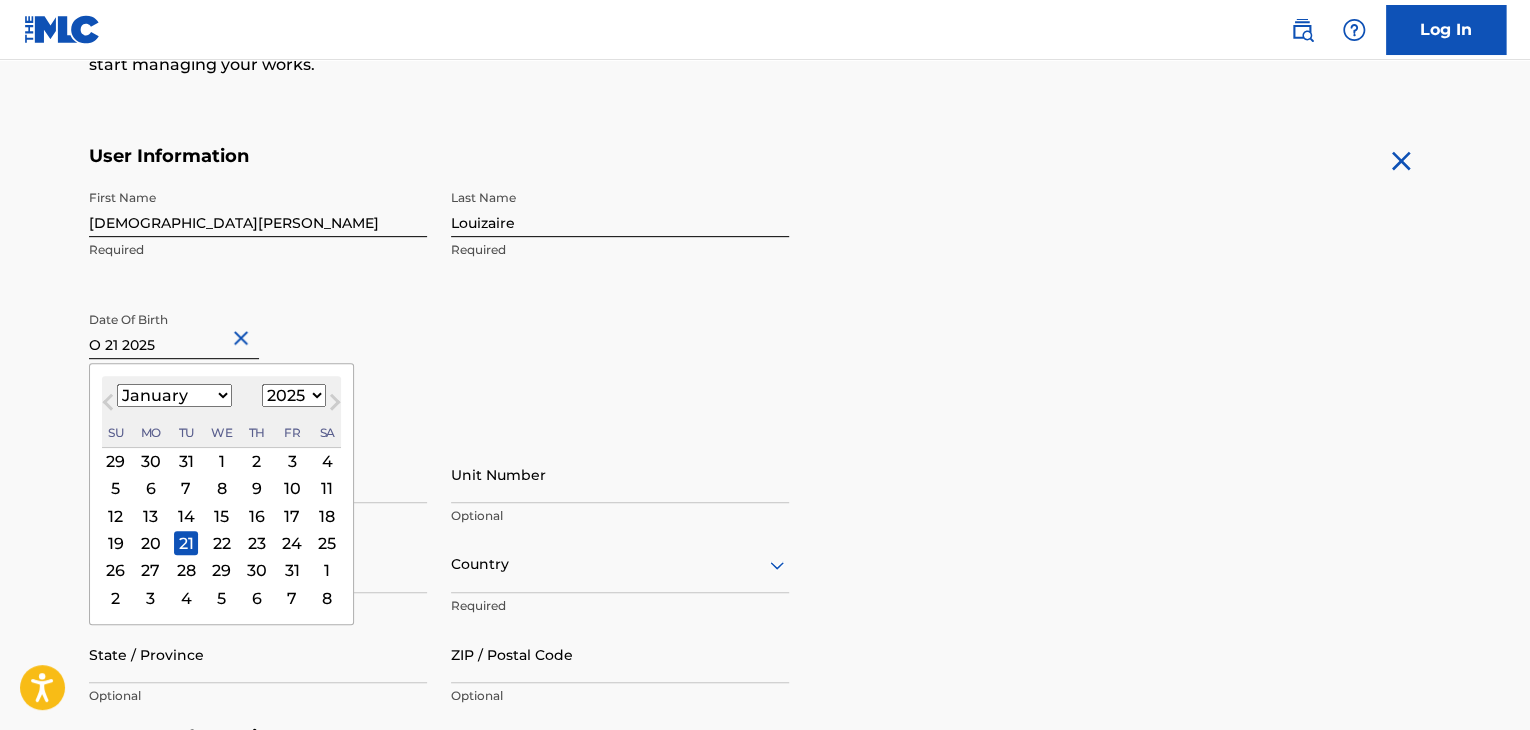 select on "9" 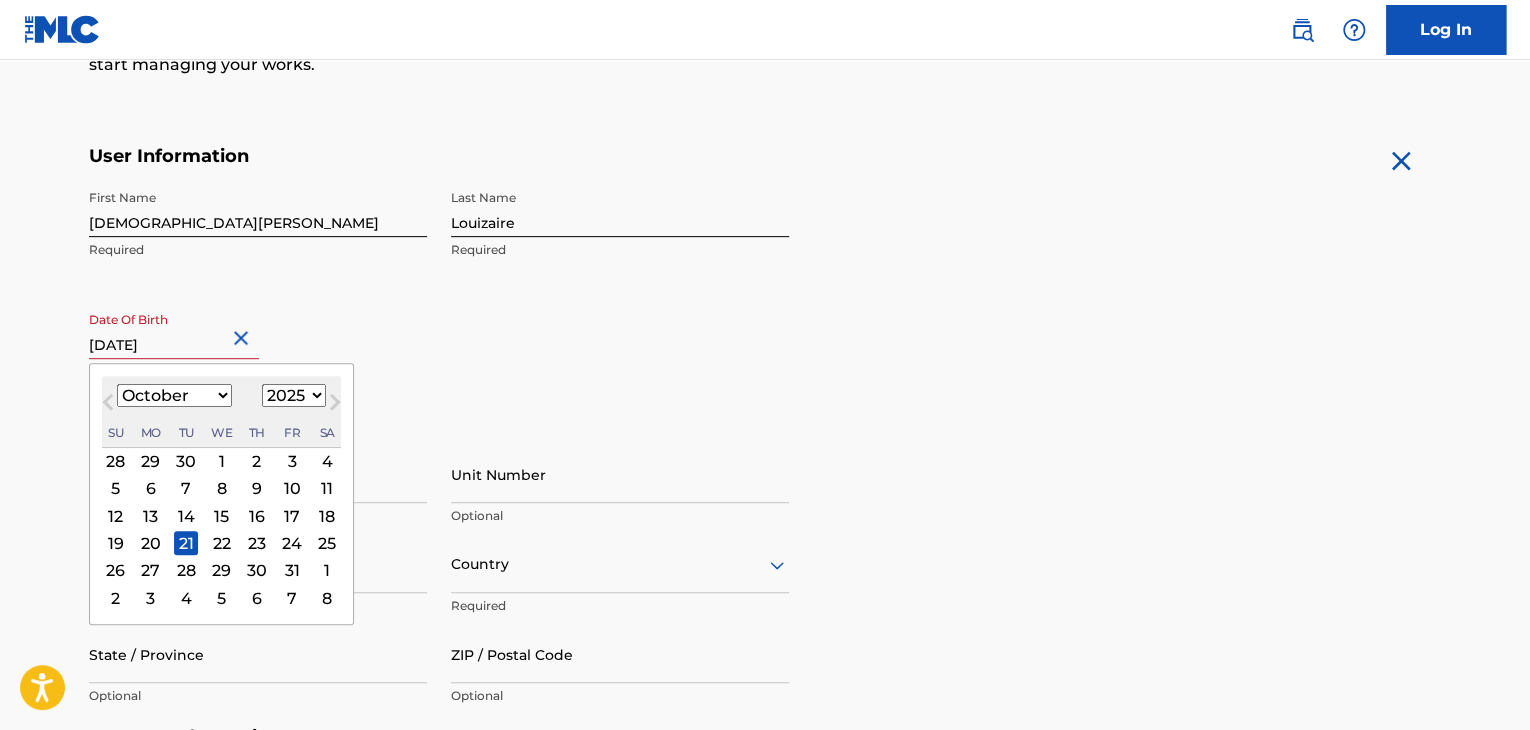 click on "[DATE]" at bounding box center [174, 330] 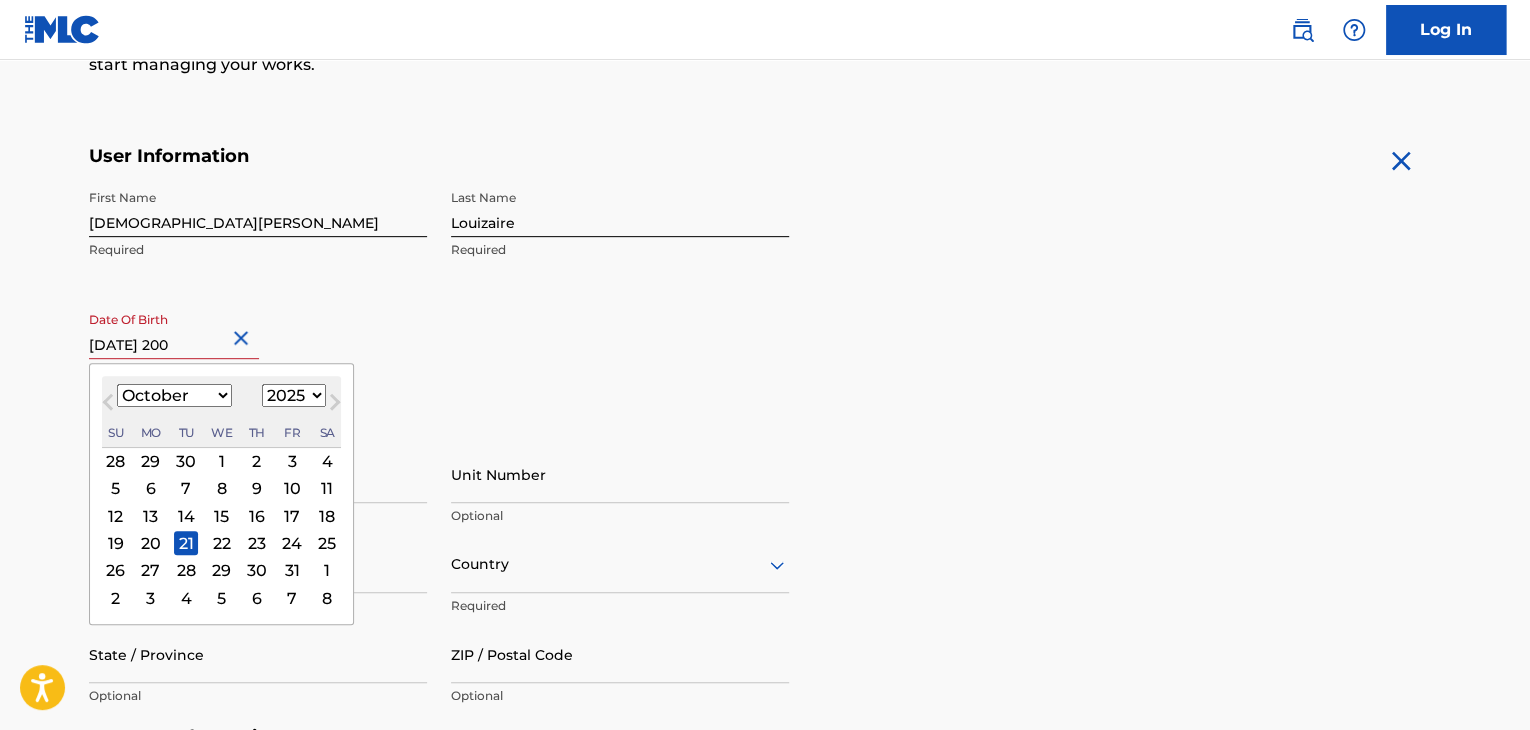 type on "[DATE]" 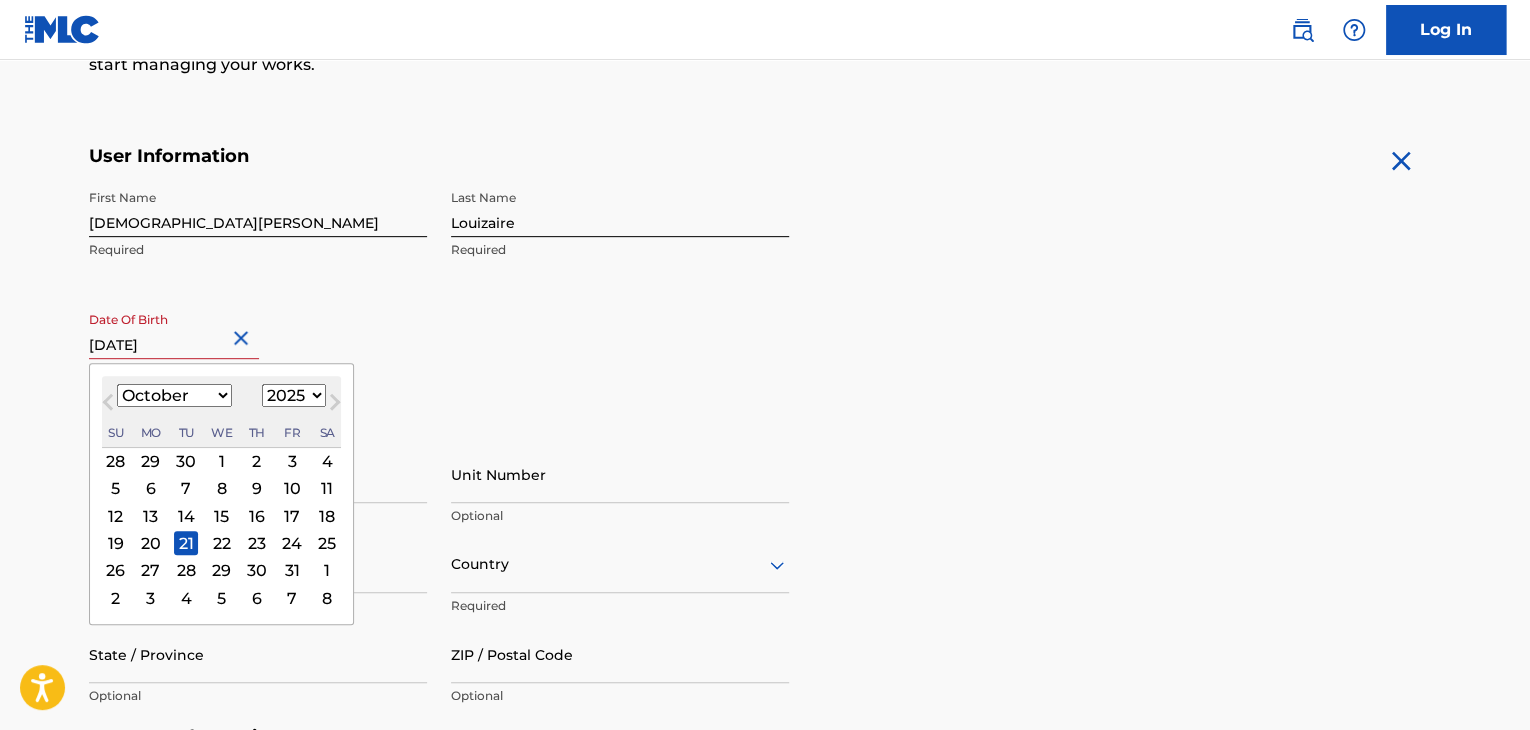 select on "2000" 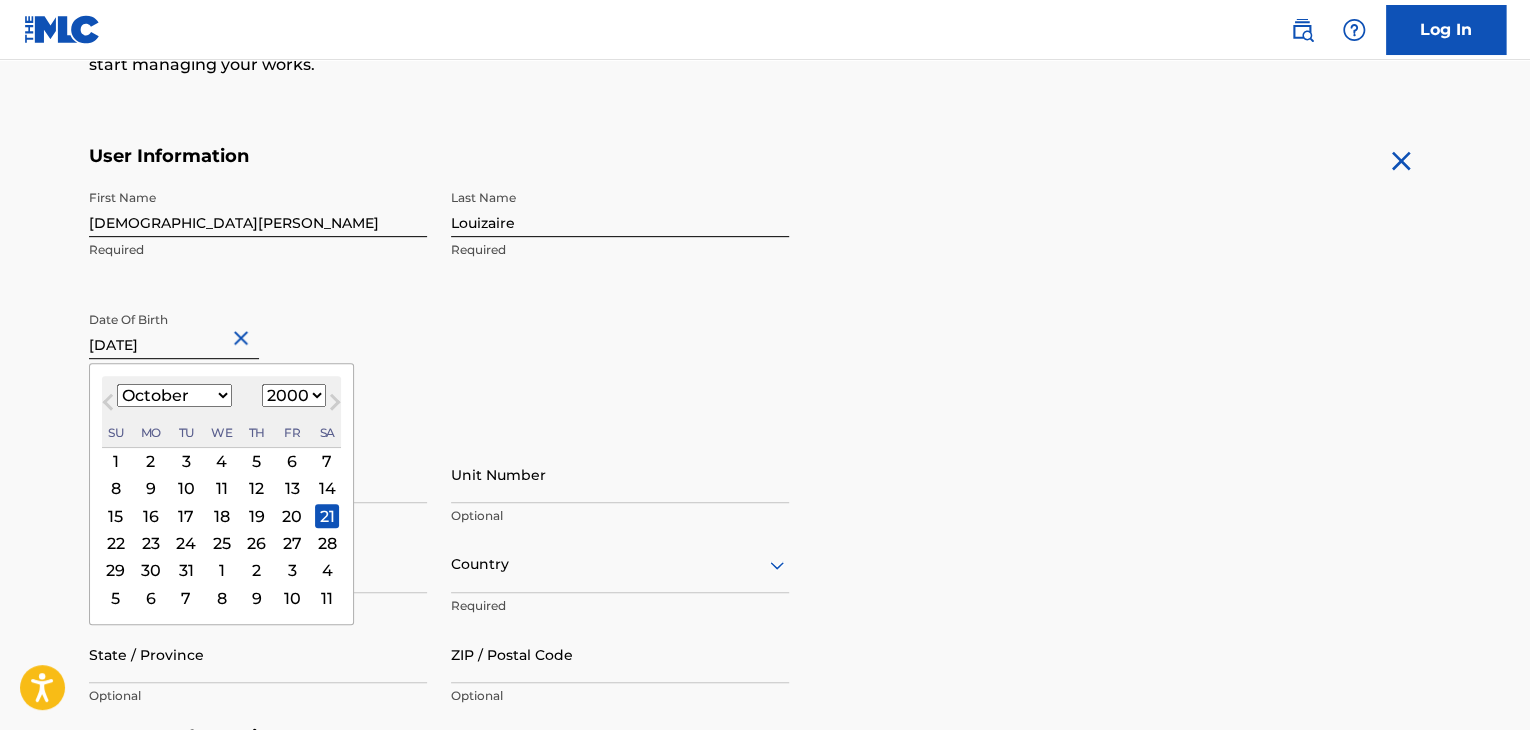 type on "[DATE]" 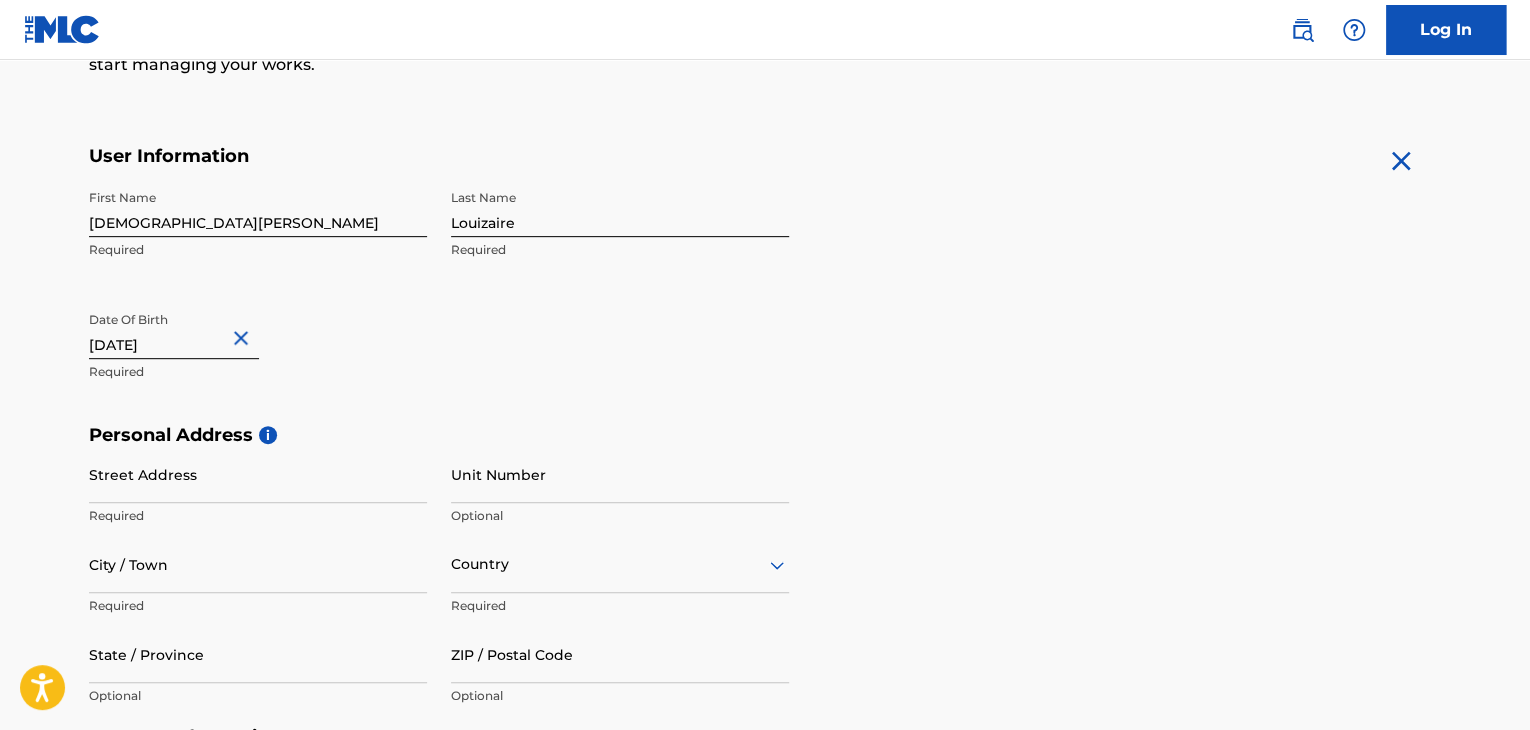 click on "Date Of Birth [DEMOGRAPHIC_DATA] Required" at bounding box center [258, 347] 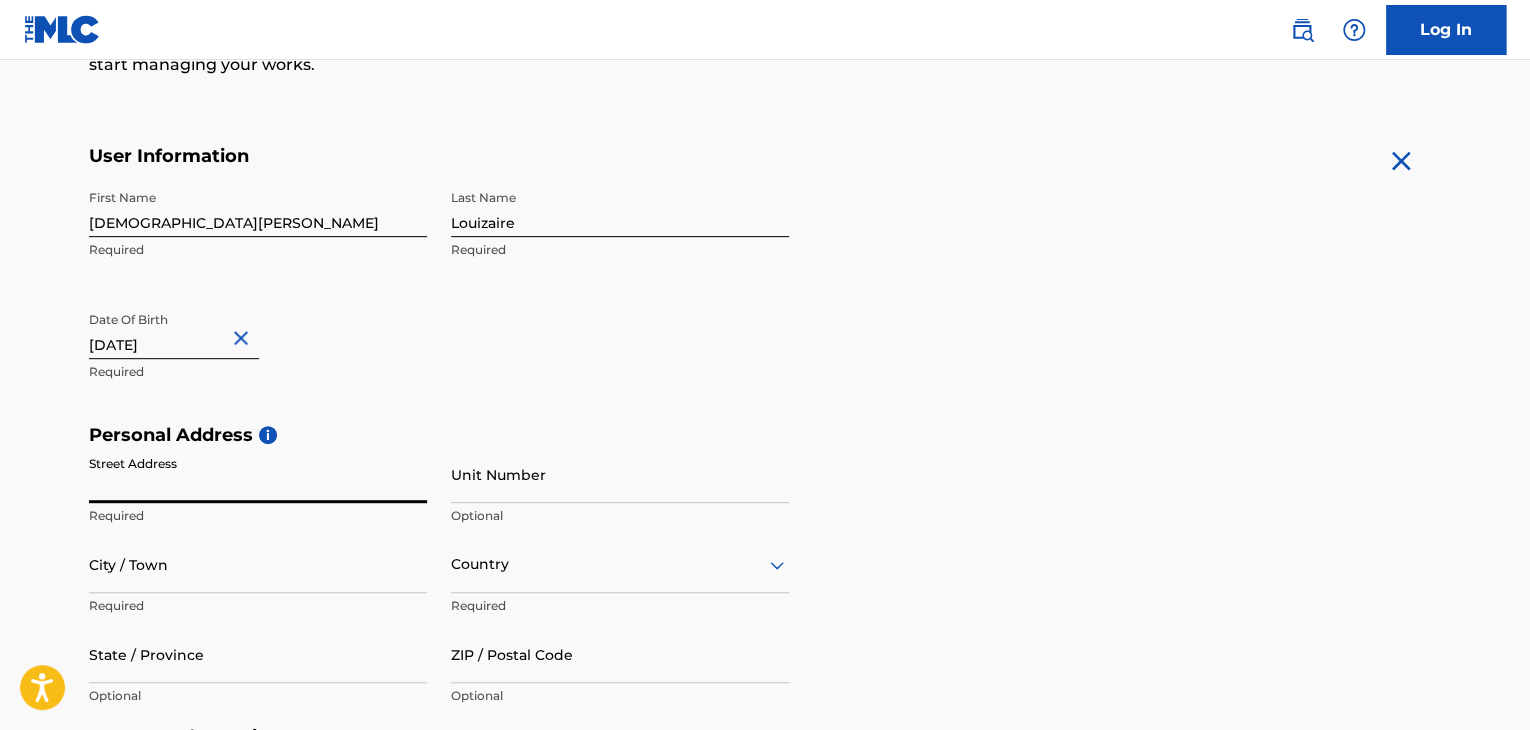 click on "Street Address" at bounding box center (258, 474) 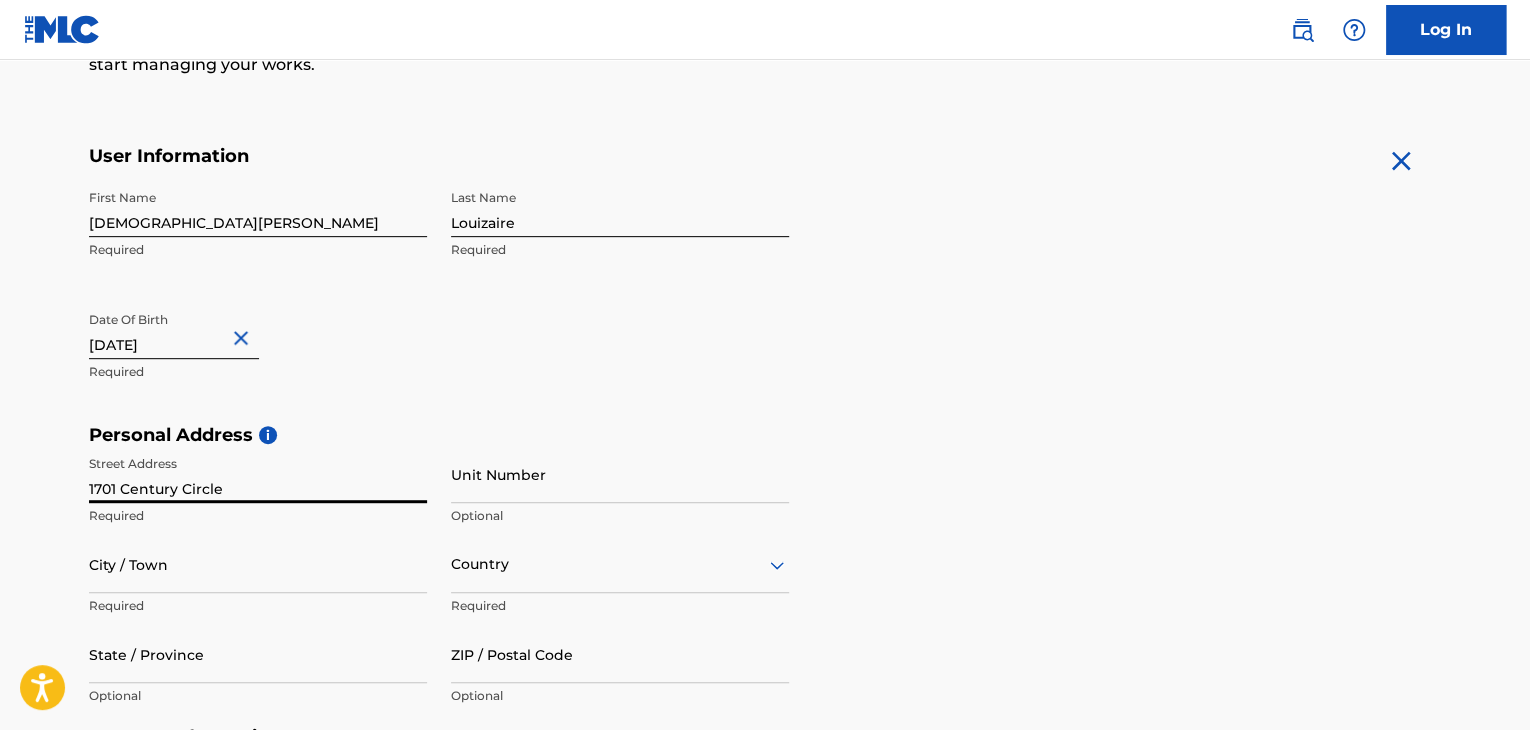 type on "1701 Century Circle" 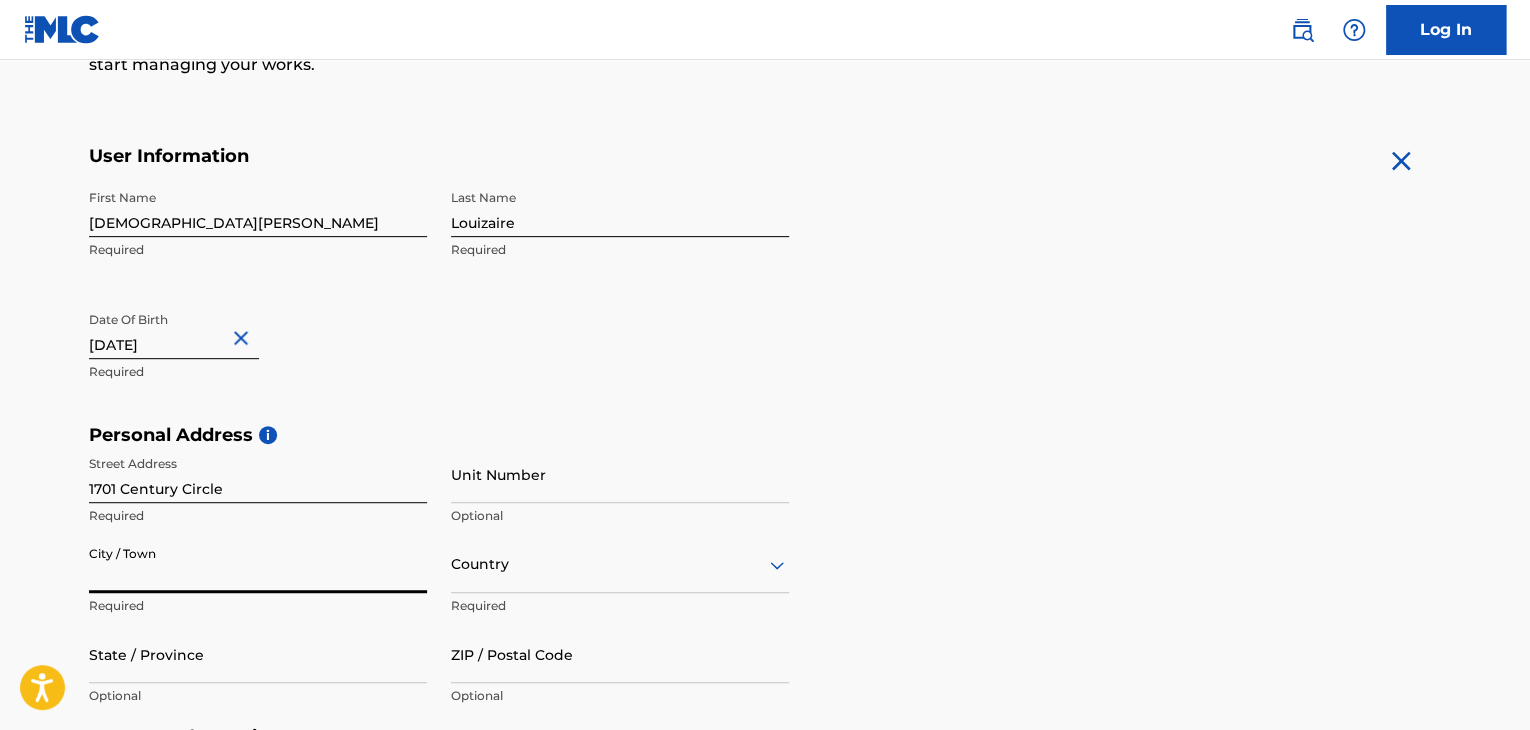 click on "City / Town" at bounding box center [258, 564] 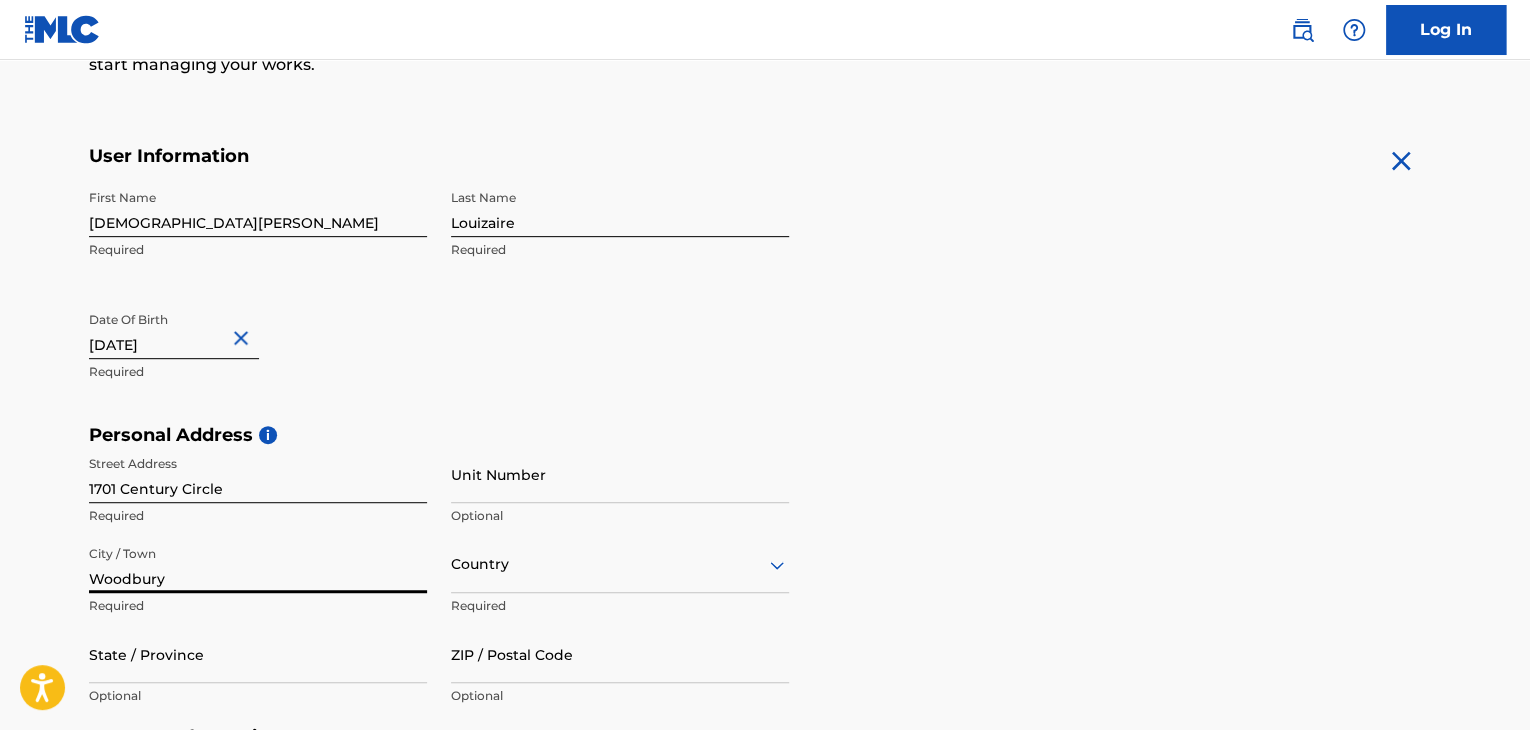 type on "Woodbury" 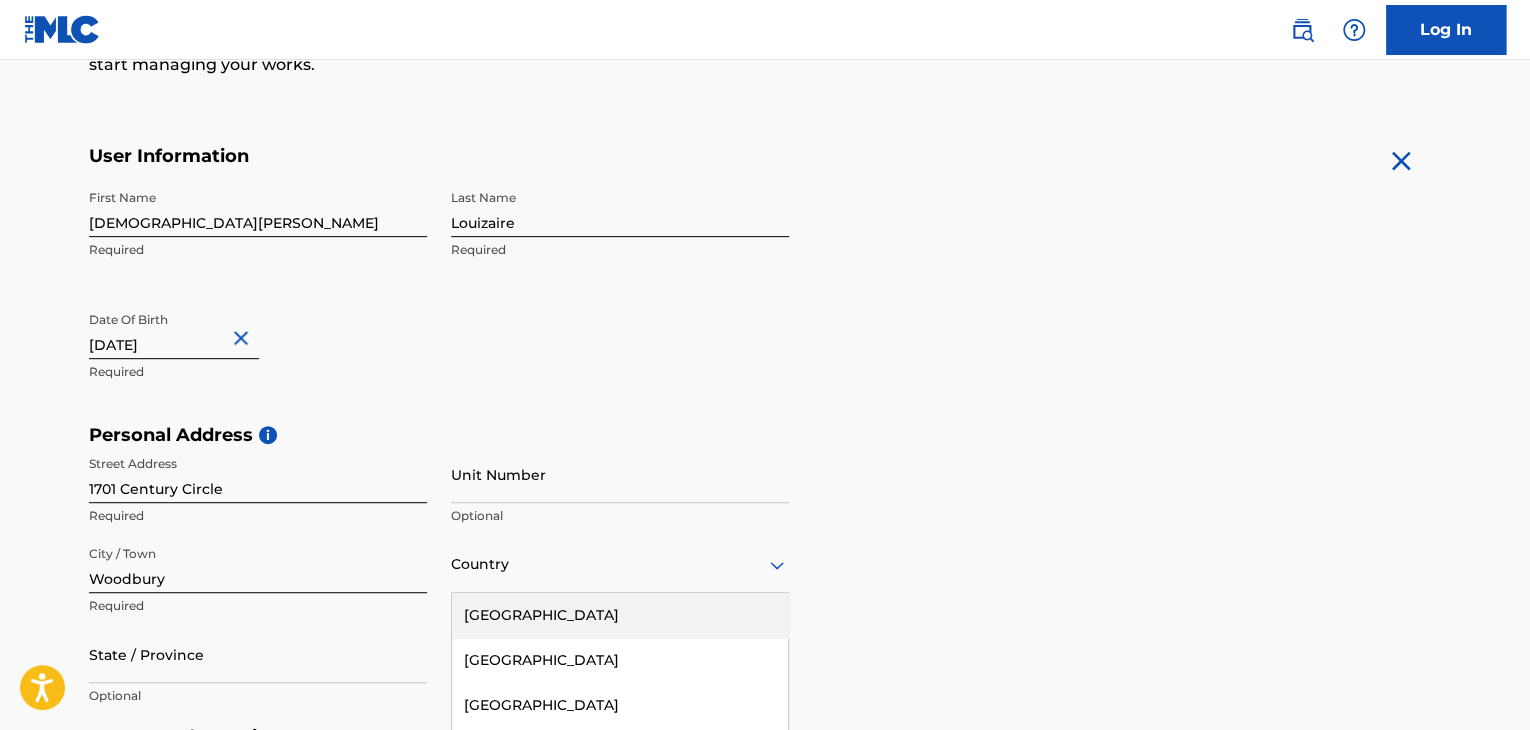 scroll, scrollTop: 488, scrollLeft: 0, axis: vertical 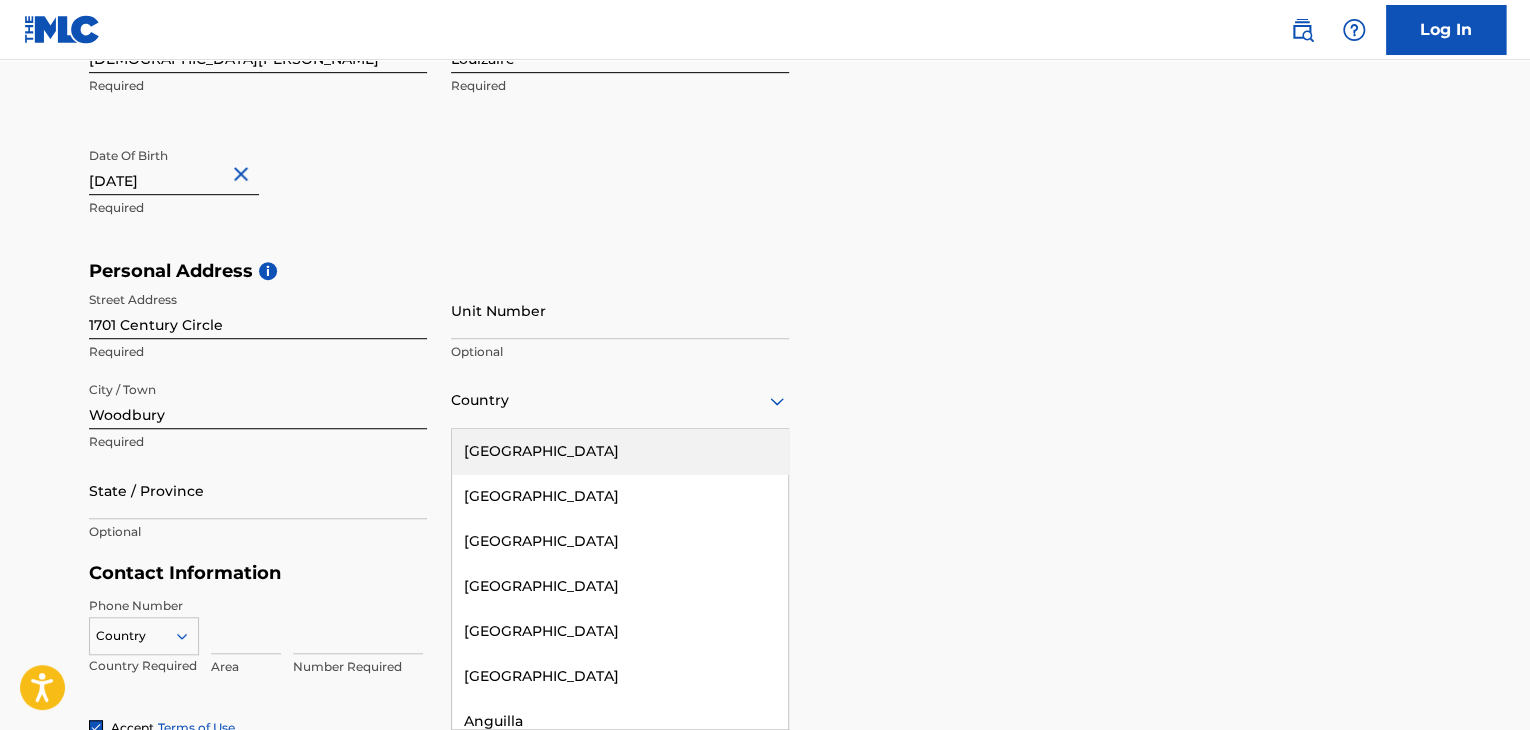 click on "223 results available. Use Up and Down to choose options, press Enter to select the currently focused option, press Escape to exit the menu, press Tab to select the option and exit the menu. Country [GEOGRAPHIC_DATA] [GEOGRAPHIC_DATA] [GEOGRAPHIC_DATA] [GEOGRAPHIC_DATA] [GEOGRAPHIC_DATA] [GEOGRAPHIC_DATA] [GEOGRAPHIC_DATA] [GEOGRAPHIC_DATA] [GEOGRAPHIC_DATA] [GEOGRAPHIC_DATA] [GEOGRAPHIC_DATA] [GEOGRAPHIC_DATA] [GEOGRAPHIC_DATA] [GEOGRAPHIC_DATA] [GEOGRAPHIC_DATA] [GEOGRAPHIC_DATA] [GEOGRAPHIC_DATA] [GEOGRAPHIC_DATA] [GEOGRAPHIC_DATA] [GEOGRAPHIC_DATA] [GEOGRAPHIC_DATA] [GEOGRAPHIC_DATA] [GEOGRAPHIC_DATA] [GEOGRAPHIC_DATA] [GEOGRAPHIC_DATA] [GEOGRAPHIC_DATA] [GEOGRAPHIC_DATA] [GEOGRAPHIC_DATA] [GEOGRAPHIC_DATA] [GEOGRAPHIC_DATA] [GEOGRAPHIC_DATA] [GEOGRAPHIC_DATA] [GEOGRAPHIC_DATA] [GEOGRAPHIC_DATA] [GEOGRAPHIC_DATA] [GEOGRAPHIC_DATA] [GEOGRAPHIC_DATA] [GEOGRAPHIC_DATA] [GEOGRAPHIC_DATA] [GEOGRAPHIC_DATA] [GEOGRAPHIC_DATA] [GEOGRAPHIC_DATA] [GEOGRAPHIC_DATA] [GEOGRAPHIC_DATA] [GEOGRAPHIC_DATA] [GEOGRAPHIC_DATA], [GEOGRAPHIC_DATA] [GEOGRAPHIC_DATA] [GEOGRAPHIC_DATA] [GEOGRAPHIC_DATA] [GEOGRAPHIC_DATA] [GEOGRAPHIC_DATA] [GEOGRAPHIC_DATA] [GEOGRAPHIC_DATA] [GEOGRAPHIC_DATA] [GEOGRAPHIC_DATA] [GEOGRAPHIC_DATA] [GEOGRAPHIC_DATA] [GEOGRAPHIC_DATA] [GEOGRAPHIC_DATA] [GEOGRAPHIC_DATA] [GEOGRAPHIC_DATA] [GEOGRAPHIC_DATA] [GEOGRAPHIC_DATA] [GEOGRAPHIC_DATA] ([GEOGRAPHIC_DATA]) [GEOGRAPHIC_DATA] [GEOGRAPHIC_DATA] [GEOGRAPHIC_DATA] [GEOGRAPHIC_DATA] [GEOGRAPHIC_DATA] [GEOGRAPHIC_DATA] [GEOGRAPHIC_DATA] [GEOGRAPHIC_DATA] [US_STATE] [GEOGRAPHIC_DATA] [GEOGRAPHIC_DATA] [GEOGRAPHIC_DATA] [GEOGRAPHIC_DATA] [GEOGRAPHIC_DATA] [GEOGRAPHIC_DATA] [GEOGRAPHIC_DATA]" at bounding box center (620, 400) 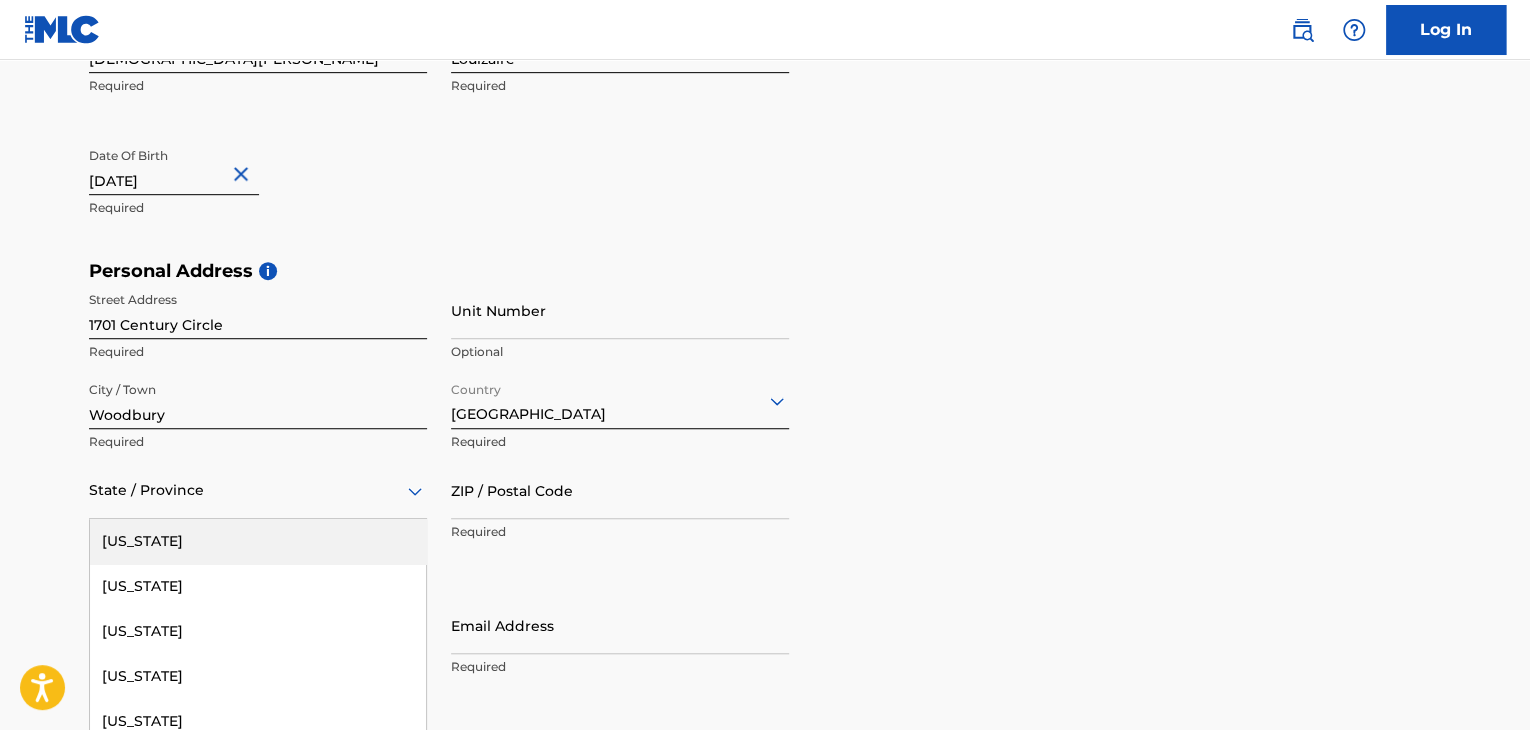 scroll, scrollTop: 577, scrollLeft: 0, axis: vertical 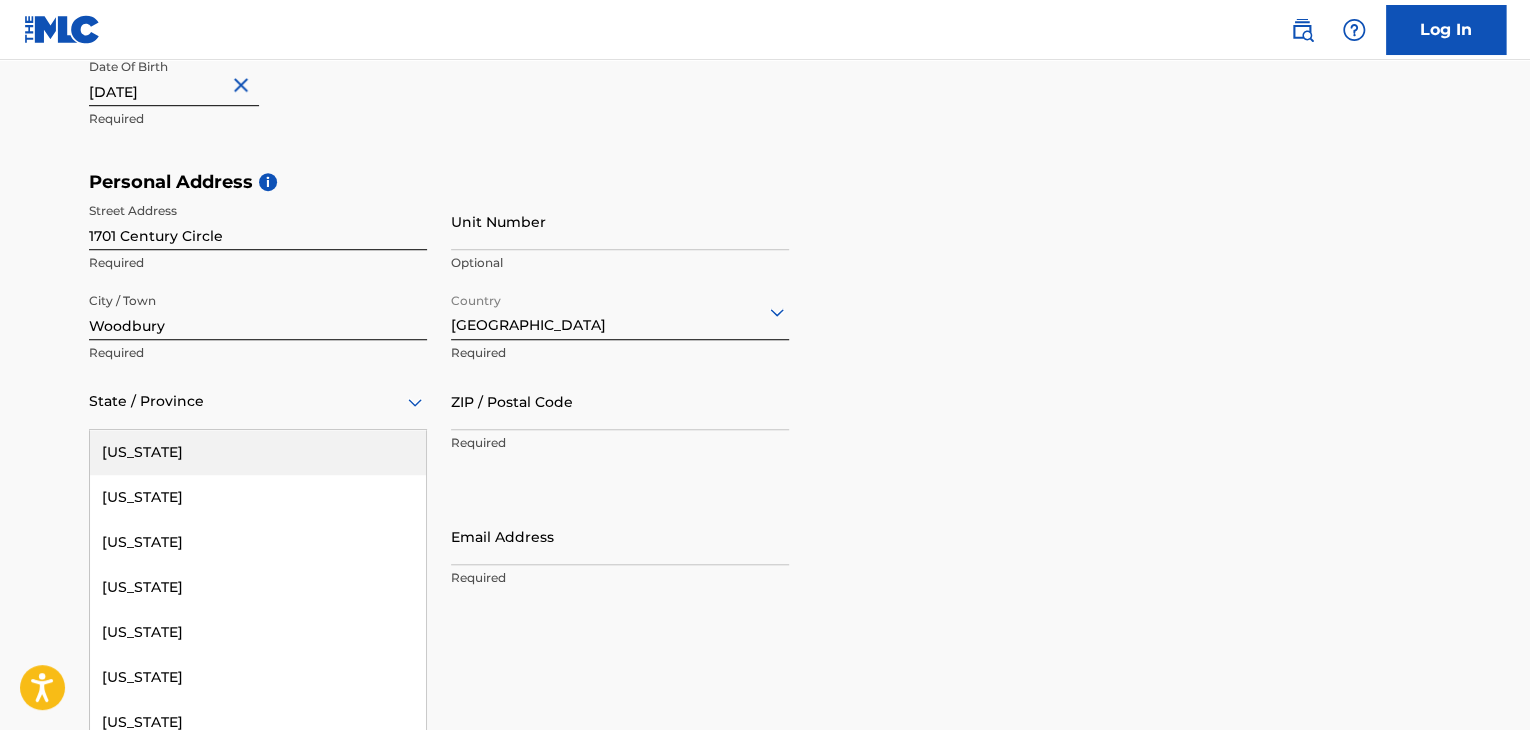 click on "57 results available. Use Up and Down to choose options, press Enter to select the currently focused option, press Escape to exit the menu, press Tab to select the option and exit the menu. State / Province [US_STATE] [US_STATE] [US_STATE] [US_STATE] [US_STATE] [US_STATE] [US_STATE] [US_STATE] [US_STATE] [GEOGRAPHIC_DATA][US_STATE][GEOGRAPHIC_DATA] [US_STATE] [US_STATE] [US_STATE] [US_STATE] [US_STATE] [US_STATE] [US_STATE] [US_STATE] [US_STATE] [US_STATE] [US_STATE] [US_STATE] [US_STATE] [US_STATE] [US_STATE] [US_STATE] [US_STATE] [US_STATE] [US_STATE] [US_STATE] [US_STATE] [US_STATE] [US_STATE] [US_STATE] [US_STATE] [US_STATE] [US_STATE] [US_STATE] [US_STATE] [US_STATE] [US_STATE] [US_STATE] [US_STATE] [US_STATE] [US_STATE] [US_STATE] [US_STATE] [US_STATE] [US_STATE] [US_STATE] [US_STATE] [GEOGRAPHIC_DATA], [GEOGRAPHIC_DATA] [US_STATE][PERSON_NAME][US_STATE] [US_STATE][PERSON_NAME] [US_STATE] [US_STATE]" at bounding box center (258, 401) 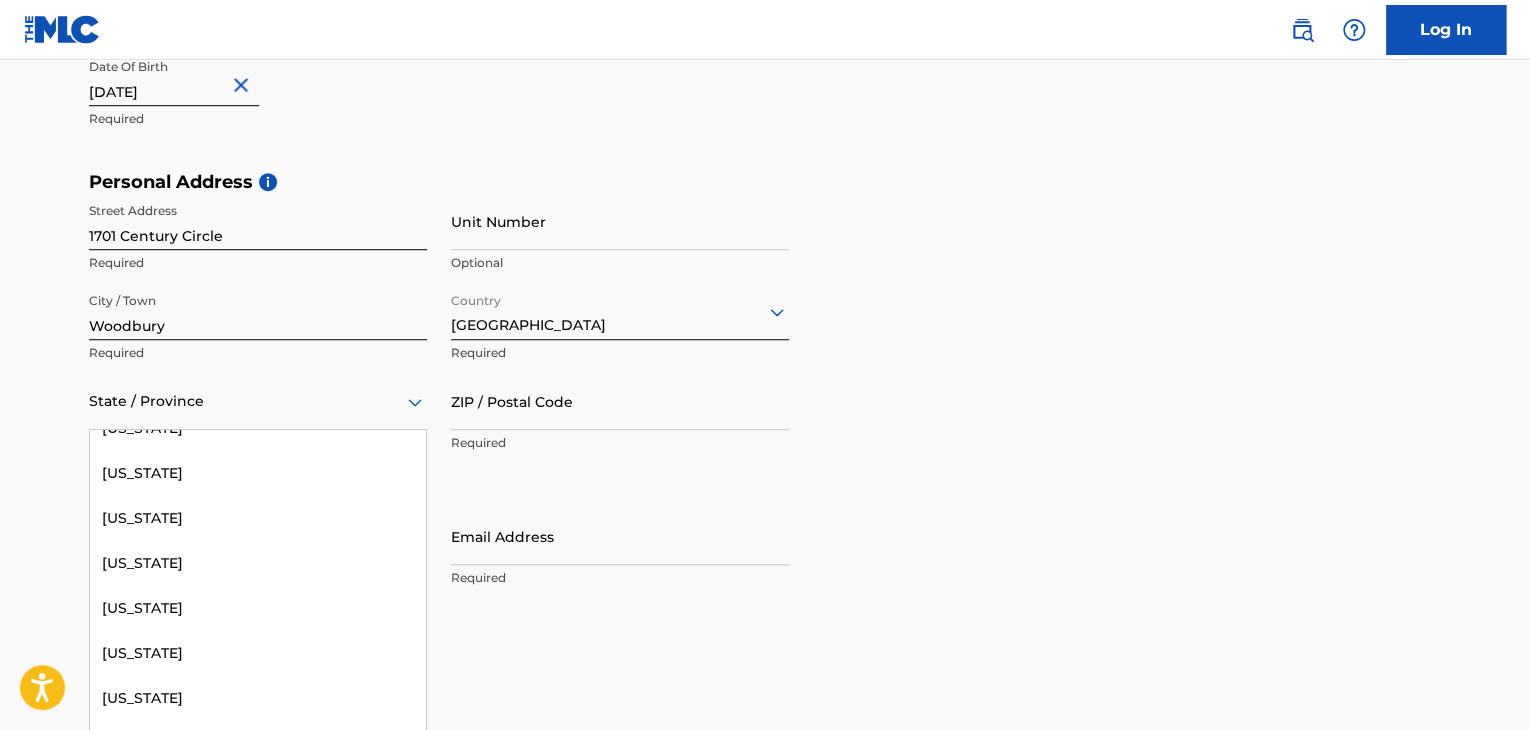 scroll, scrollTop: 932, scrollLeft: 0, axis: vertical 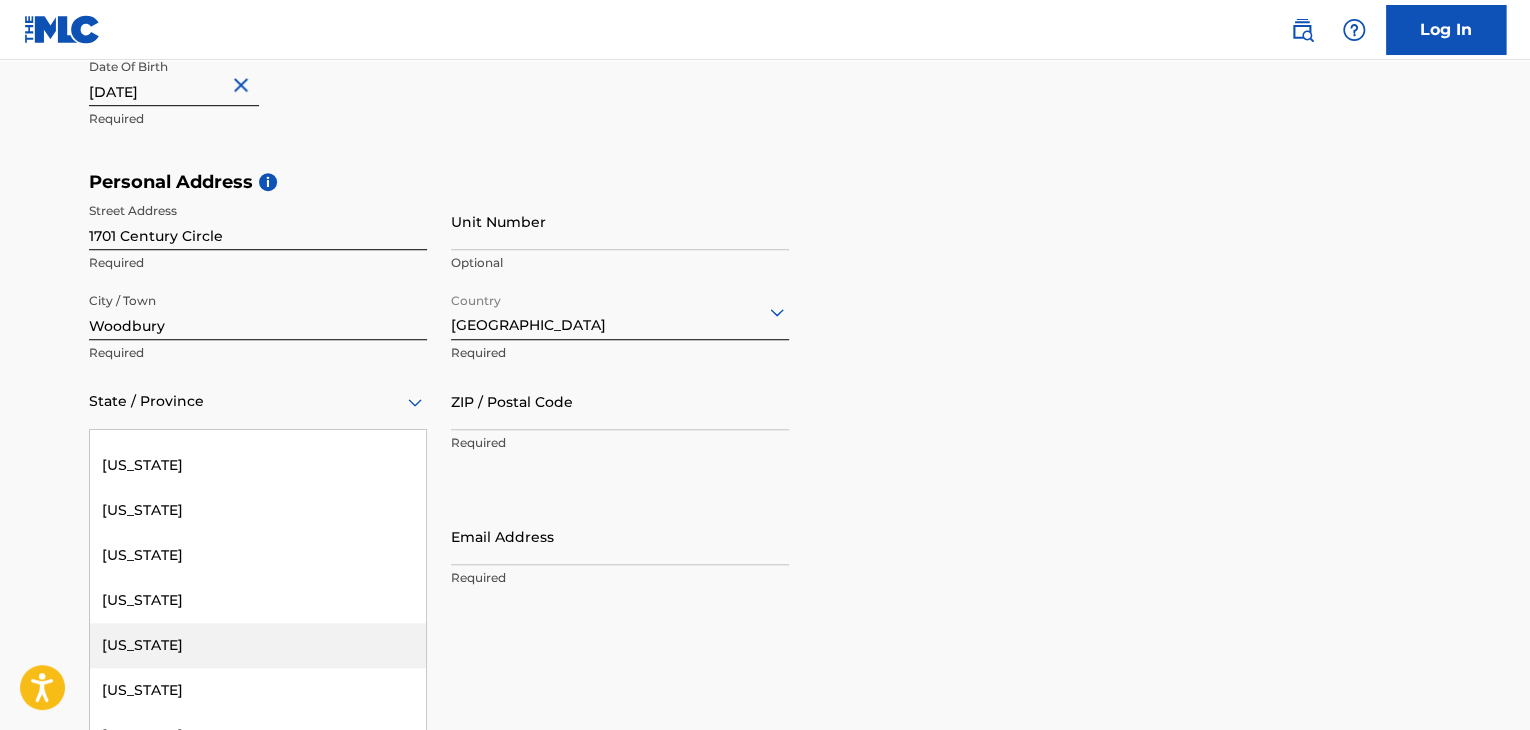 click on "[US_STATE]" at bounding box center [258, 645] 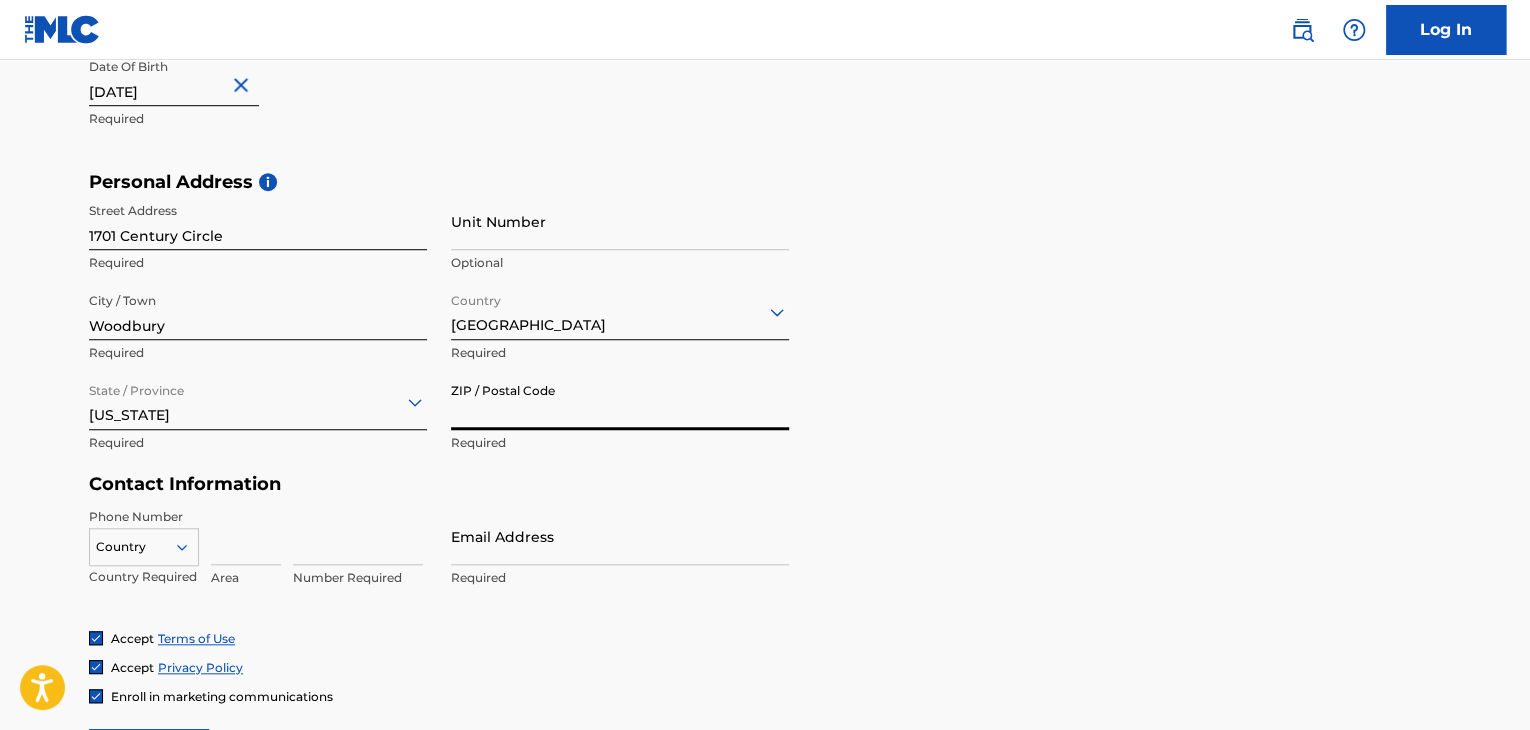click on "ZIP / Postal Code" at bounding box center [620, 401] 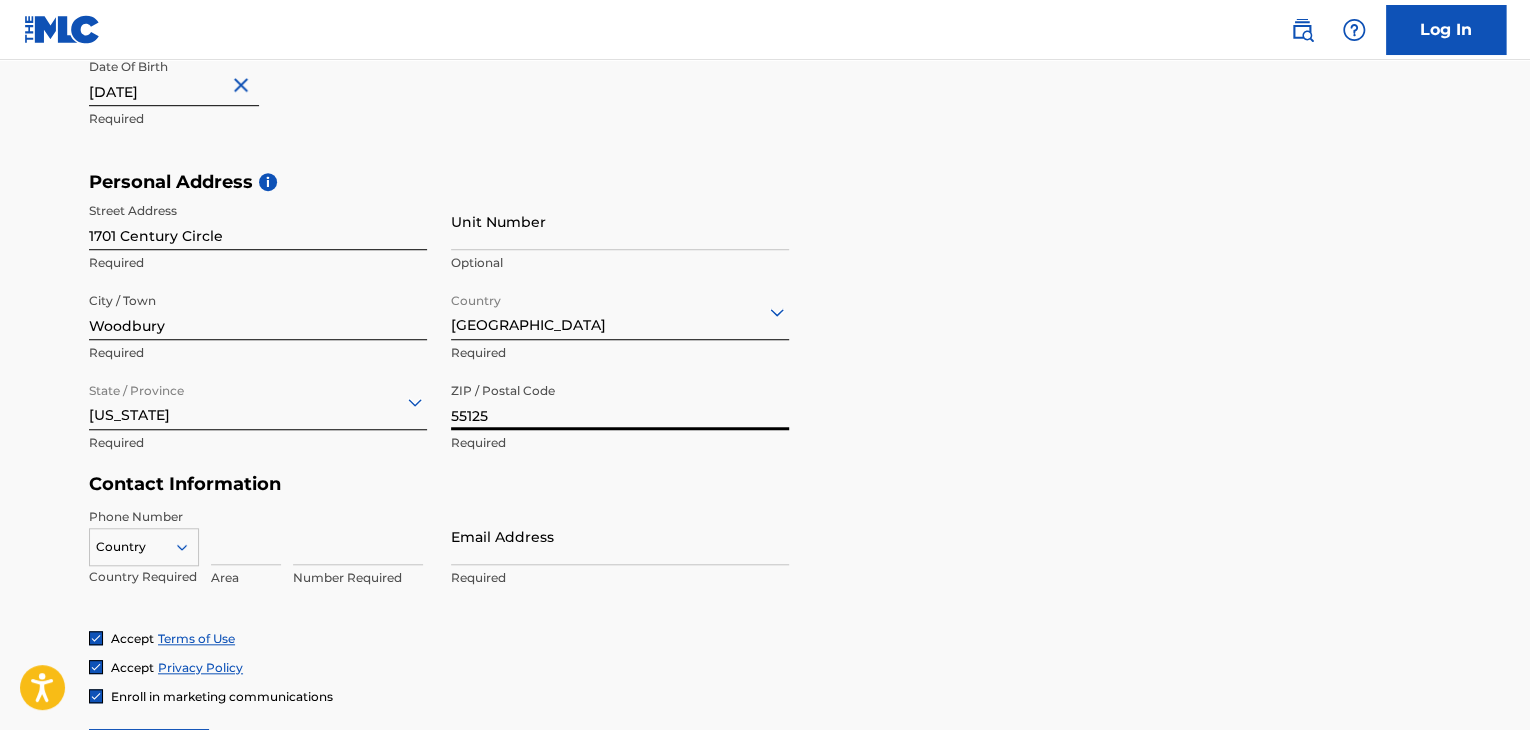 type on "55125" 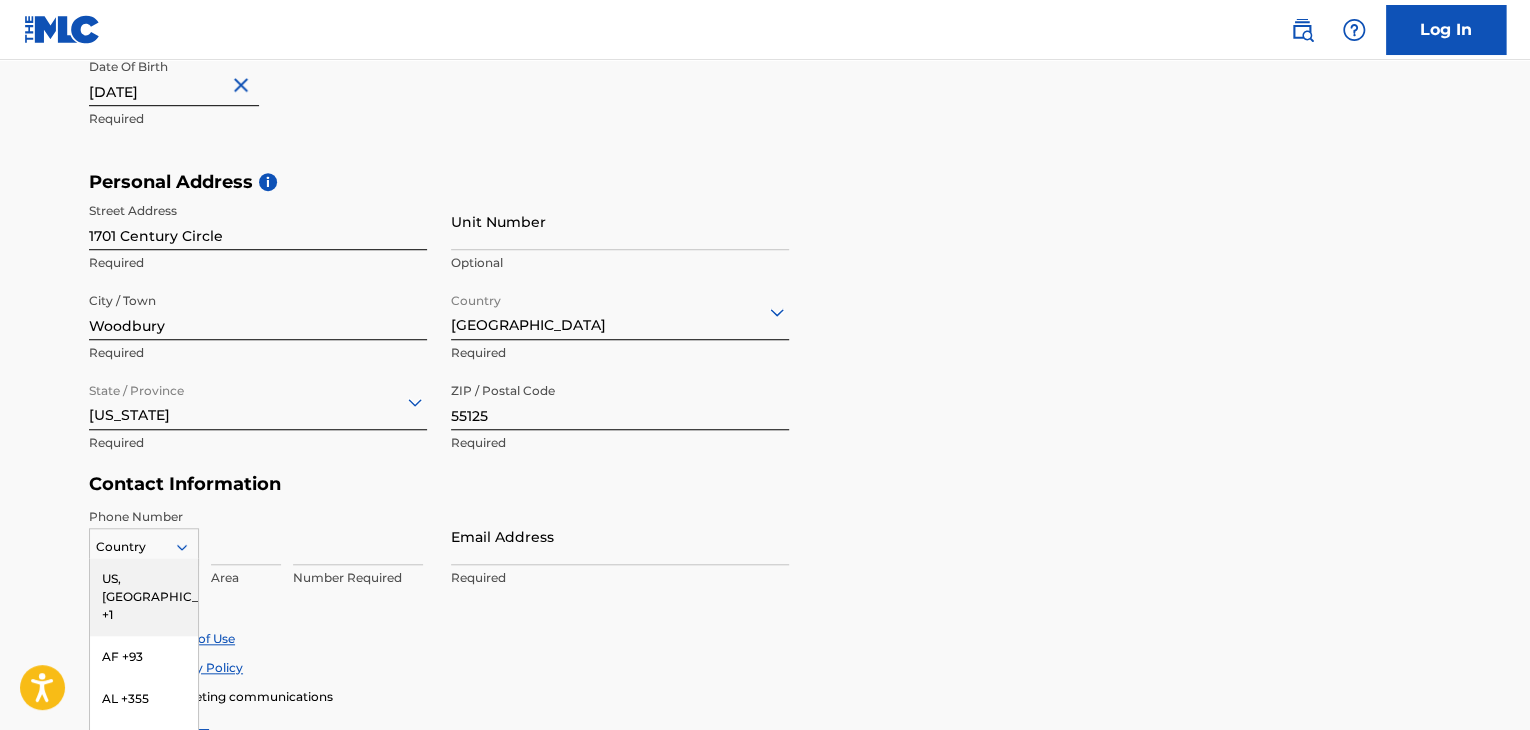 scroll, scrollTop: 705, scrollLeft: 0, axis: vertical 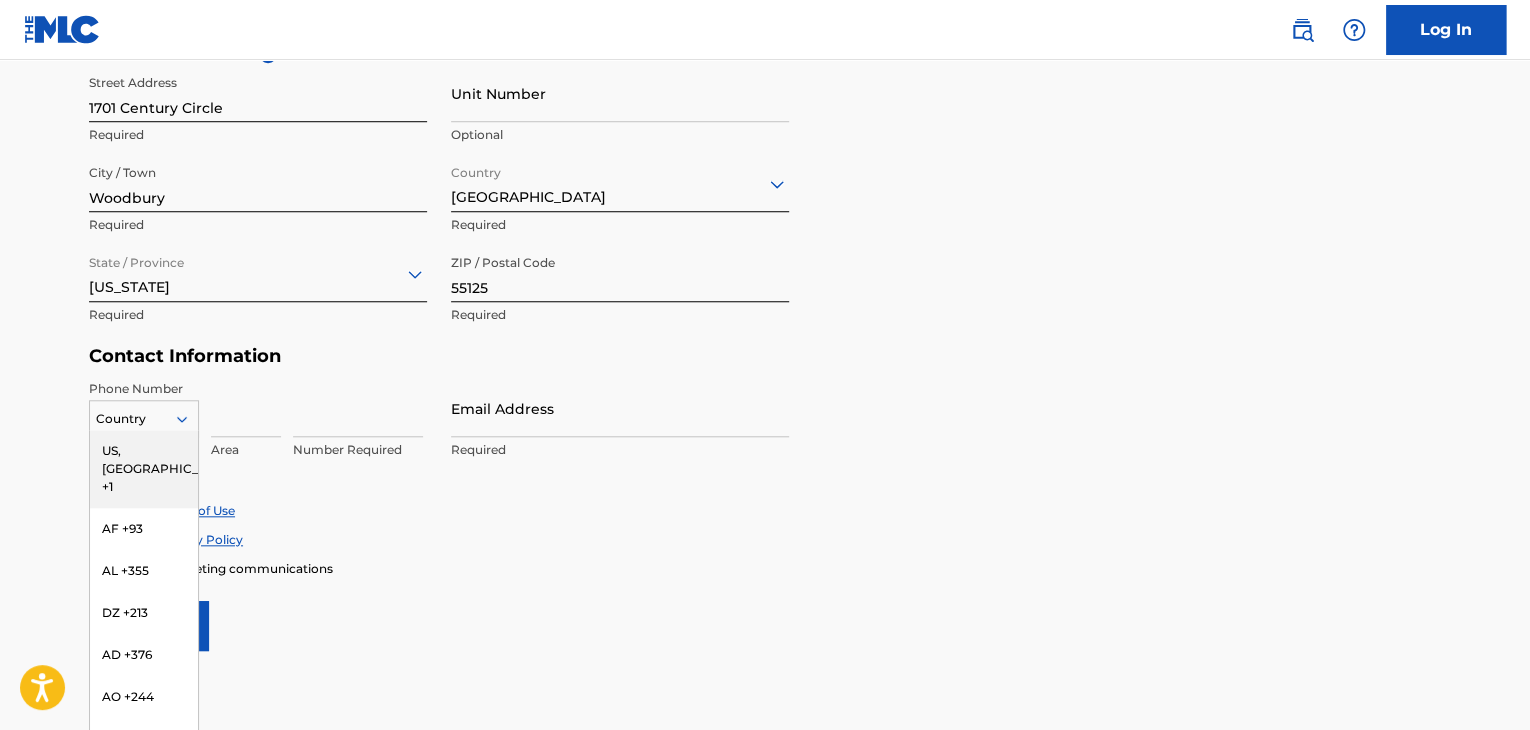 click on "216 results available. Use Up and Down to choose options, press Enter to select the currently focused option, press Escape to exit the menu, press Tab to select the option and exit the menu. Country [GEOGRAPHIC_DATA], [GEOGRAPHIC_DATA] +1 AF +93 AL +355 DZ +213 AD +376 AO +244 AI +1264 AG +1268 AR +54 AM +374 AW +297 AU +61 AT +43 AZ +994 BS +1242 BH +973 BD +880 BB +1246 BY +375 BE +32 BZ +501 BJ +229 BM +1441 BT +975 BO +591 BA +387 BW +267 BR +55 BN +673 BG +359 BF +226 BI +257 KH +855 CM +237 CV +238 KY +1345 CF +236 TD +235 CL +56 CN +86 CO +57 KM +269 CG, CD +242 CK +682 CR +506 CI +225 HR +385 CU +53 CY +357 CZ +420 DK +45 DJ +253 DM +1767 DO +1809 EC +593 EG +20 SV +503 GQ +240 ER +291 EE +372 ET +251 FK +500 FO +298 FJ +679 FI +358 FR +33 GF +594 PF +689 GA +241 GM +220 GE +995 DE +49 GH +233 GI +350 GR +30 GL +299 GD +1473 GP +590 GT +502 GN +224 GW +245 GY +592 HT +509 VA, IT +39 HN +504 HK +852 HU +36 IS +354 IN +91 ID +62 IR +98 IQ +964 IE +353 IL +972 JM +1876 JP +81 JO +962 KZ +7 KE +254 KI +686 KP +850 KR +82 KW +965" at bounding box center [144, 415] 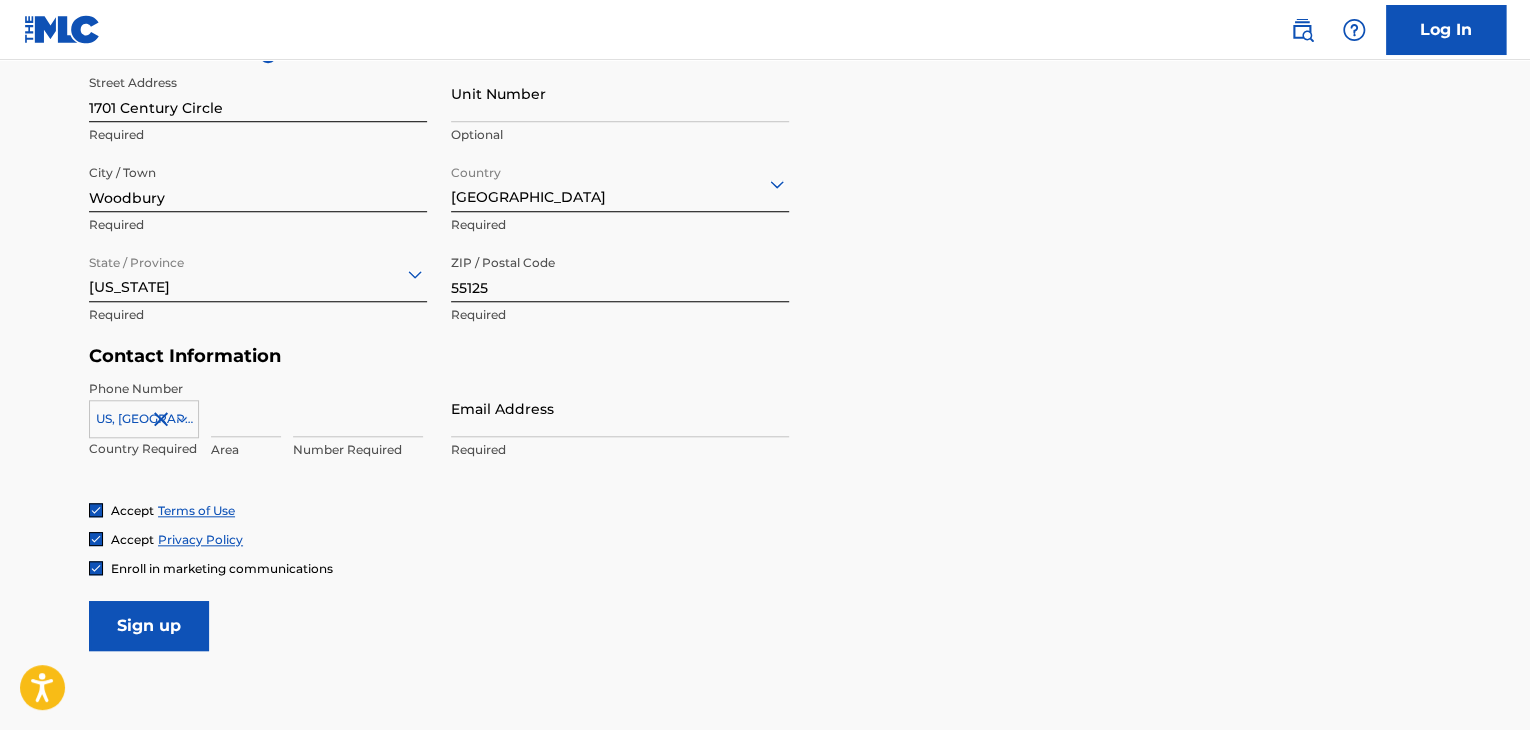 click at bounding box center (246, 408) 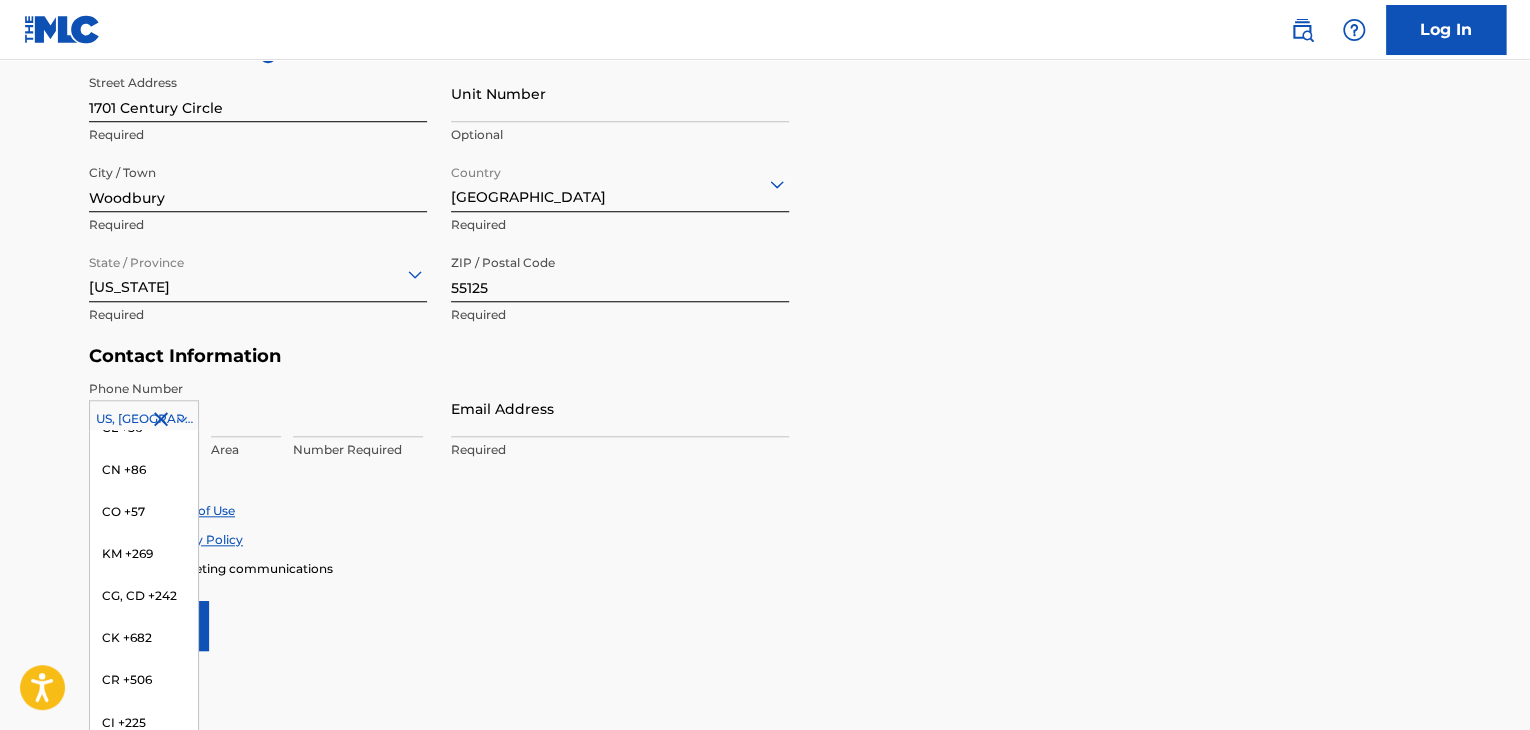 scroll, scrollTop: 1684, scrollLeft: 0, axis: vertical 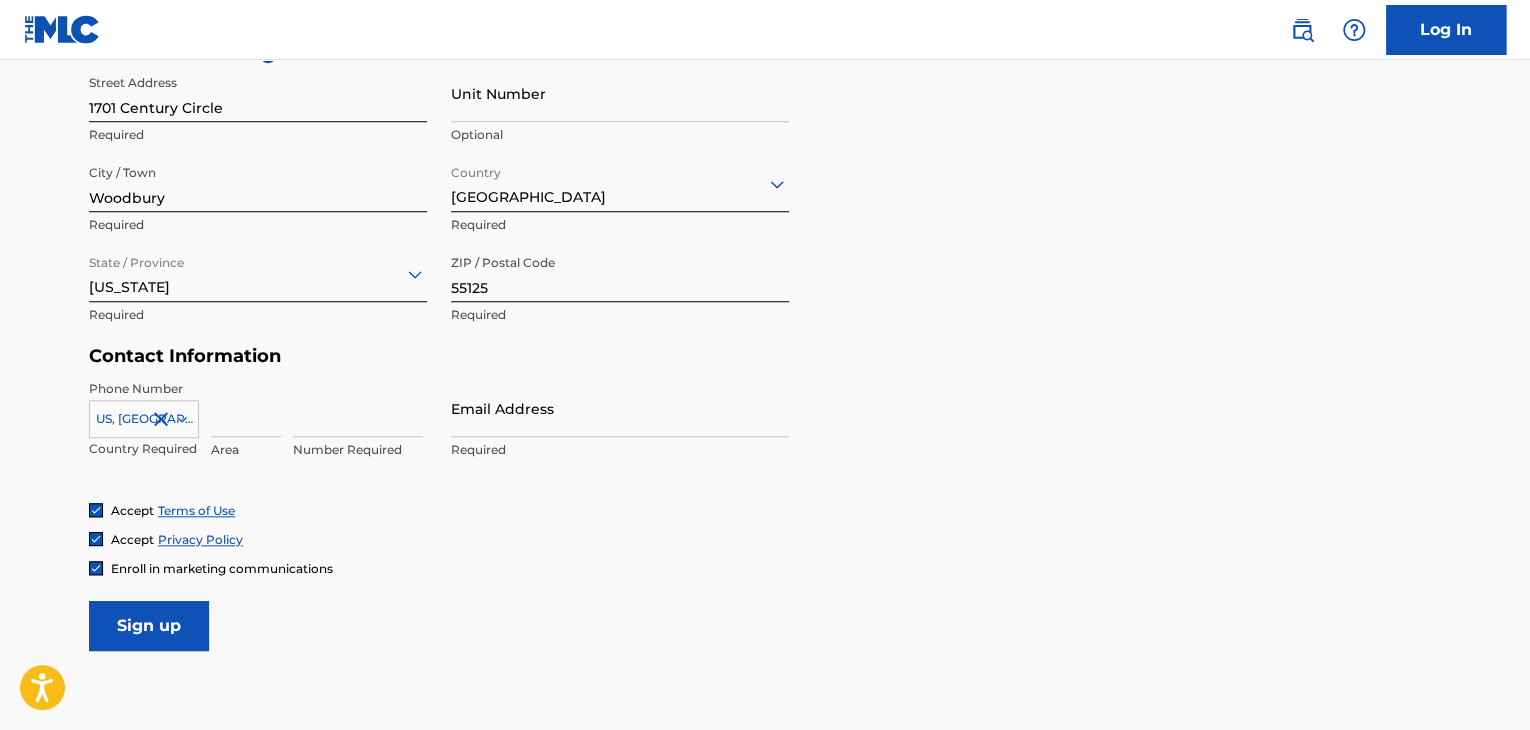 click on "Accept Privacy Policy" at bounding box center (765, 539) 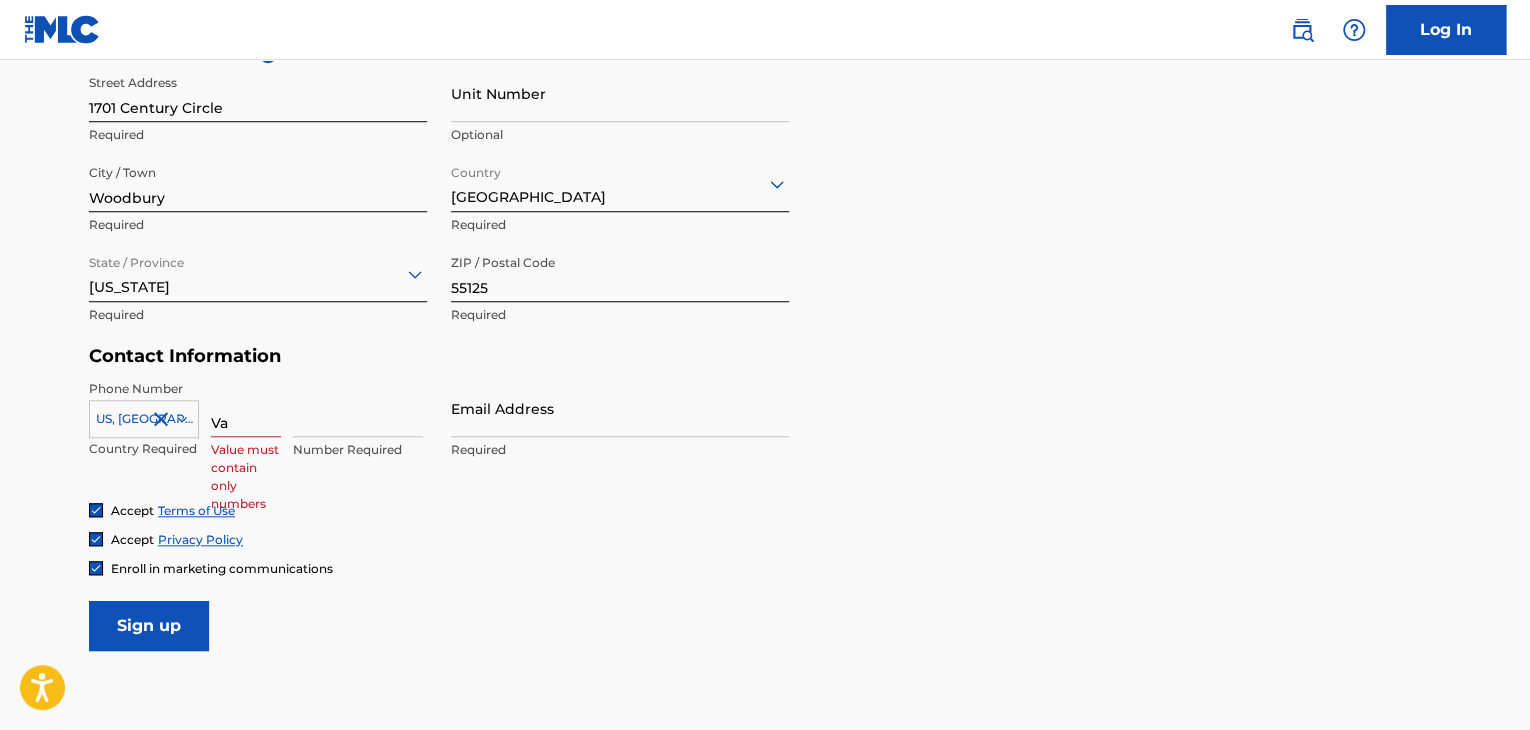 type on "V" 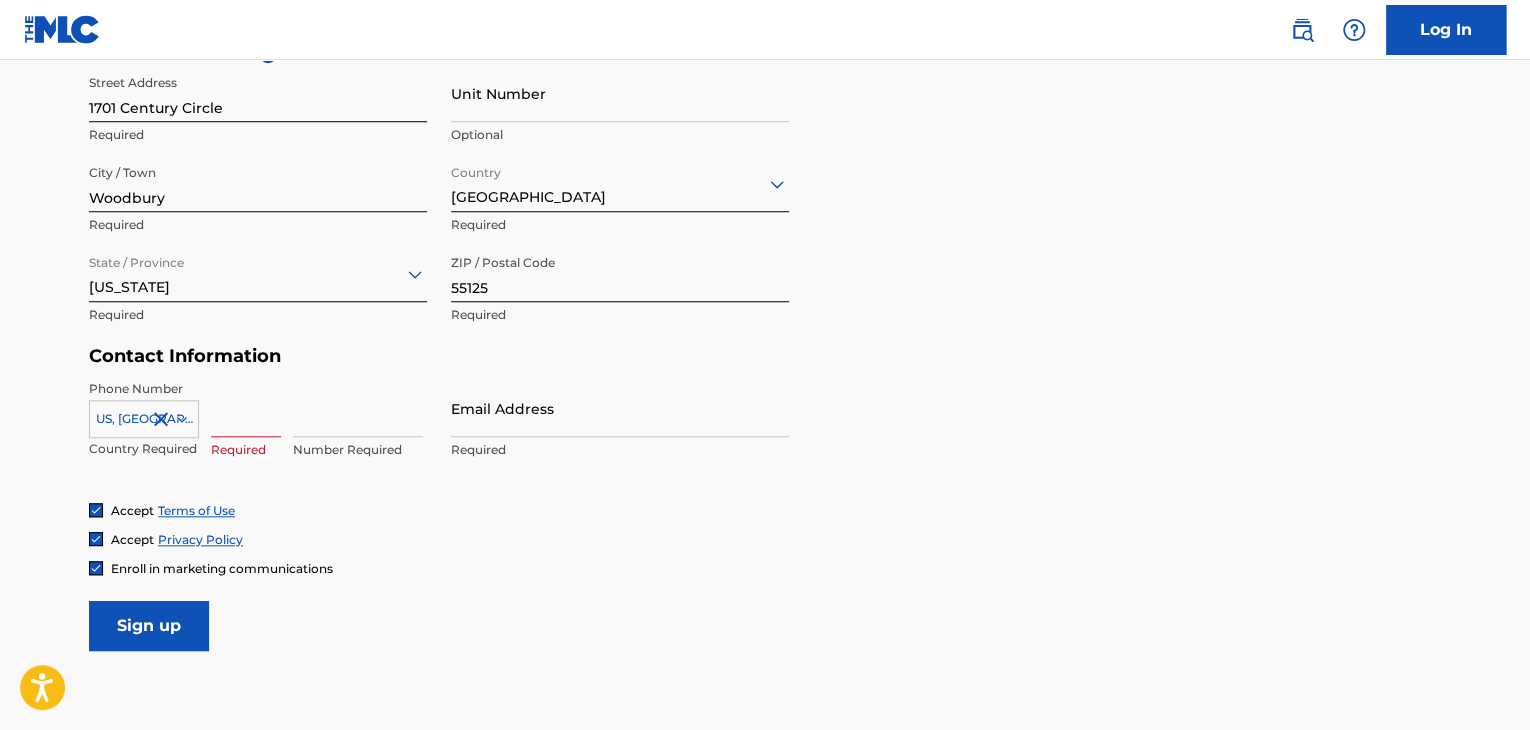 click at bounding box center [246, 408] 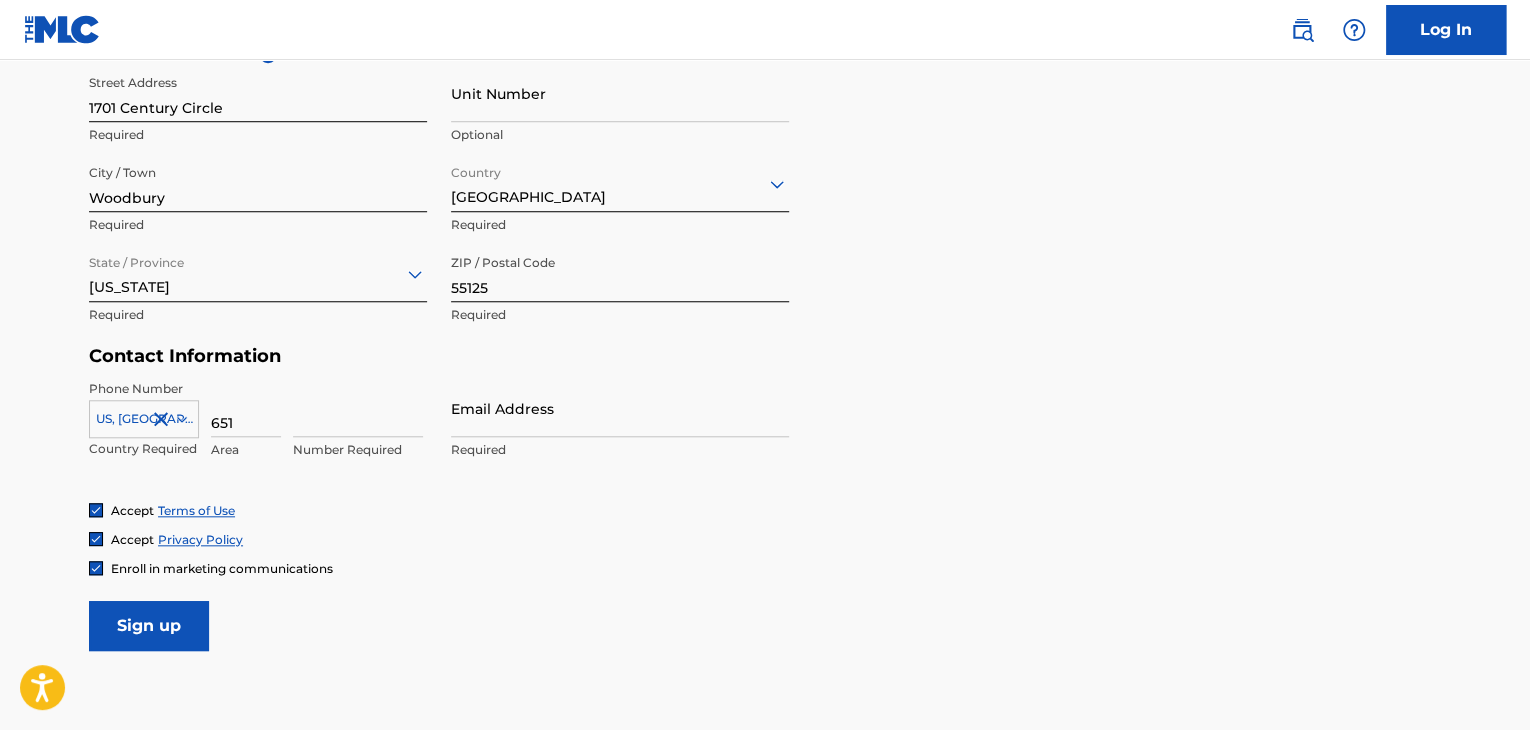 type on "651" 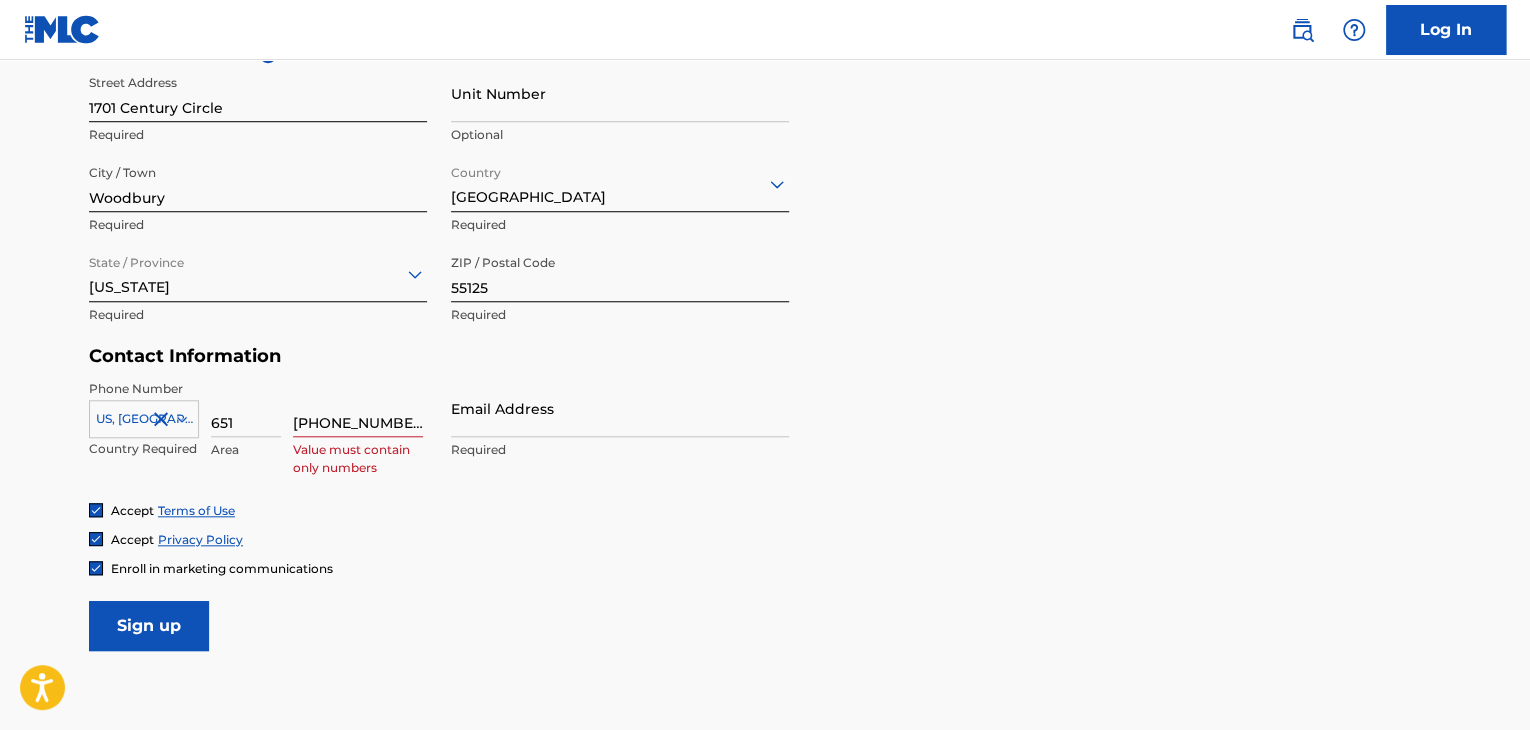 click on "Accept Terms of Use Accept Privacy Policy Enroll in marketing communications" at bounding box center (765, 539) 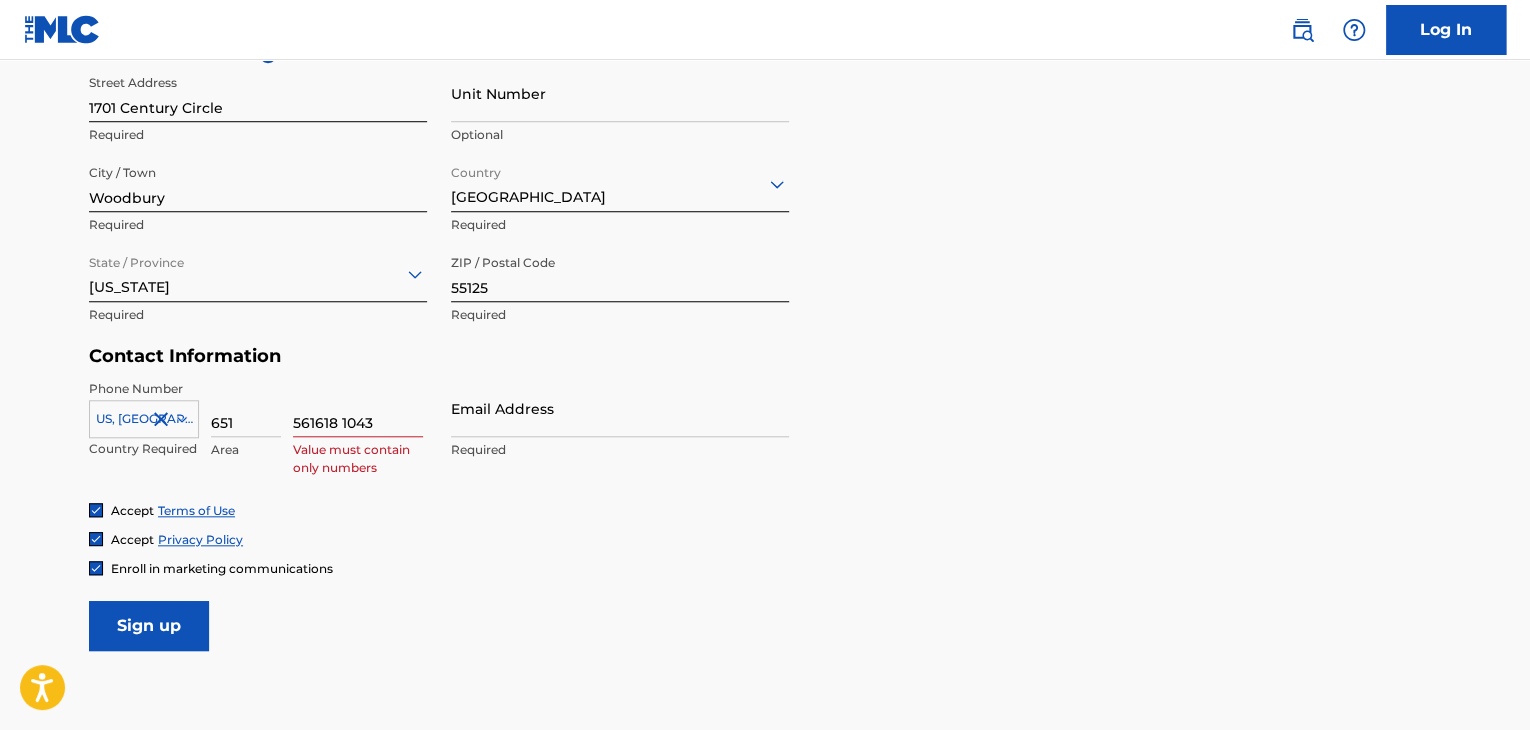 click on "561618 1043" at bounding box center (358, 408) 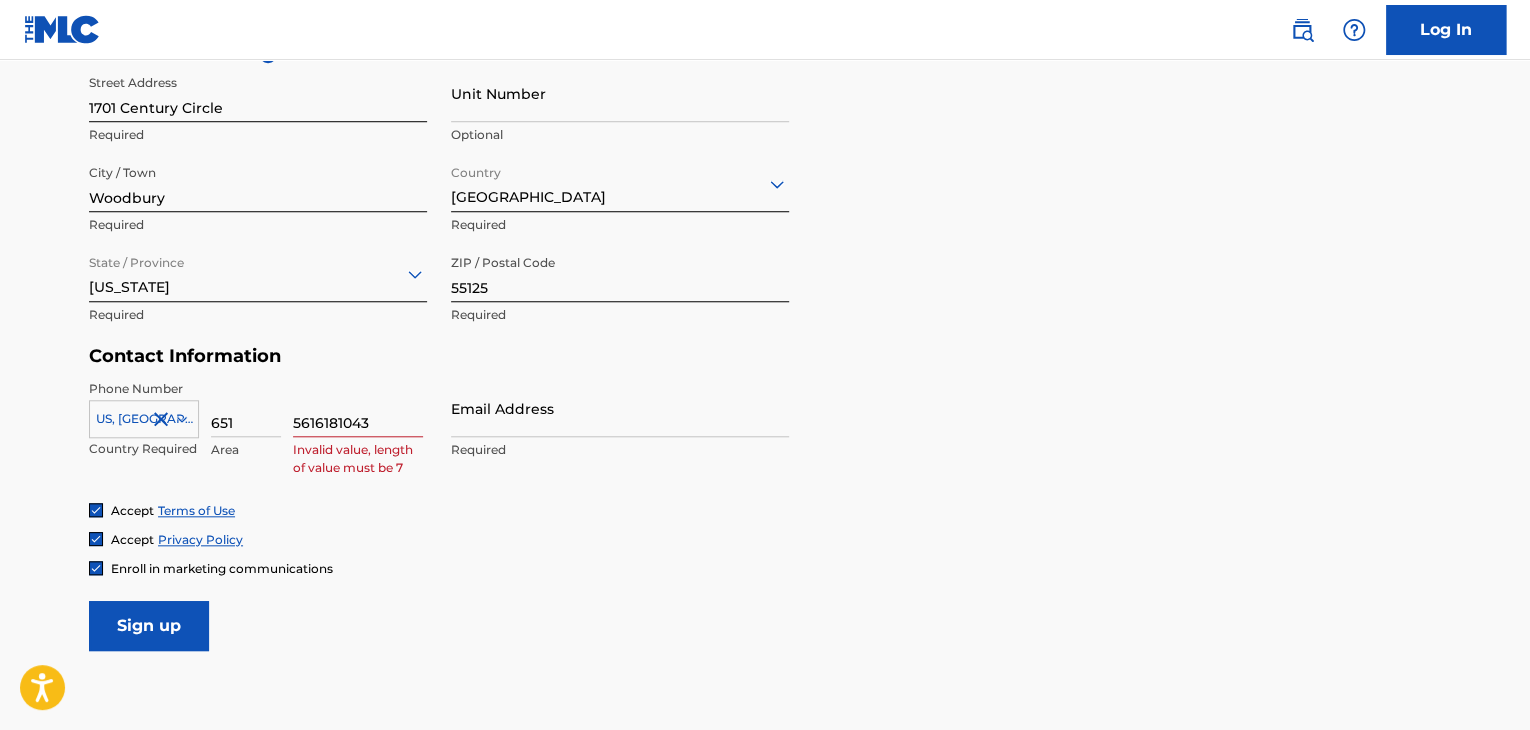 click on "Enroll in marketing communications" at bounding box center (765, 568) 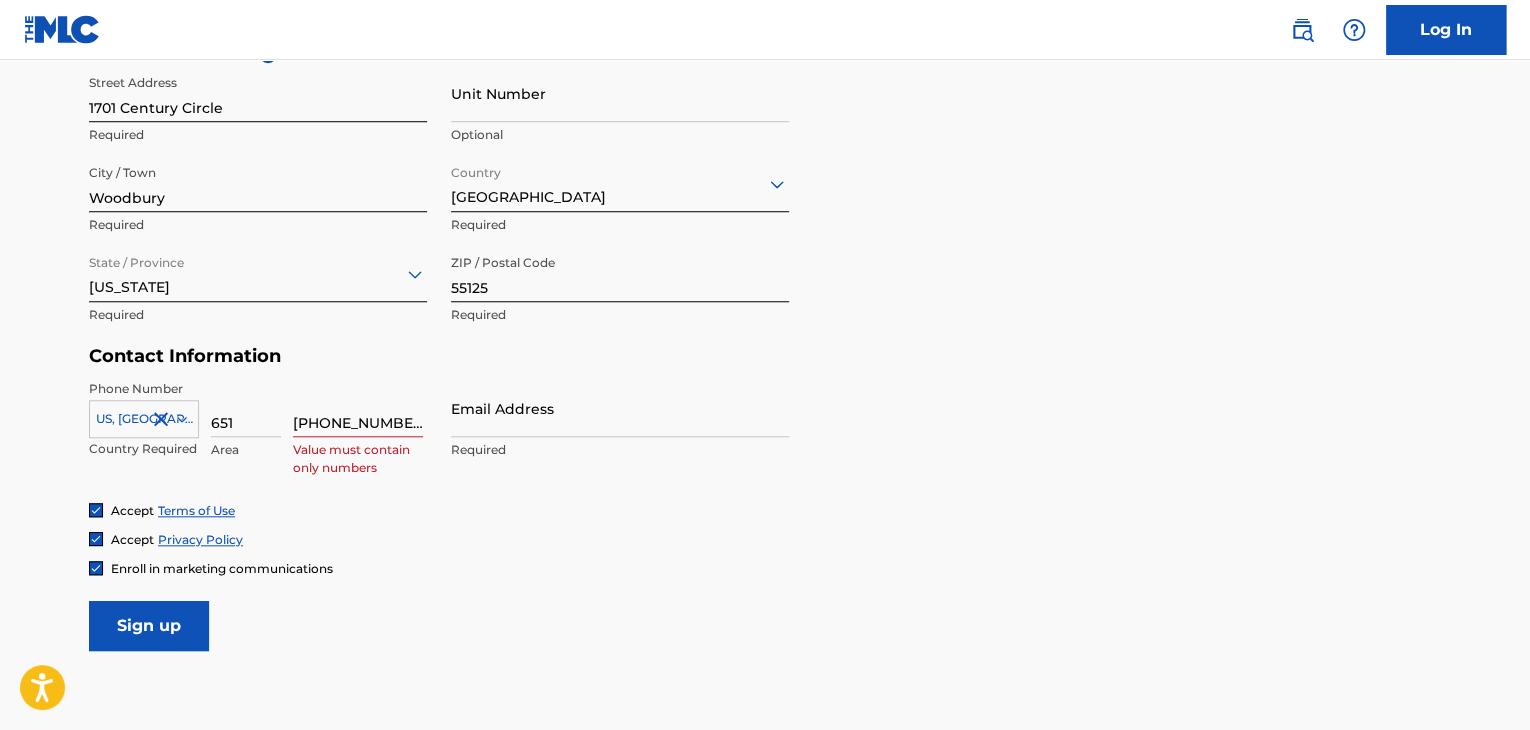 click on "[PHONE_NUMBER]" at bounding box center (358, 408) 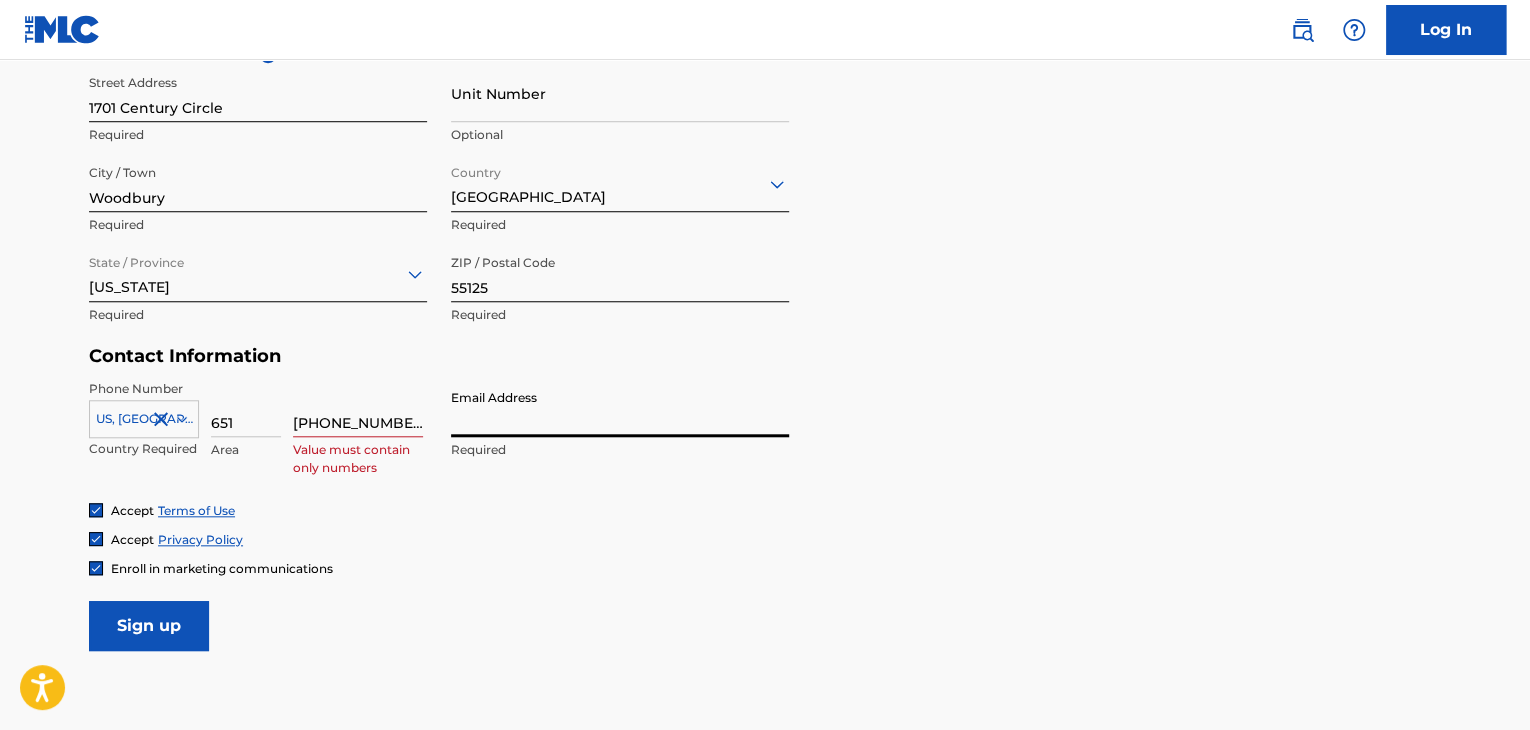 click on "Email Address" at bounding box center [620, 408] 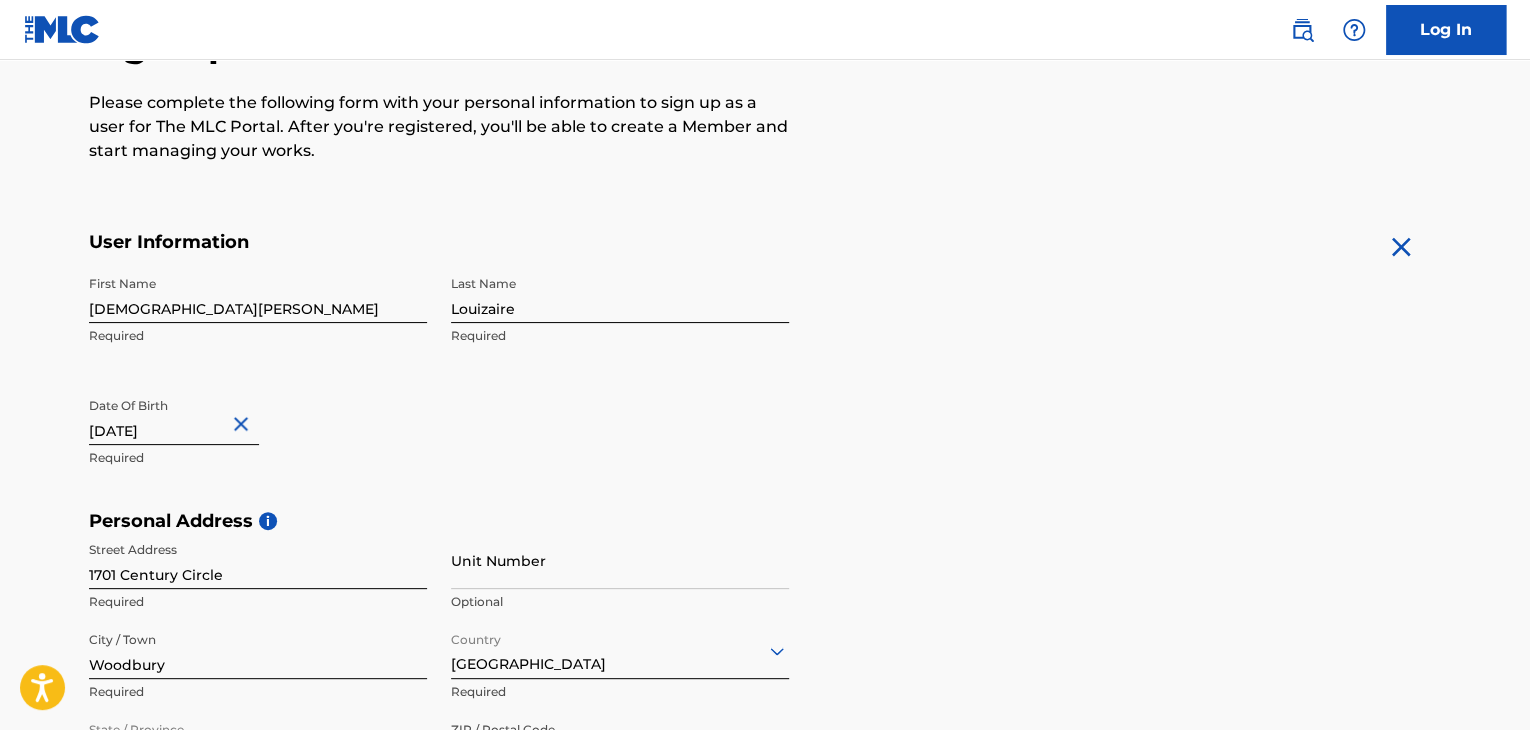 scroll, scrollTop: 235, scrollLeft: 0, axis: vertical 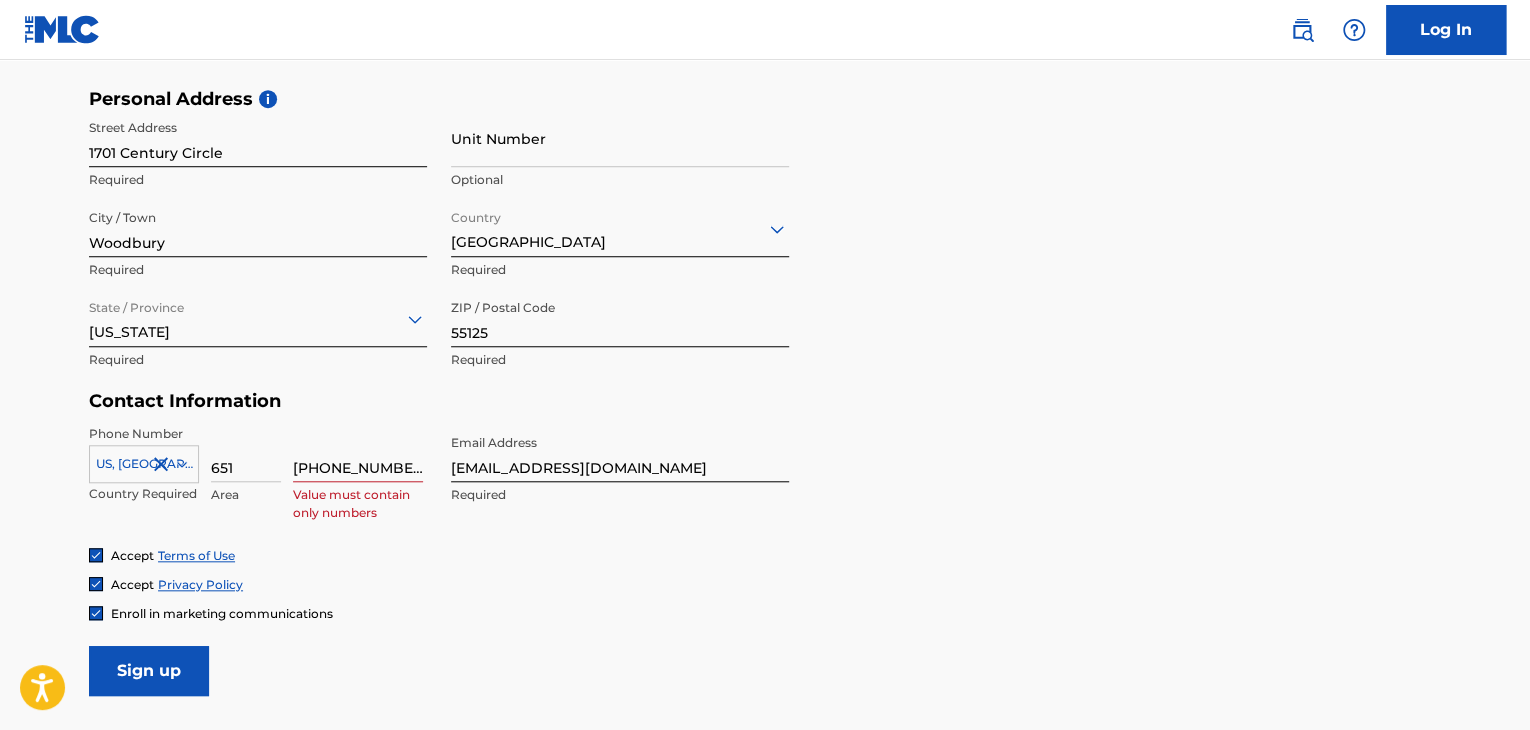 click on "Sign up" at bounding box center (149, 671) 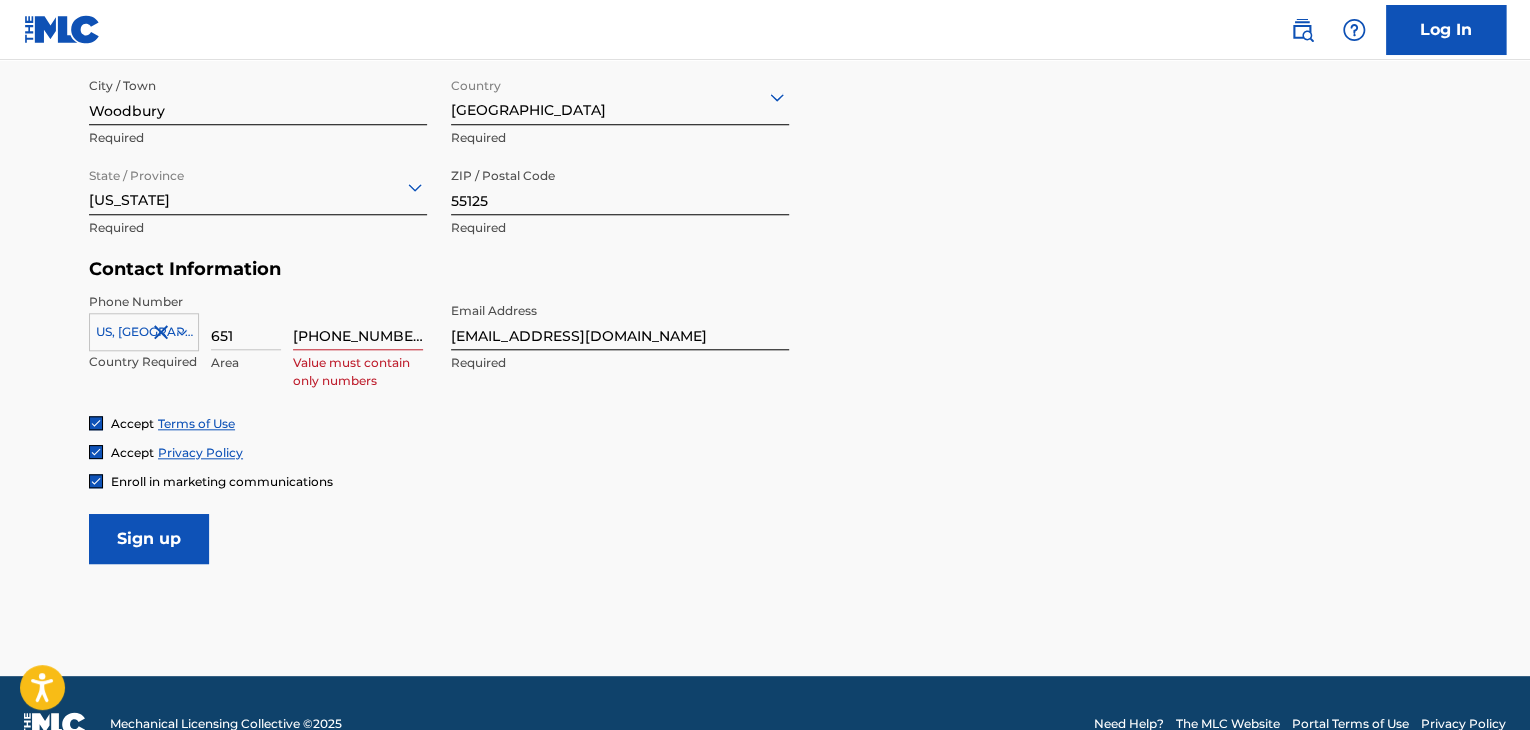 scroll, scrollTop: 833, scrollLeft: 0, axis: vertical 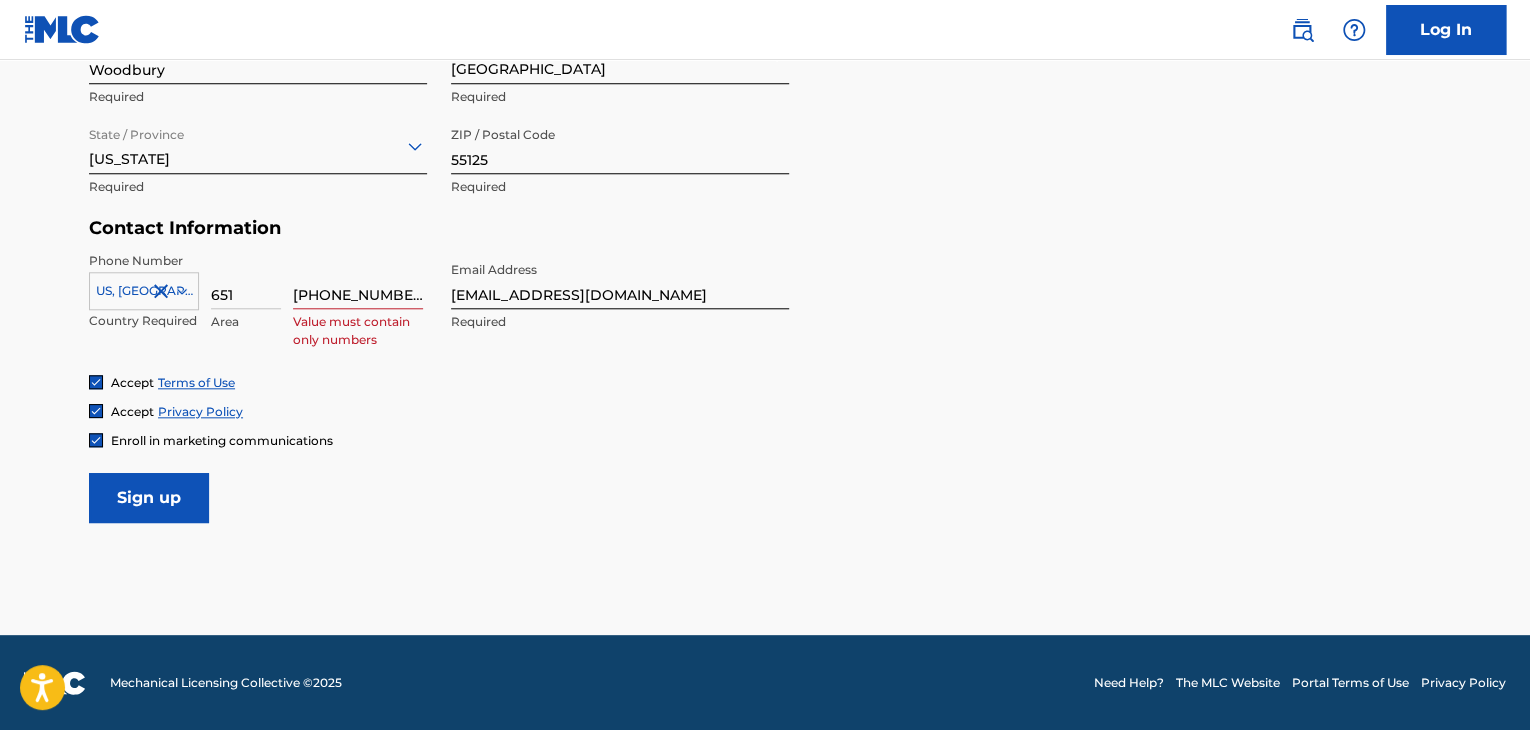 click on "Sign up" at bounding box center (149, 498) 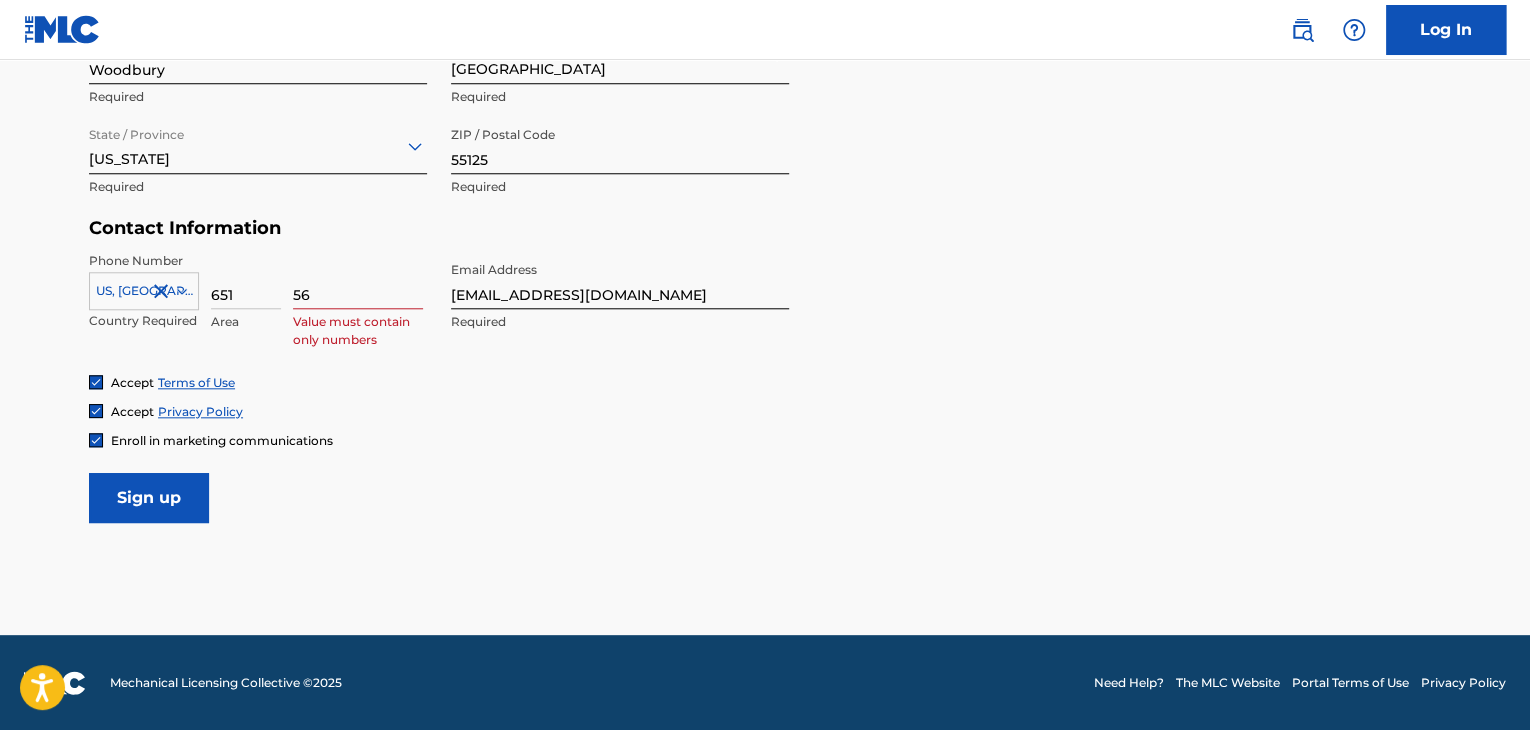 type on "5" 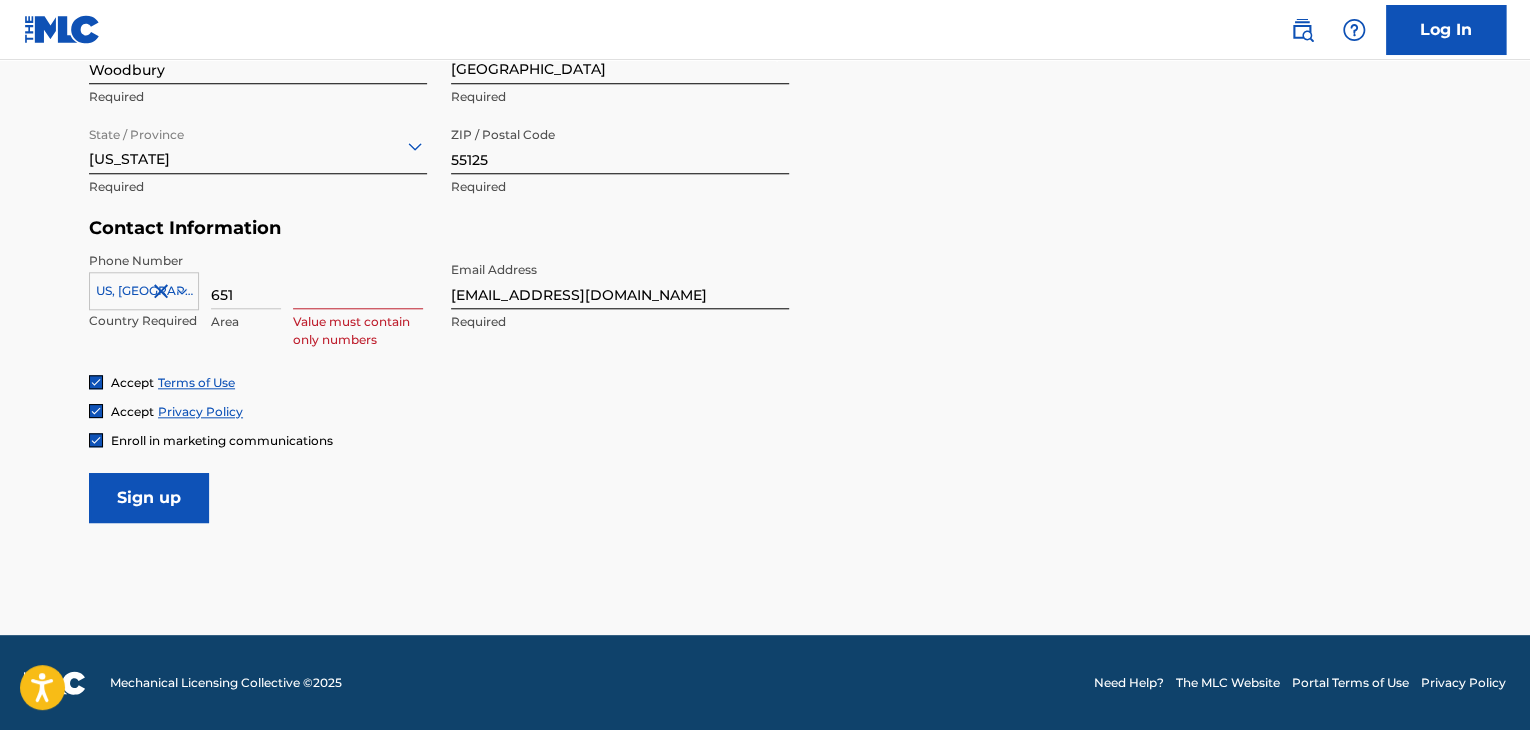 type on "6" 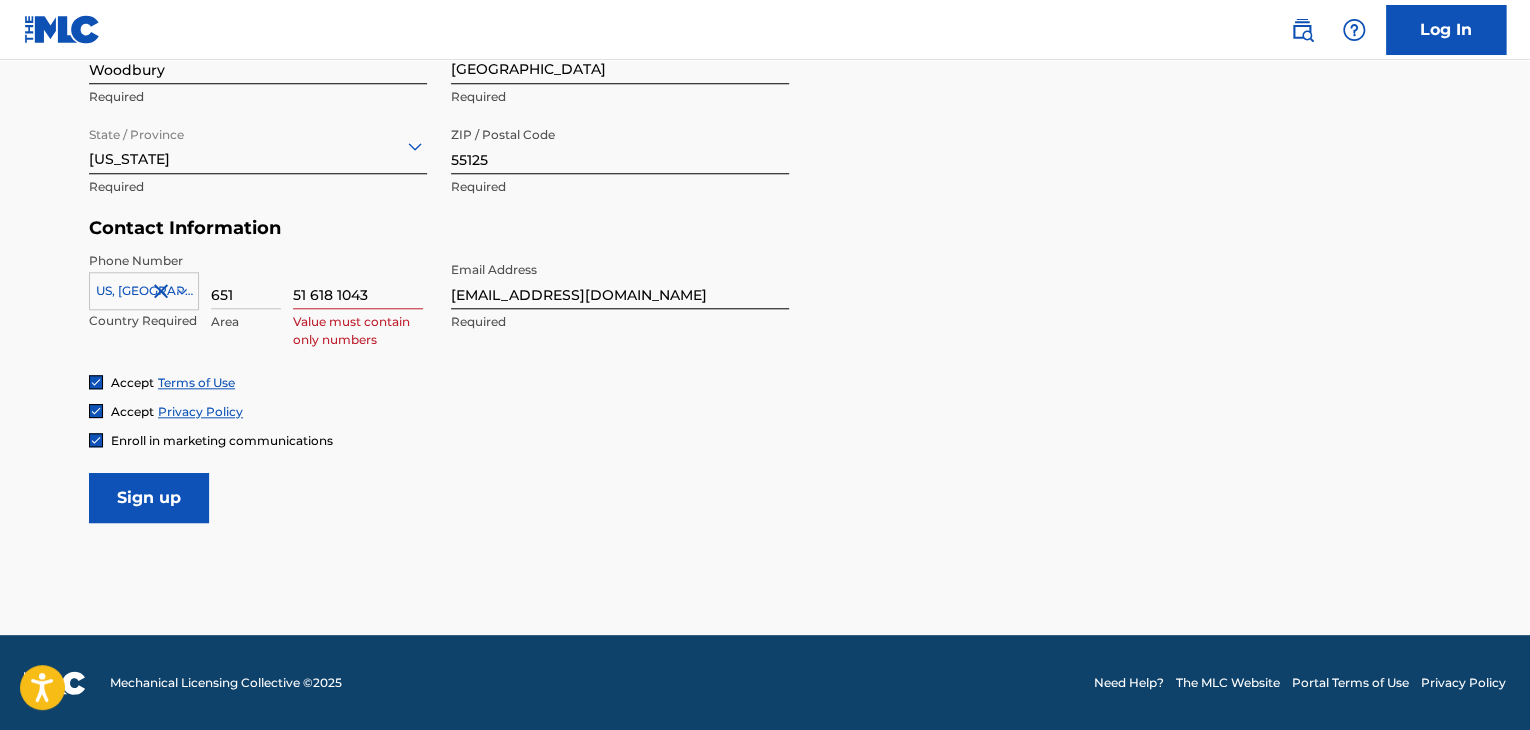 click on "51 618 1043" at bounding box center (358, 280) 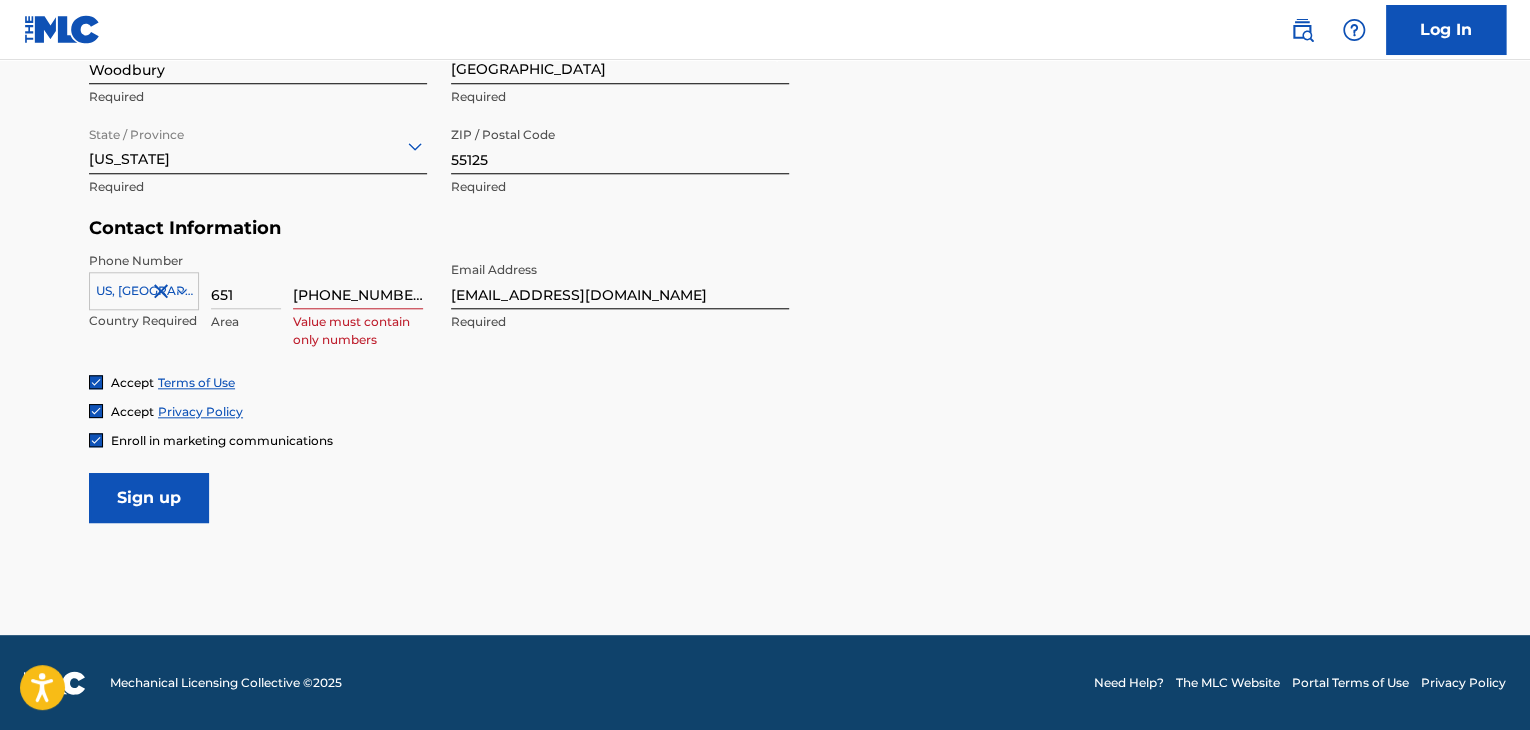 click on "Sign up" at bounding box center [149, 498] 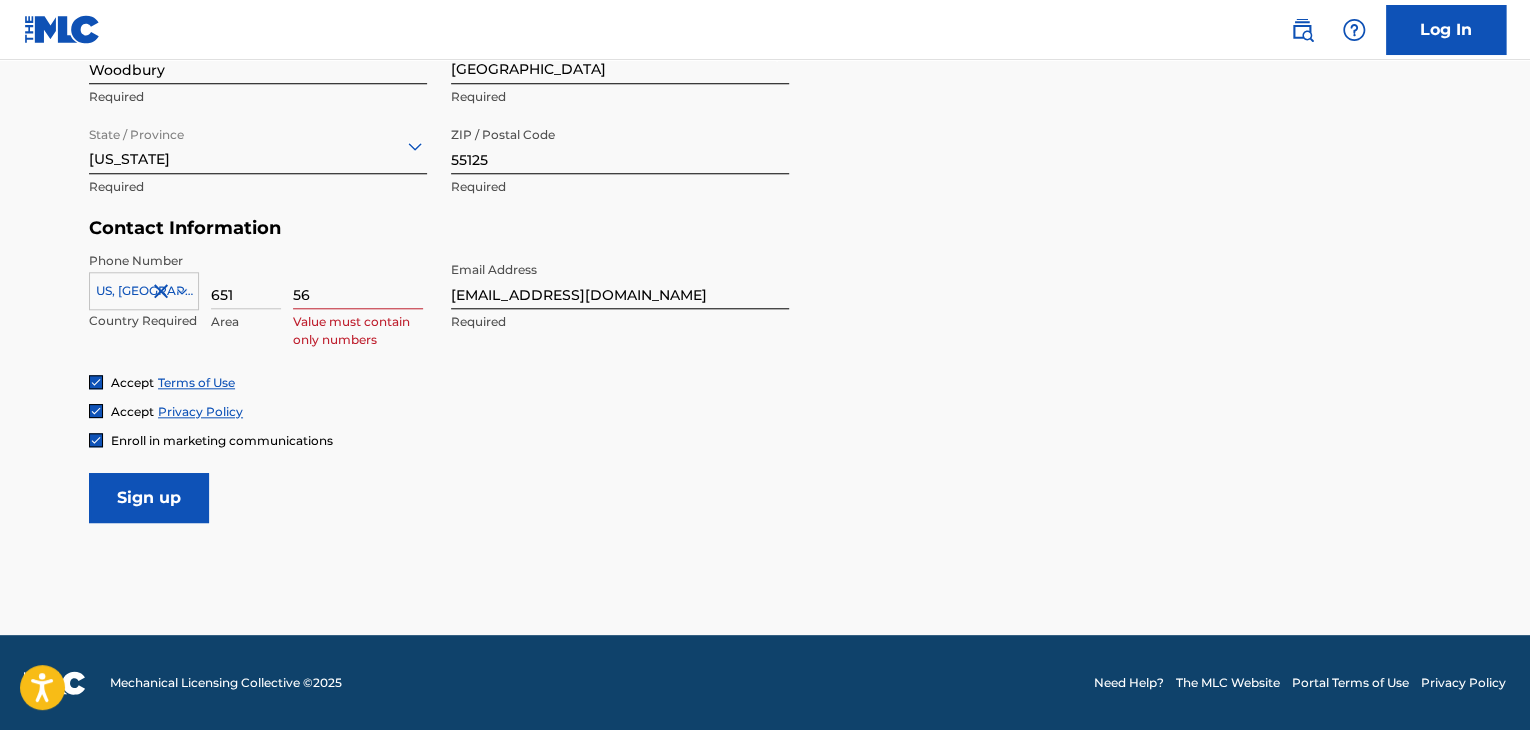 type on "5" 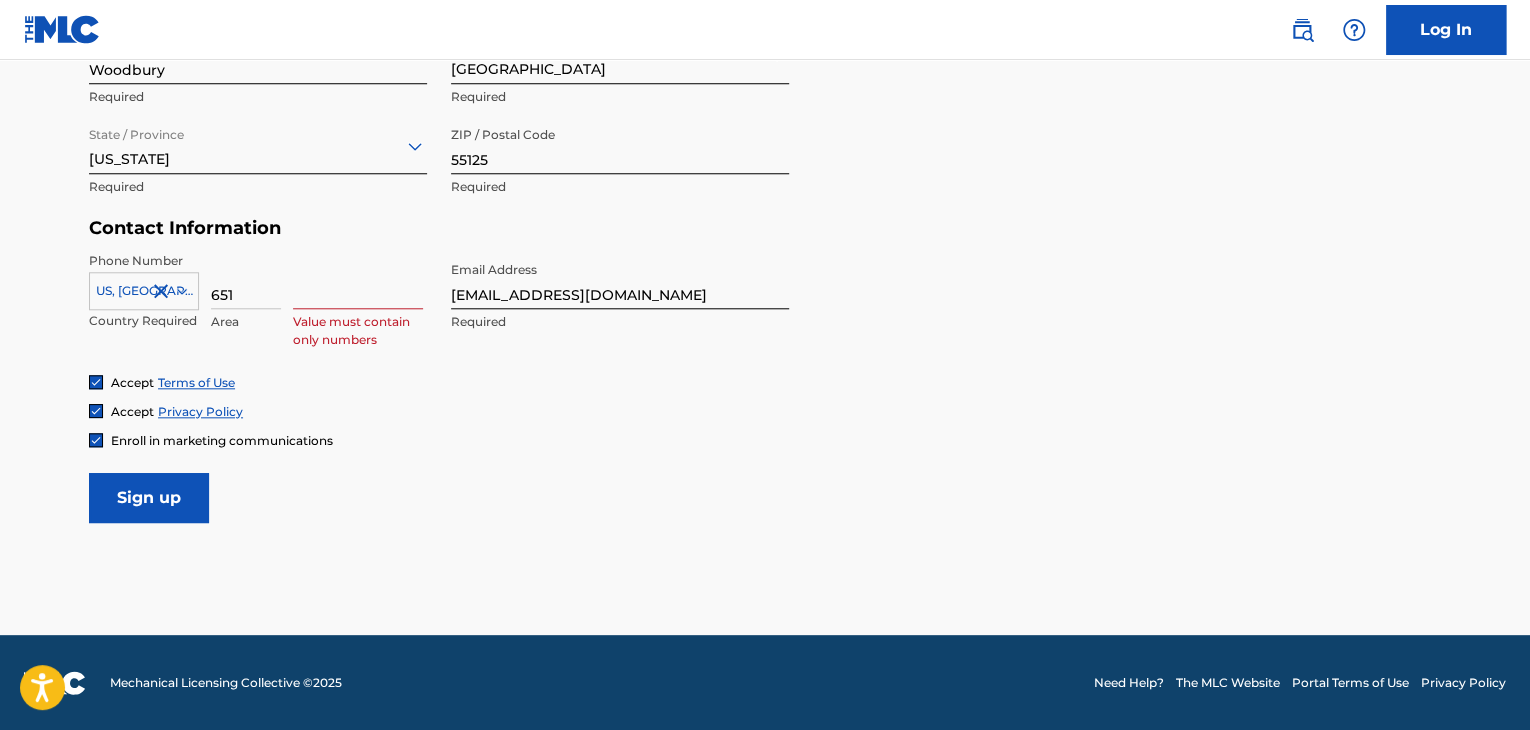 click on "Accept Terms of Use Accept Privacy Policy Enroll in marketing communications" at bounding box center [765, 411] 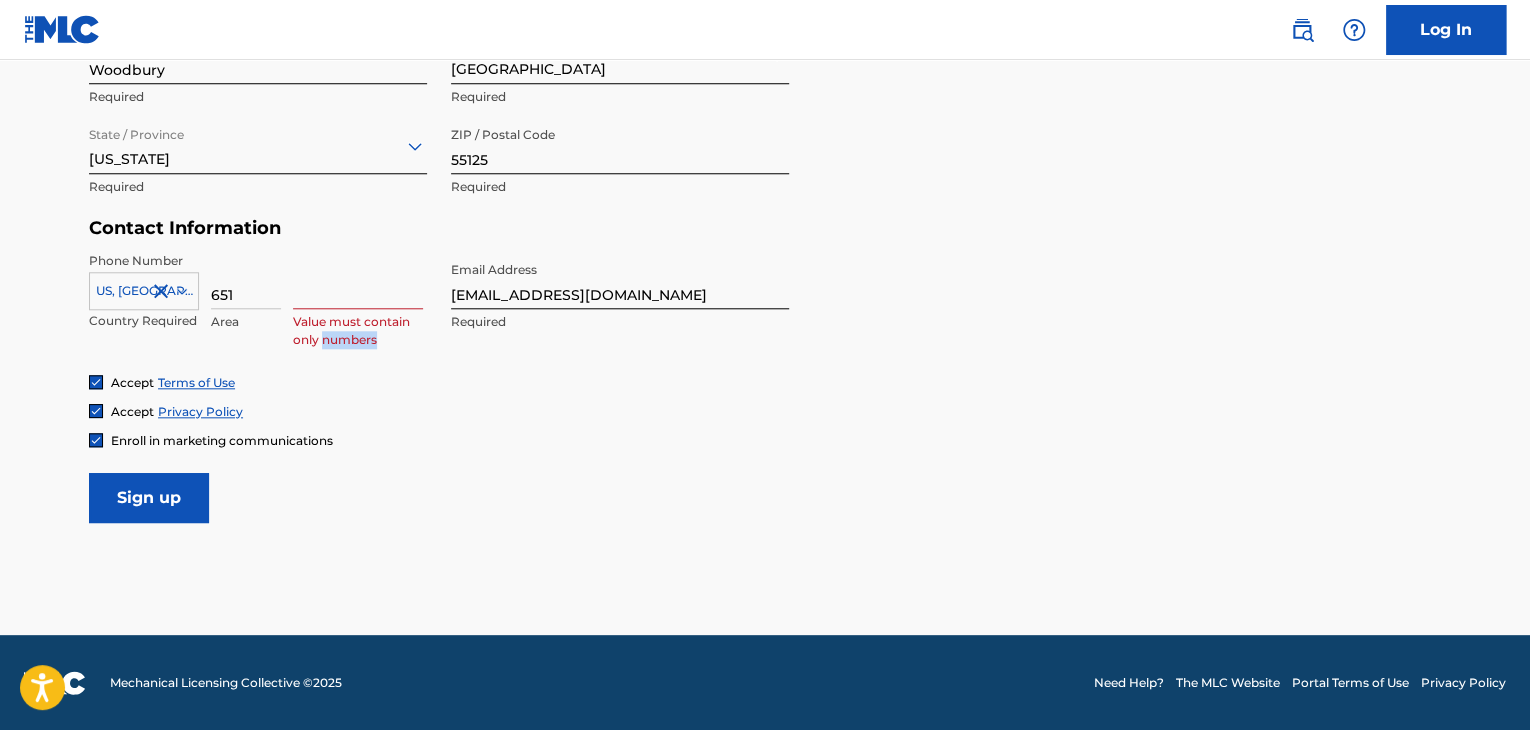 click on "Phone Number [GEOGRAPHIC_DATA], [GEOGRAPHIC_DATA] +1 Country Required 651 Area Value must contain only numbers Email Address [EMAIL_ADDRESS][DOMAIN_NAME] Required" at bounding box center [439, 313] 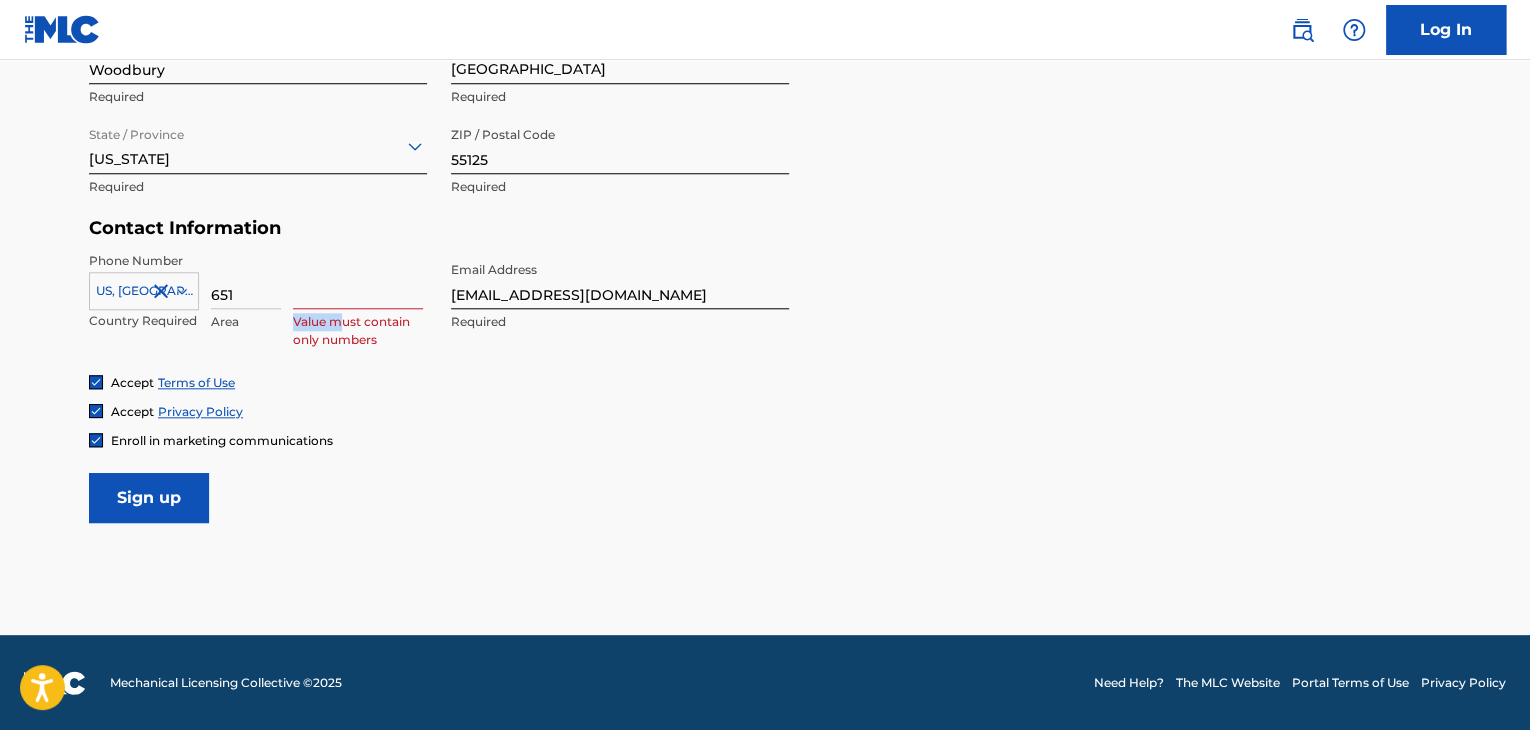drag, startPoint x: 345, startPoint y: 327, endPoint x: 320, endPoint y: 281, distance: 52.35456 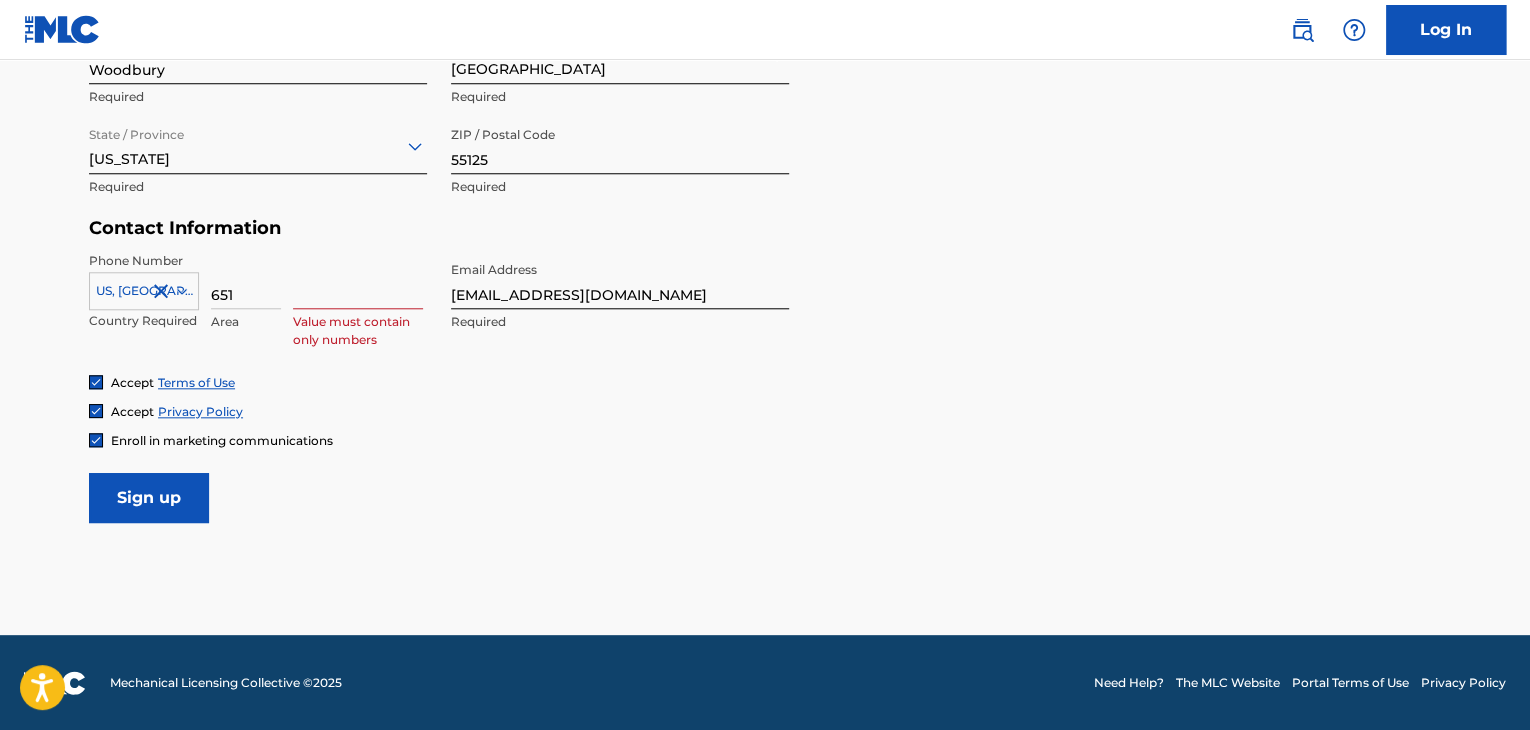 click at bounding box center [358, 280] 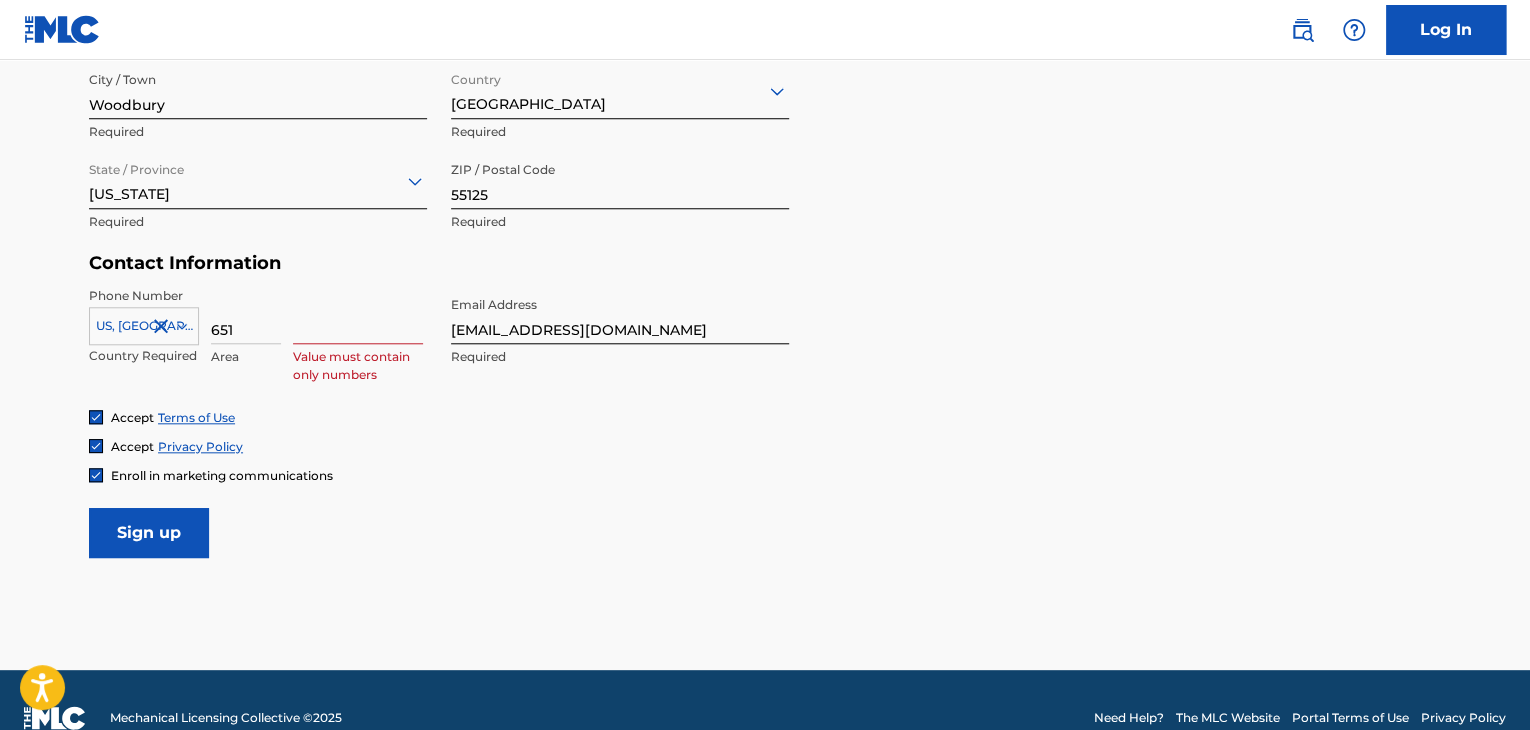 click at bounding box center [358, 315] 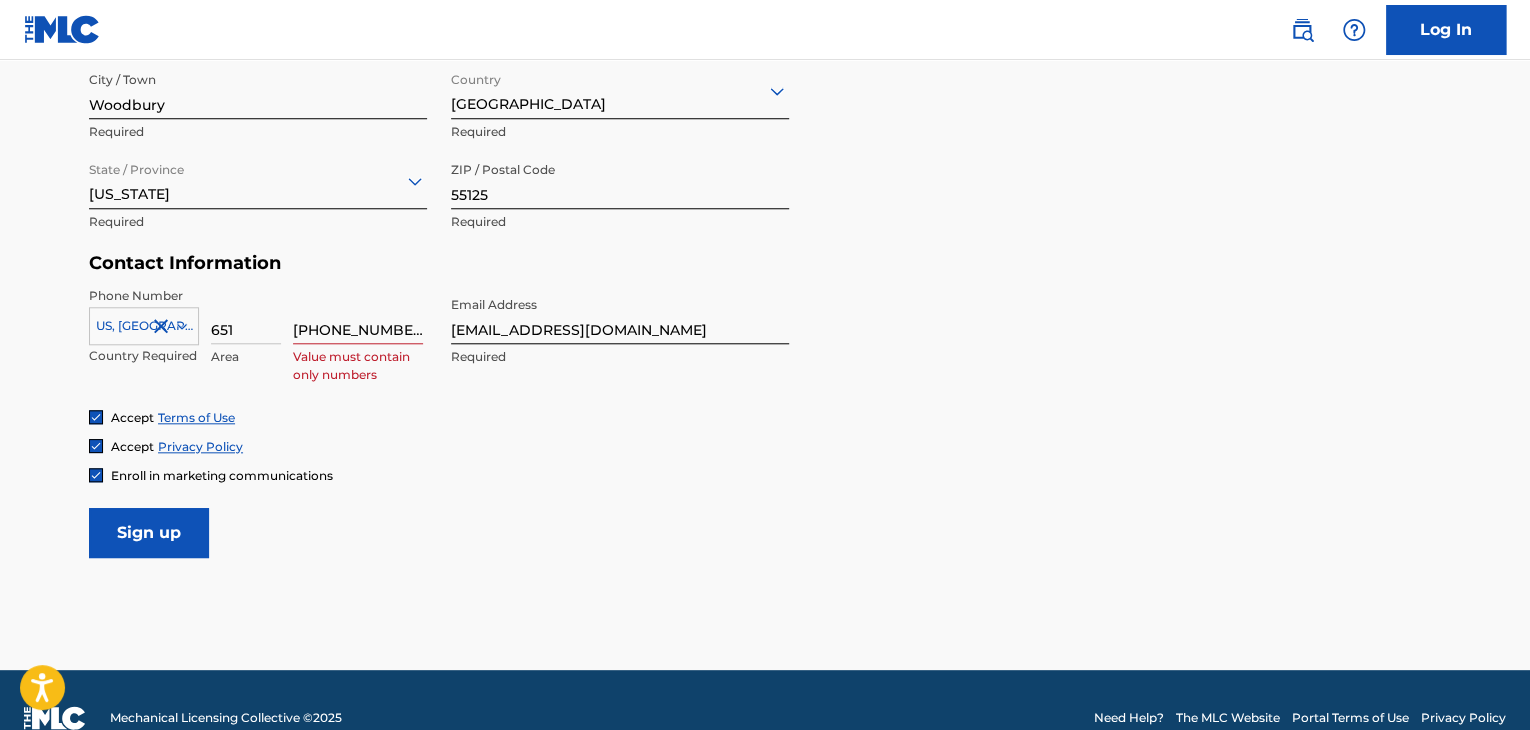 type on "[PHONE_NUMBER]" 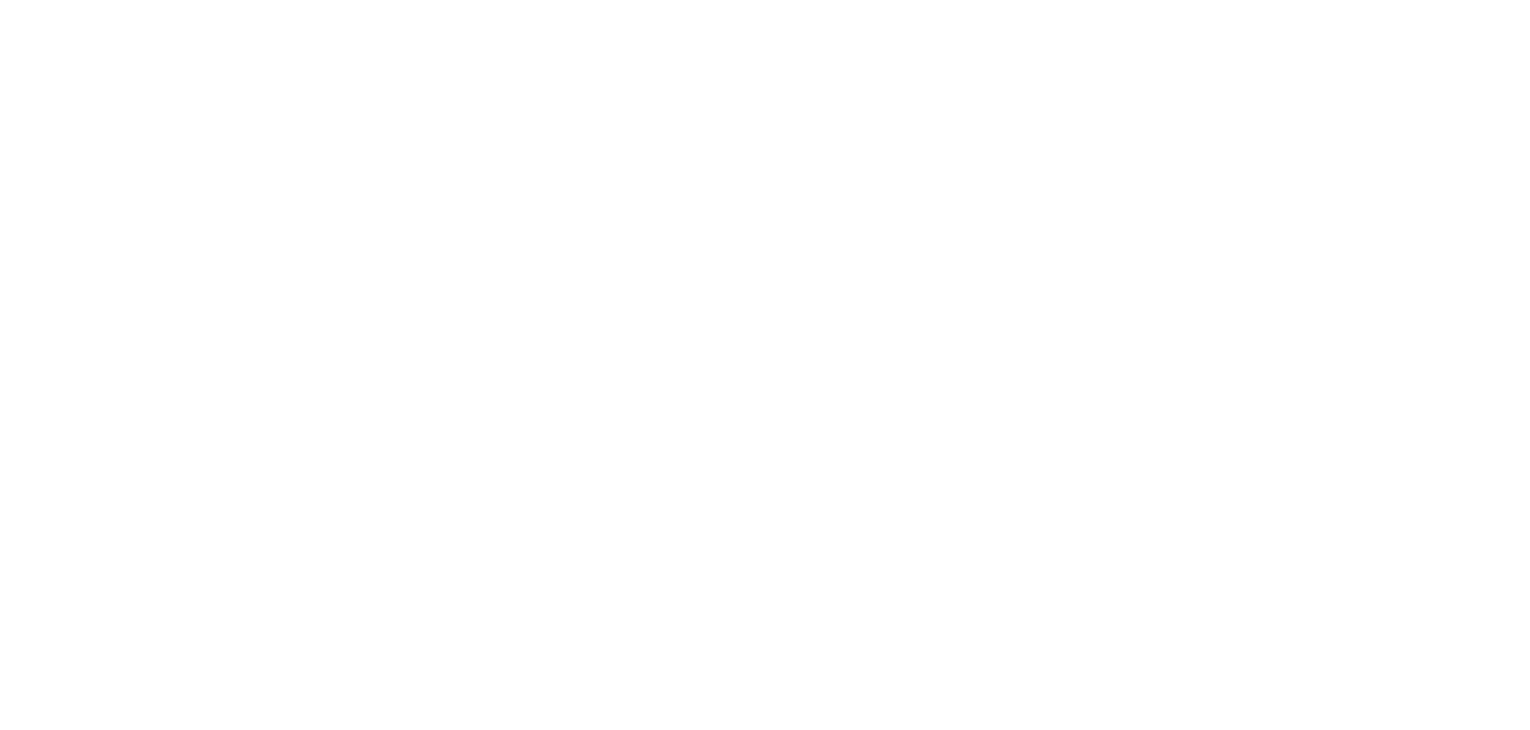 scroll, scrollTop: 0, scrollLeft: 0, axis: both 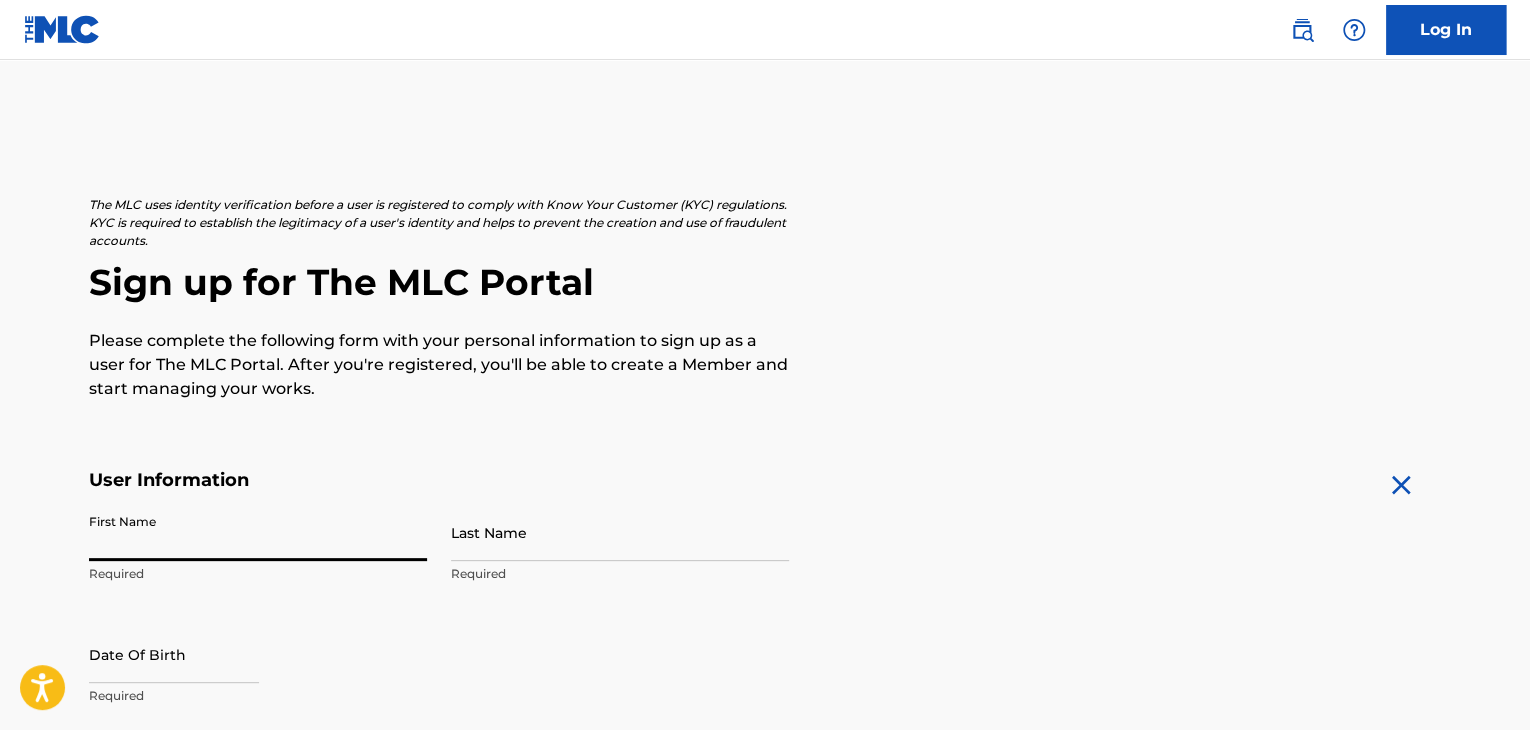 click on "First Name" at bounding box center [258, 532] 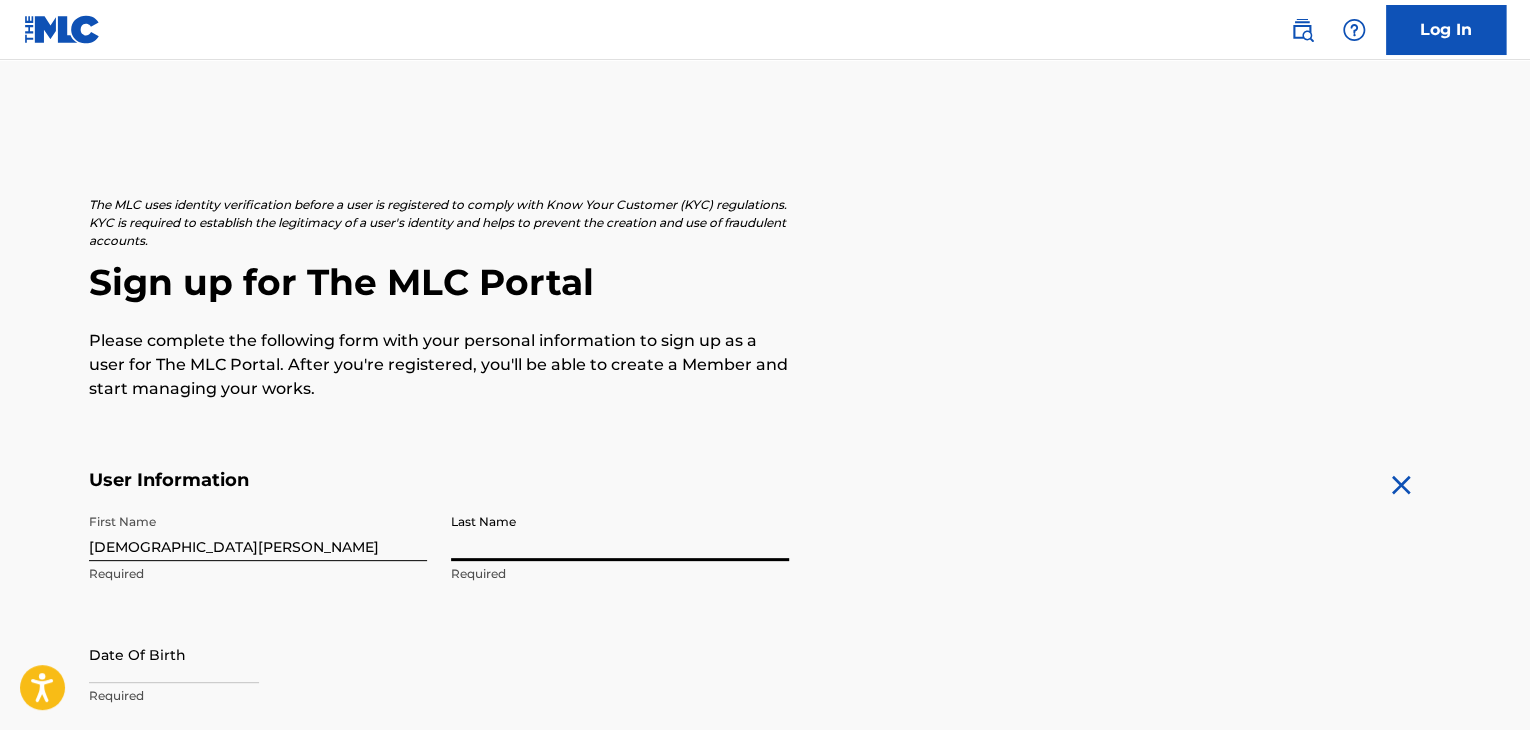 click on "Last Name" at bounding box center [620, 532] 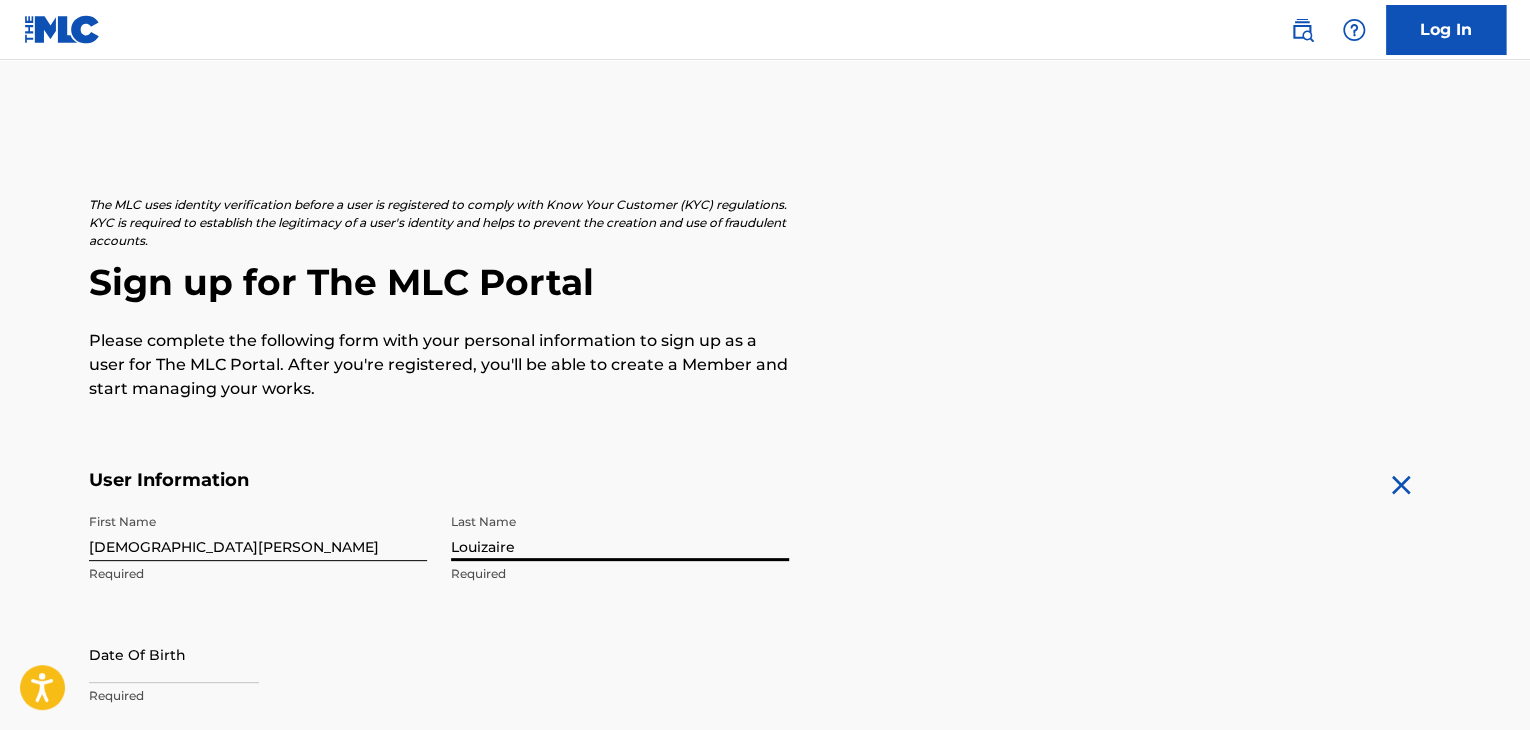 click at bounding box center [174, 654] 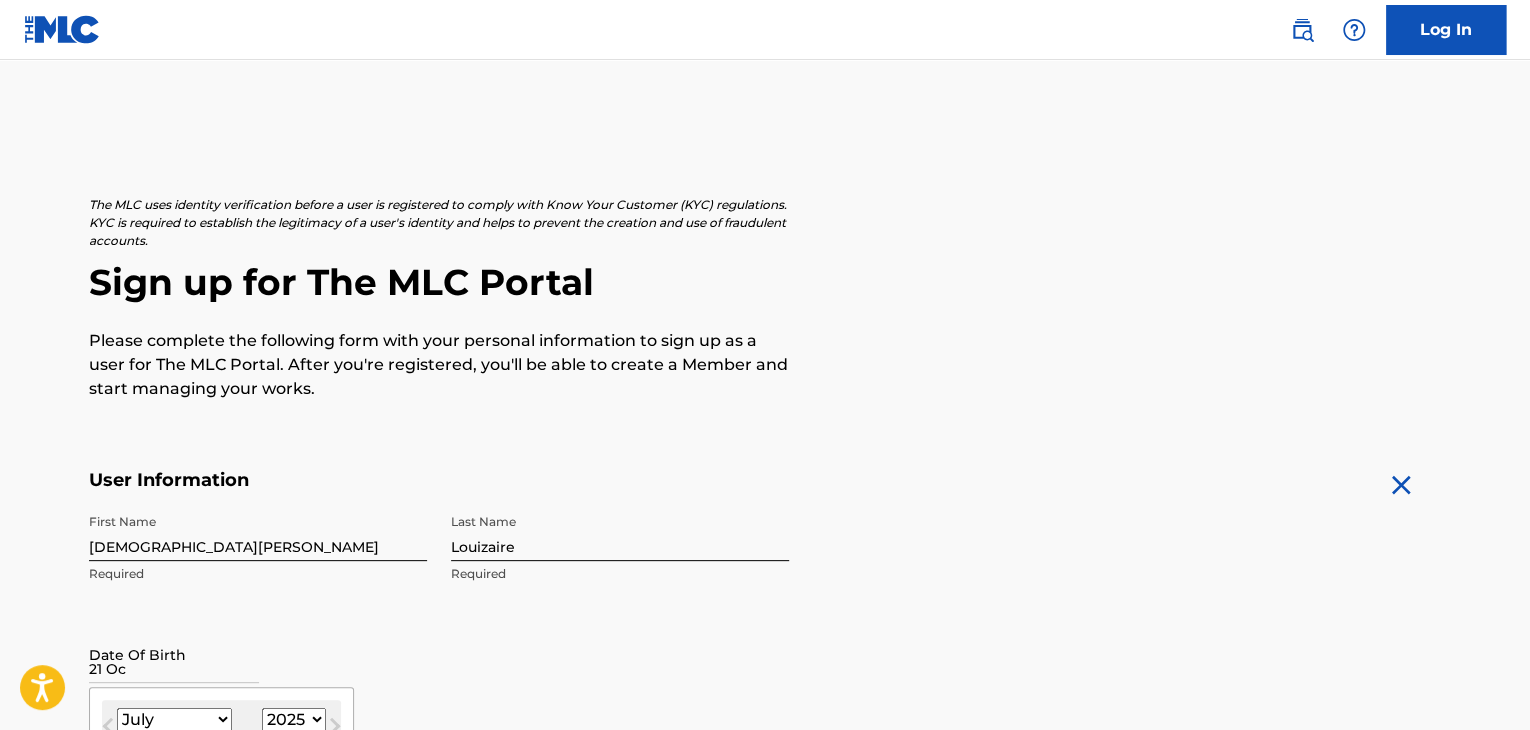 type on "21 Oct" 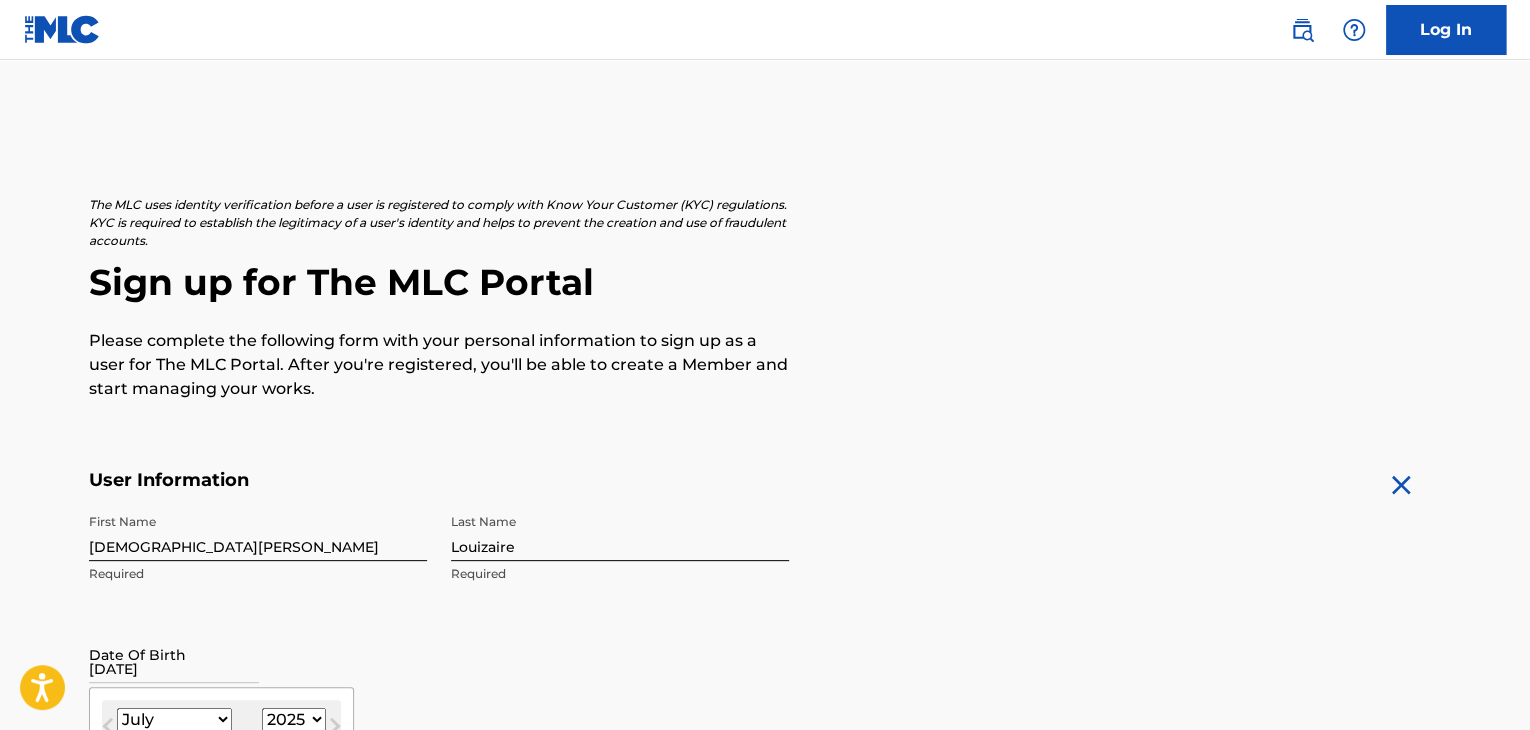type 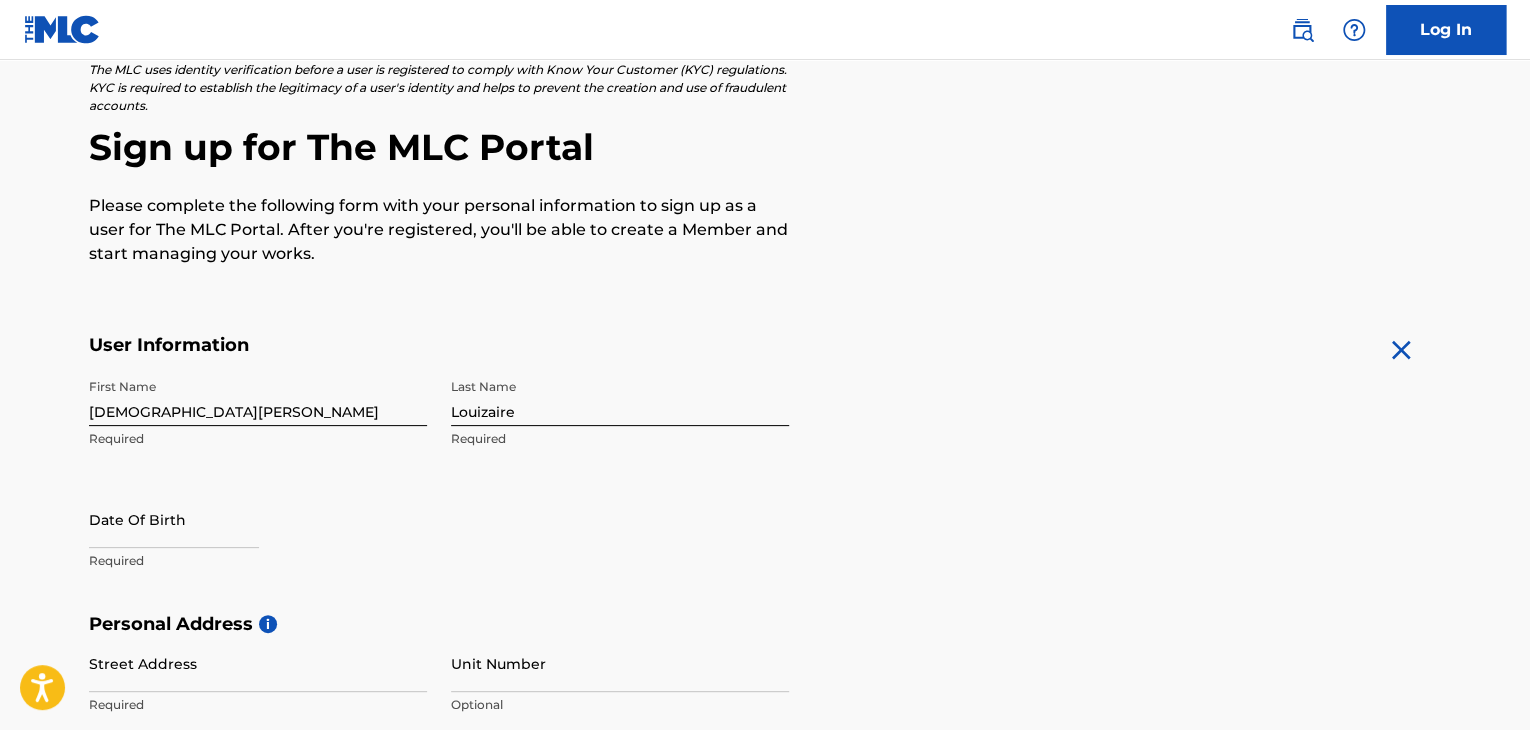 scroll, scrollTop: 195, scrollLeft: 0, axis: vertical 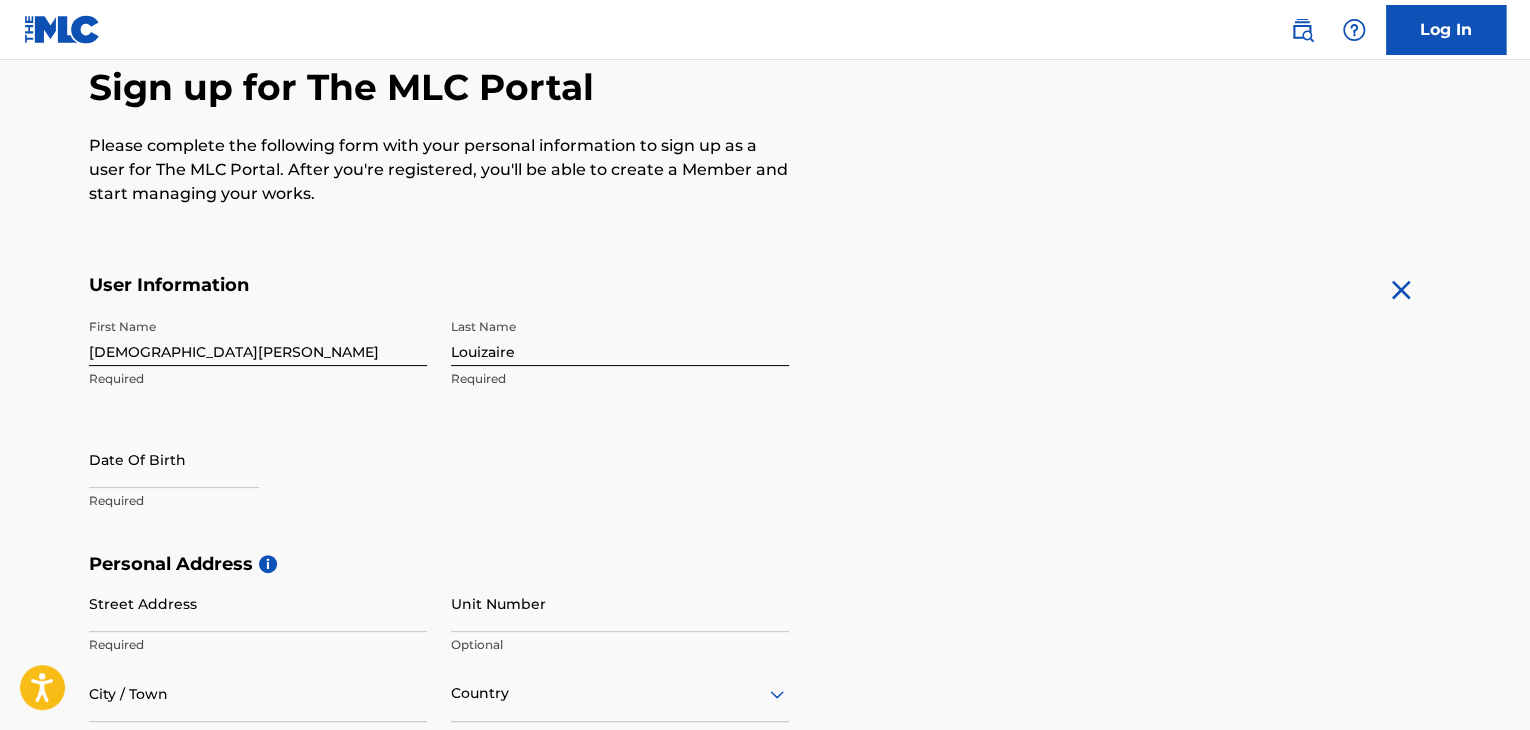 select on "6" 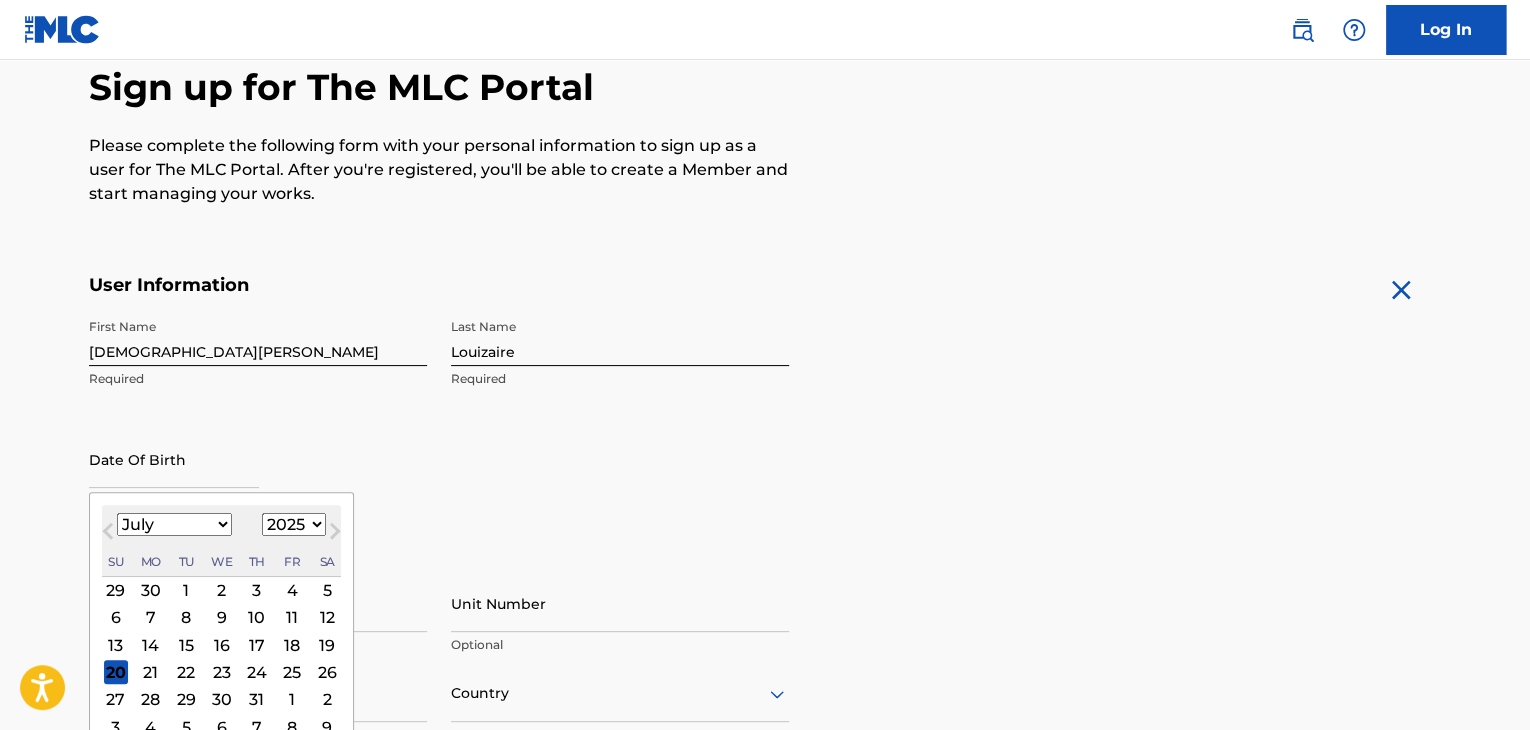 click at bounding box center (174, 459) 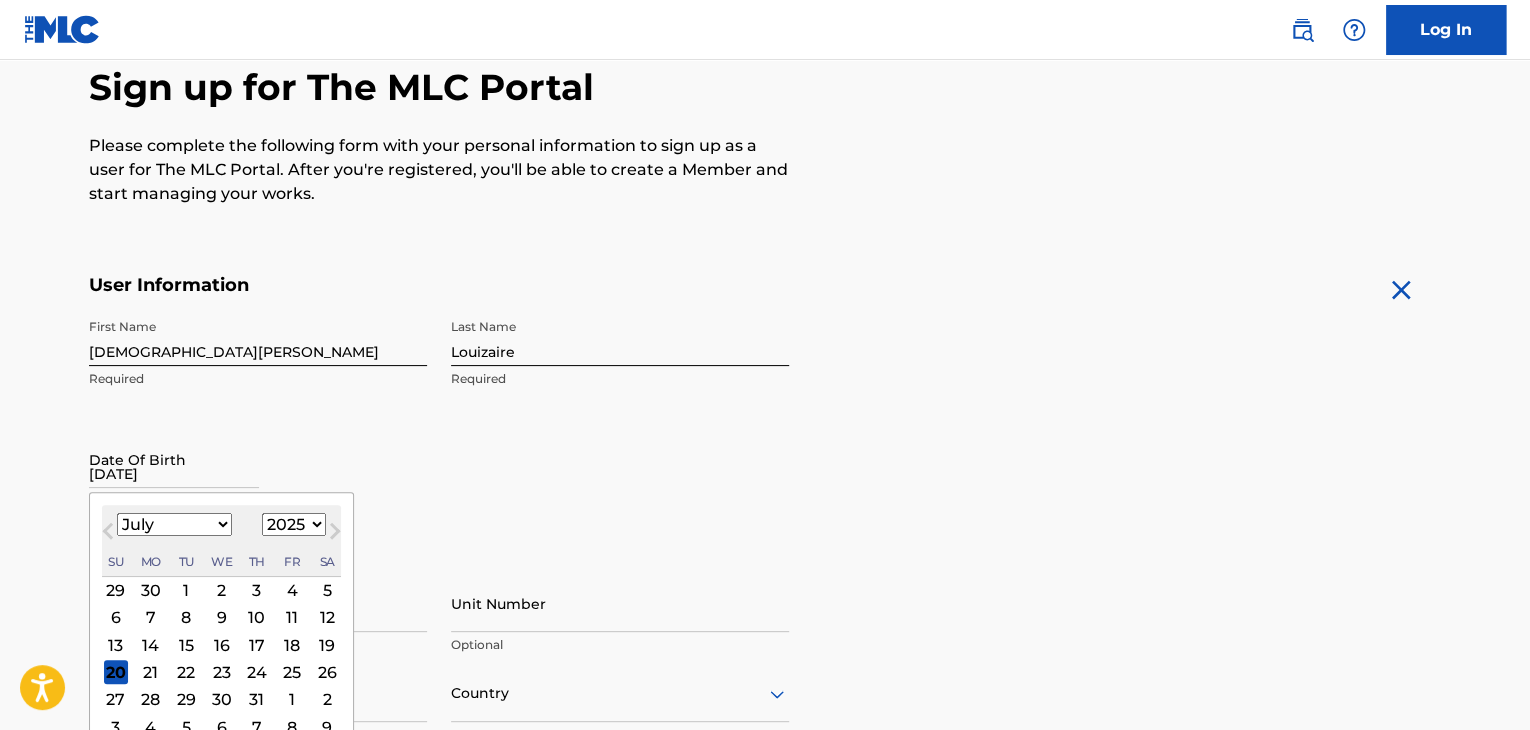 select on "9" 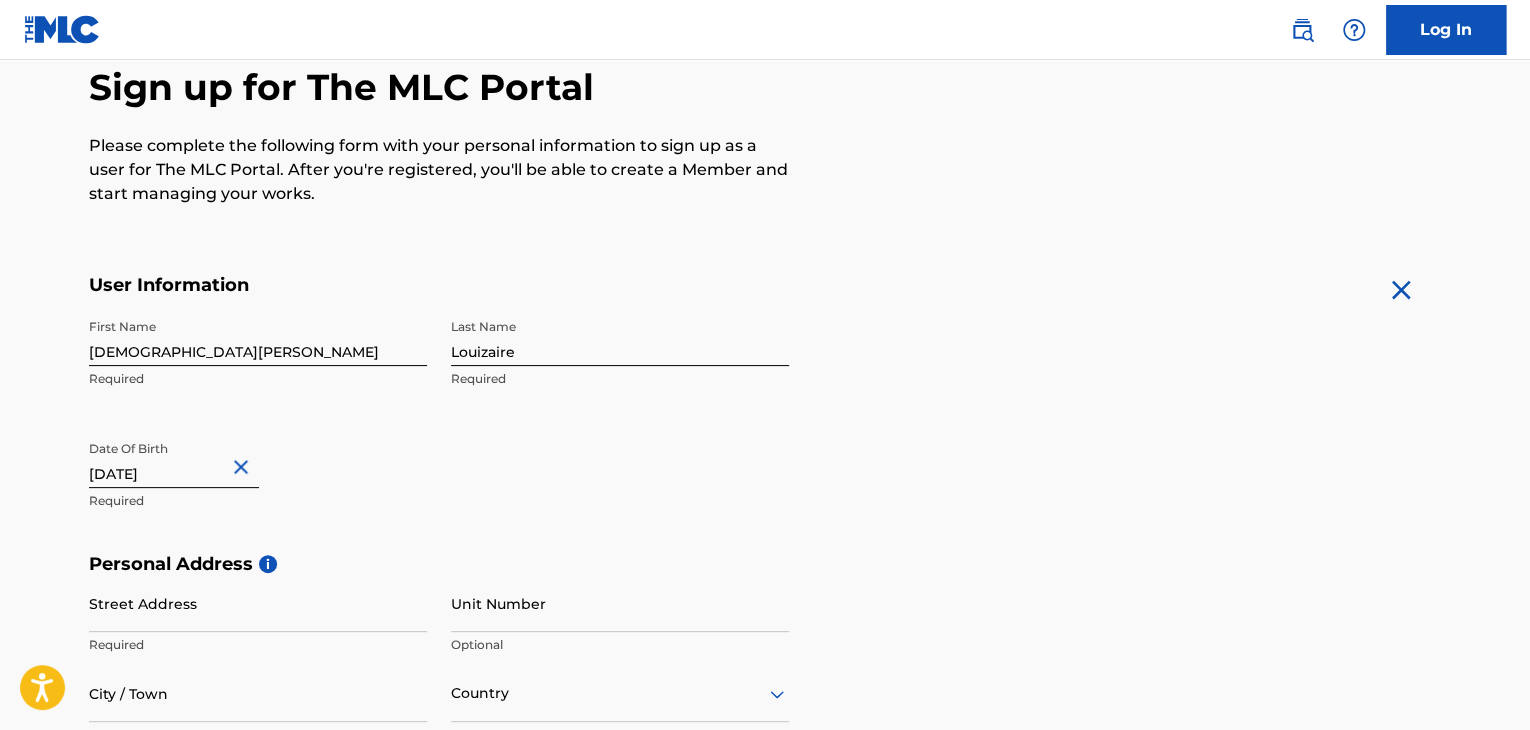 click on "First Name Kristen Adams Required Last Name Louizaire Required Date Of Birth October 21 2000 Required" at bounding box center [439, 431] 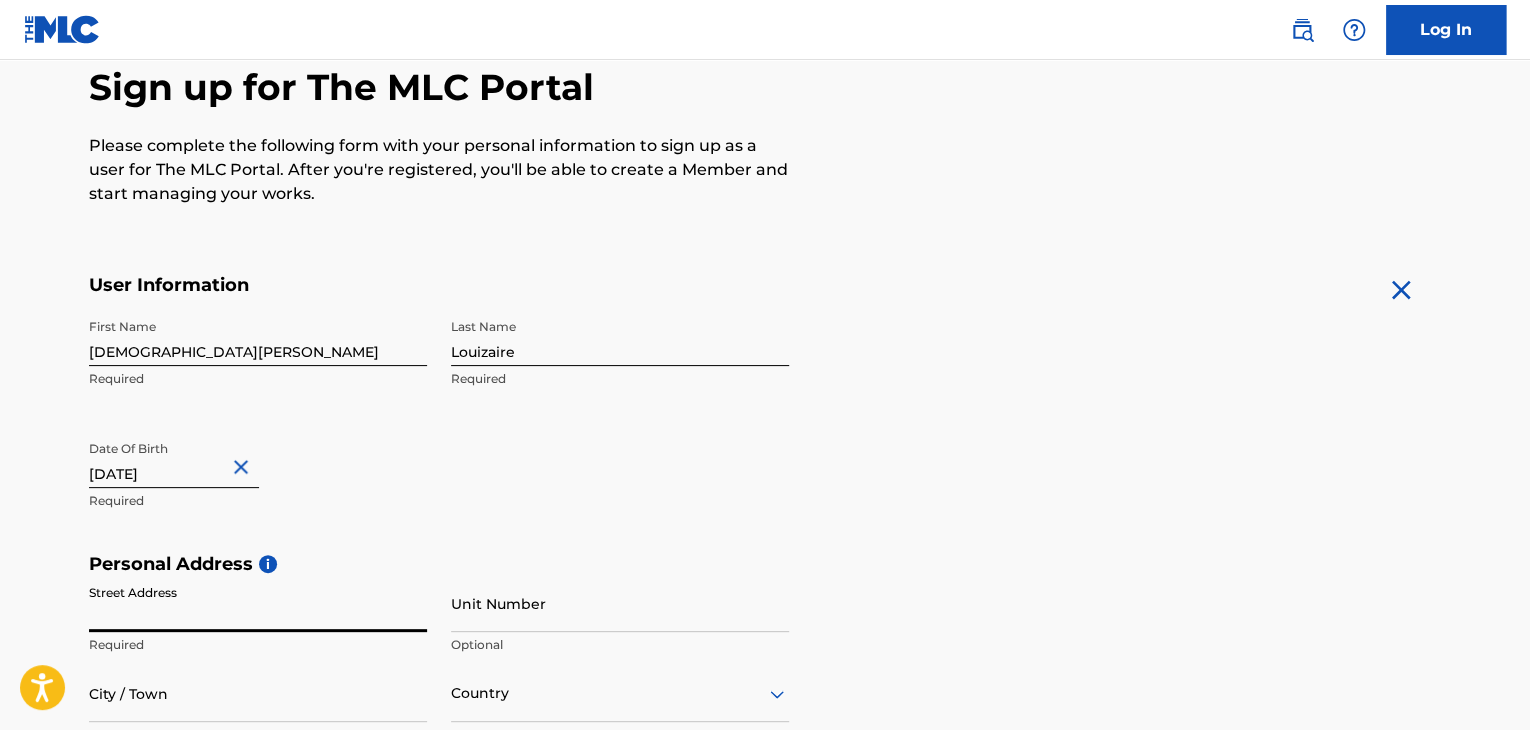 click on "Street Address" at bounding box center [258, 603] 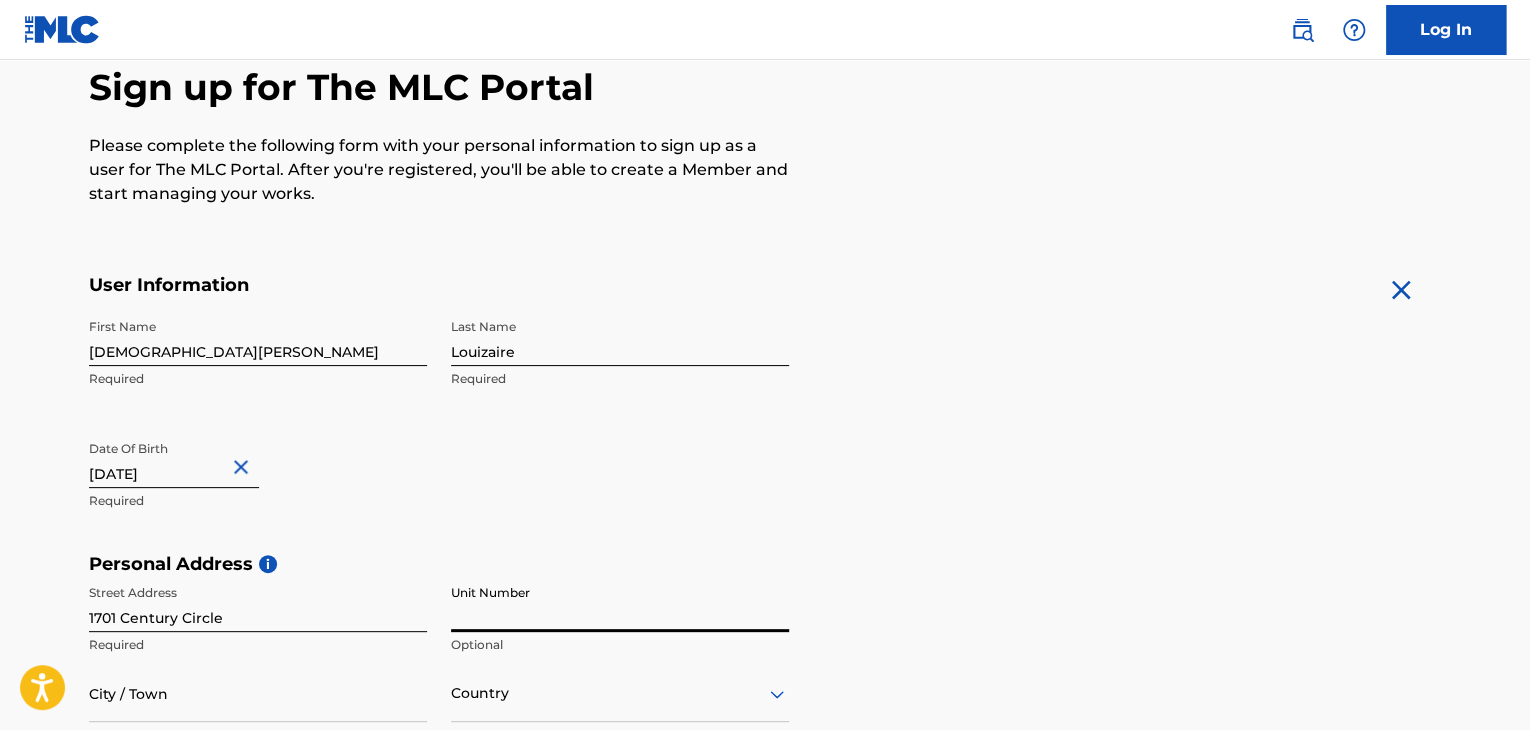 click on "Unit Number" at bounding box center [620, 603] 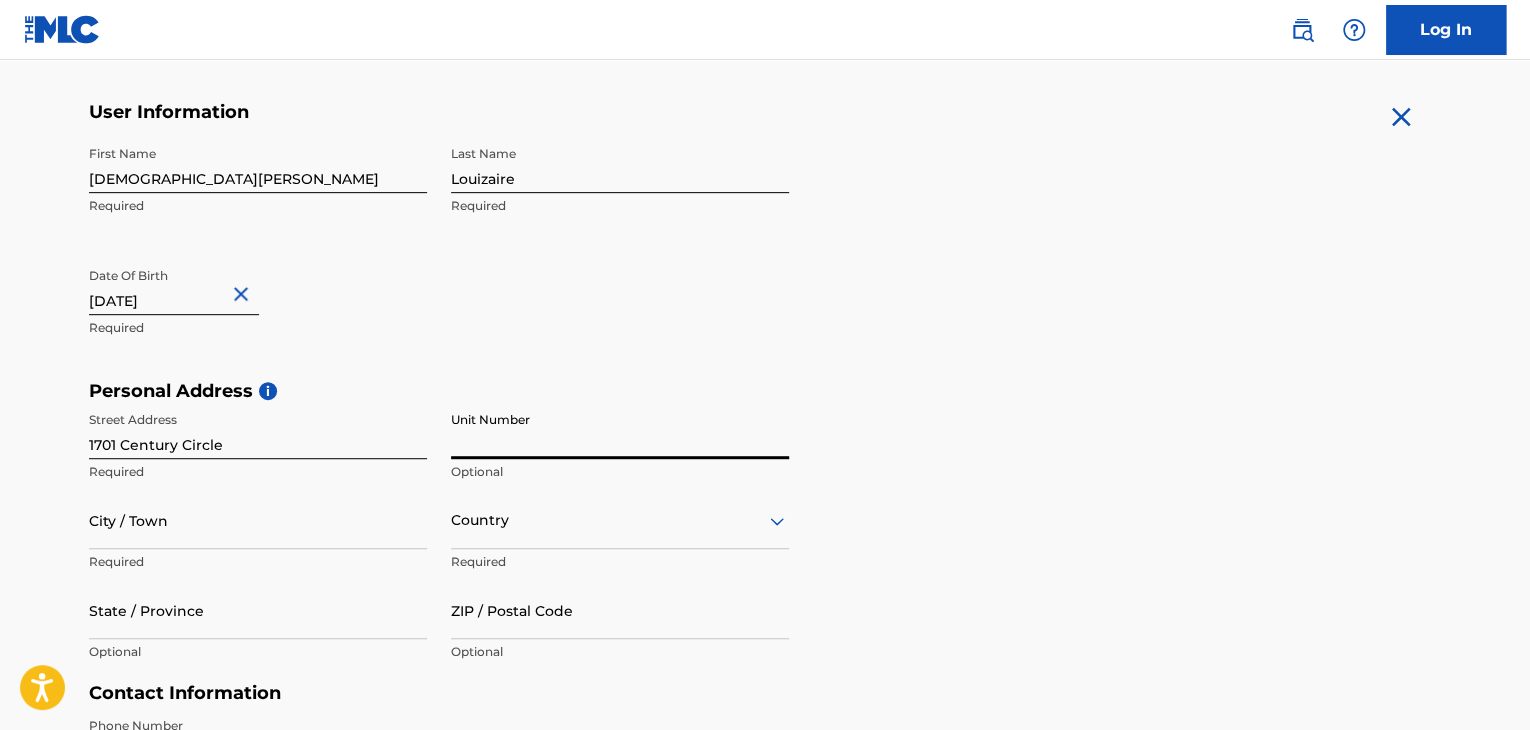 scroll, scrollTop: 195, scrollLeft: 0, axis: vertical 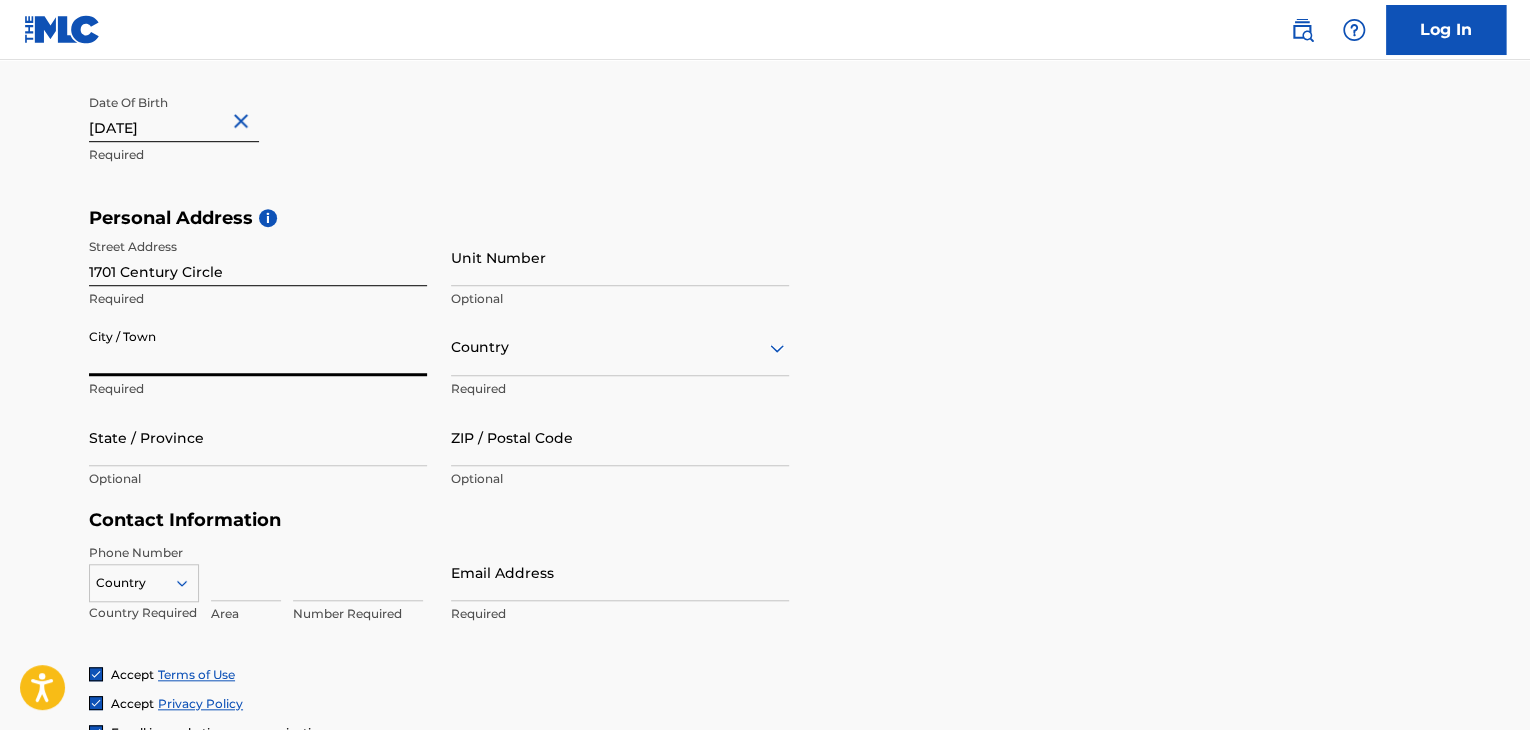 click on "City / Town" at bounding box center (258, 347) 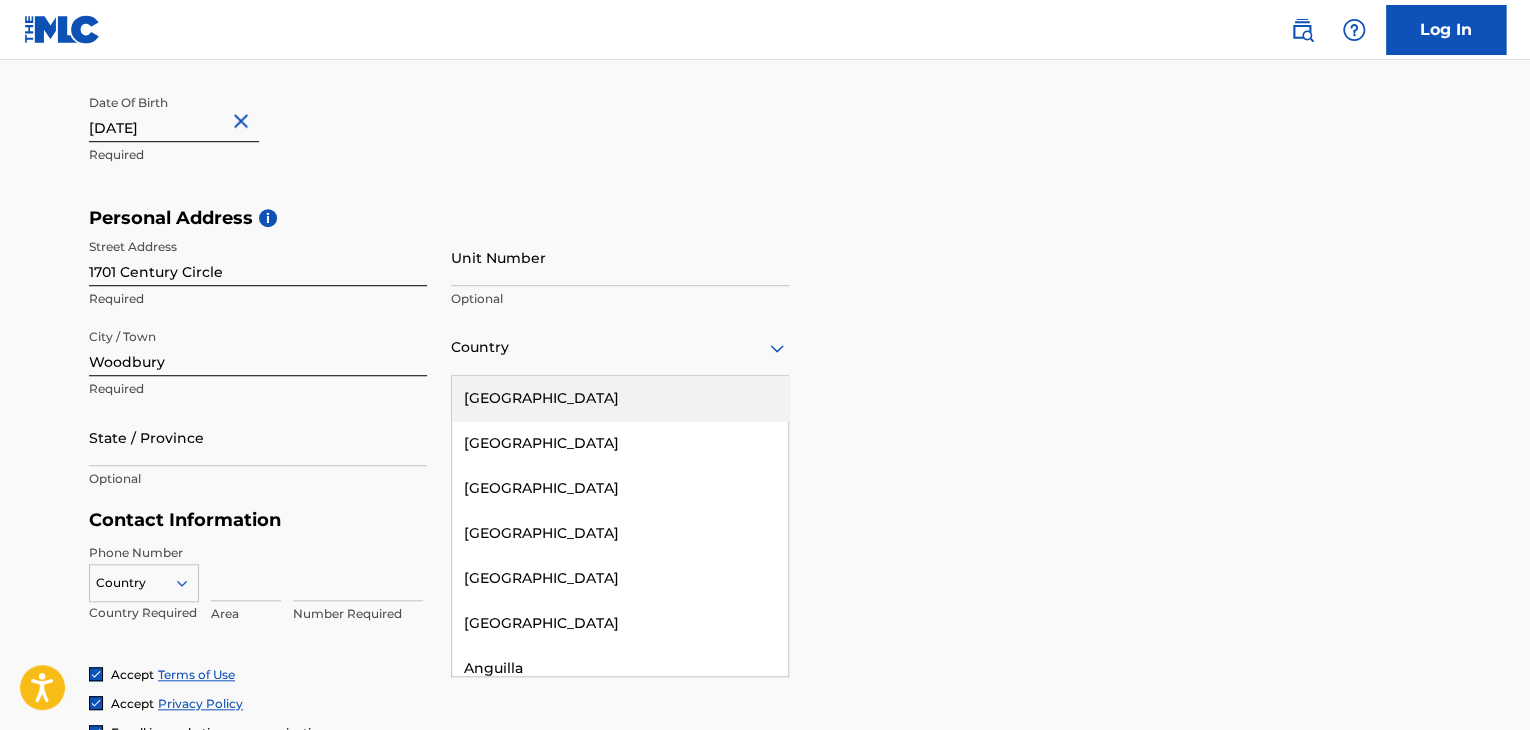 click on "Country" at bounding box center [620, 347] 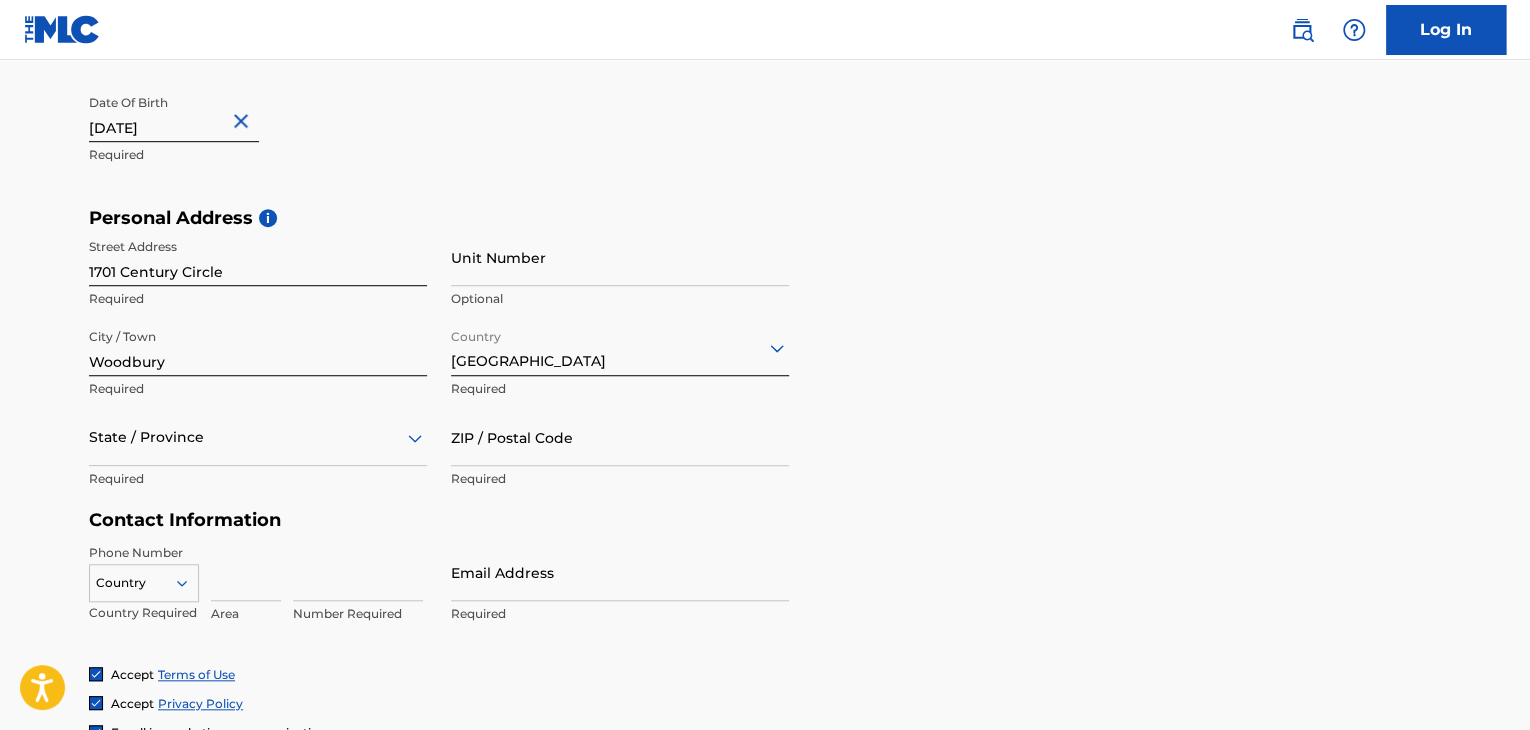 scroll, scrollTop: 577, scrollLeft: 0, axis: vertical 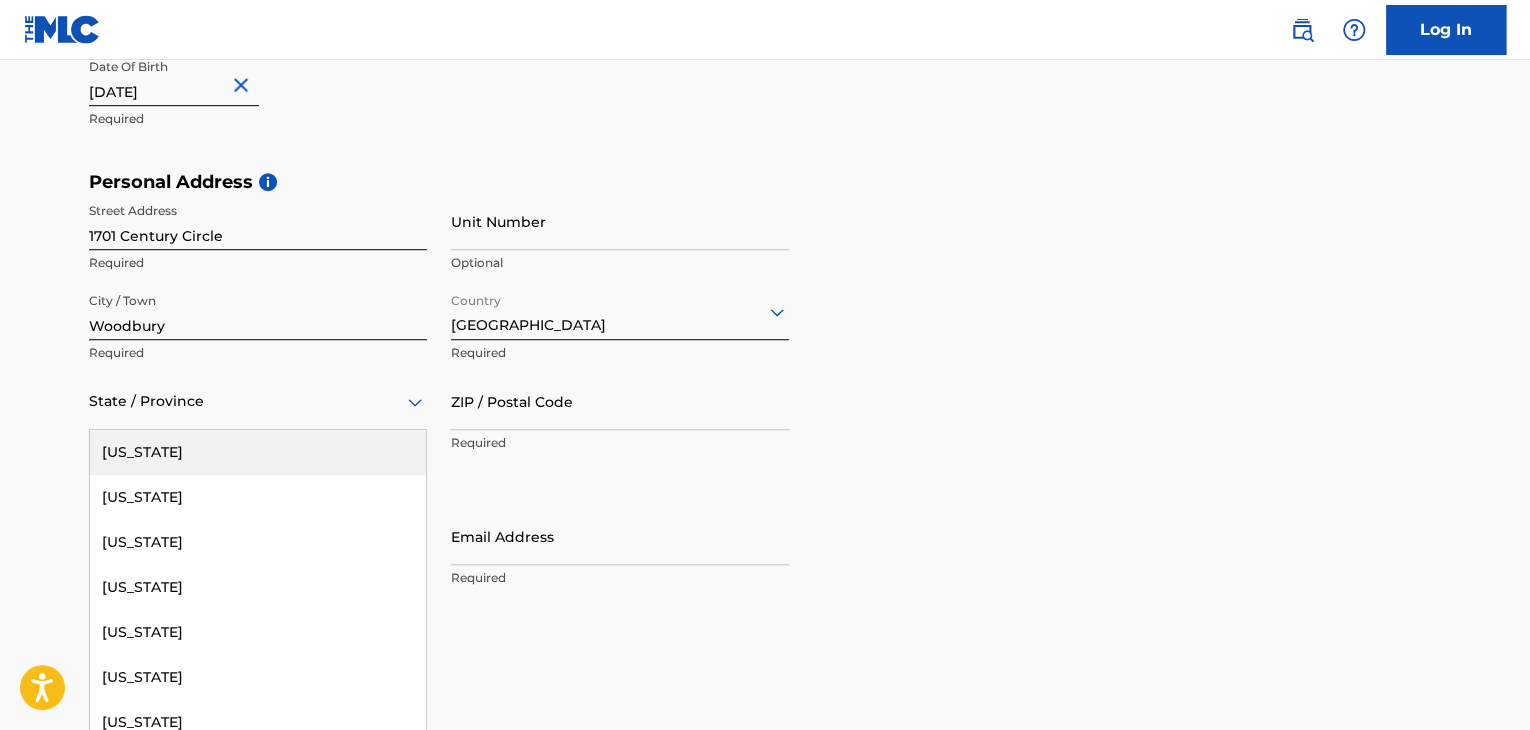 click on "State / Province" at bounding box center [258, 401] 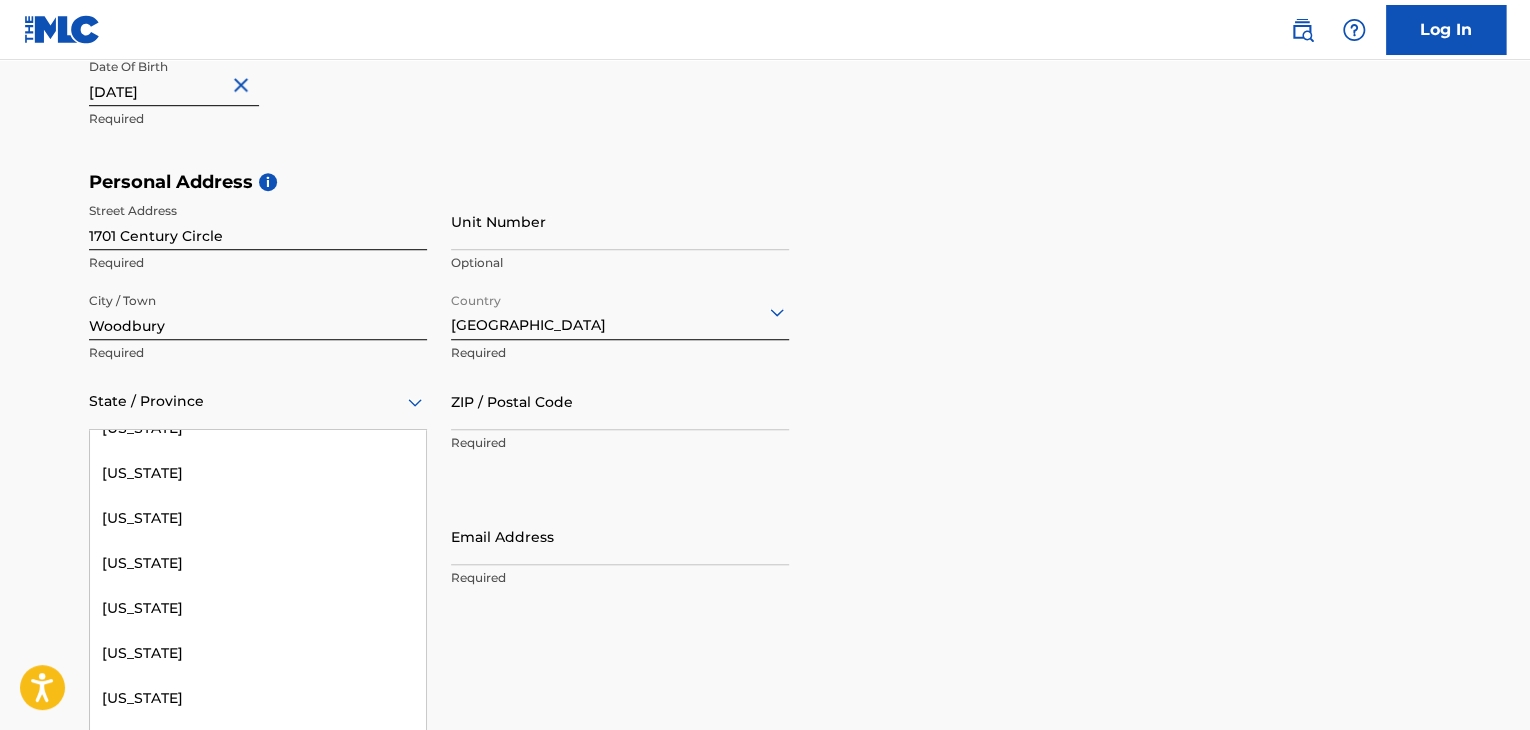 scroll, scrollTop: 940, scrollLeft: 0, axis: vertical 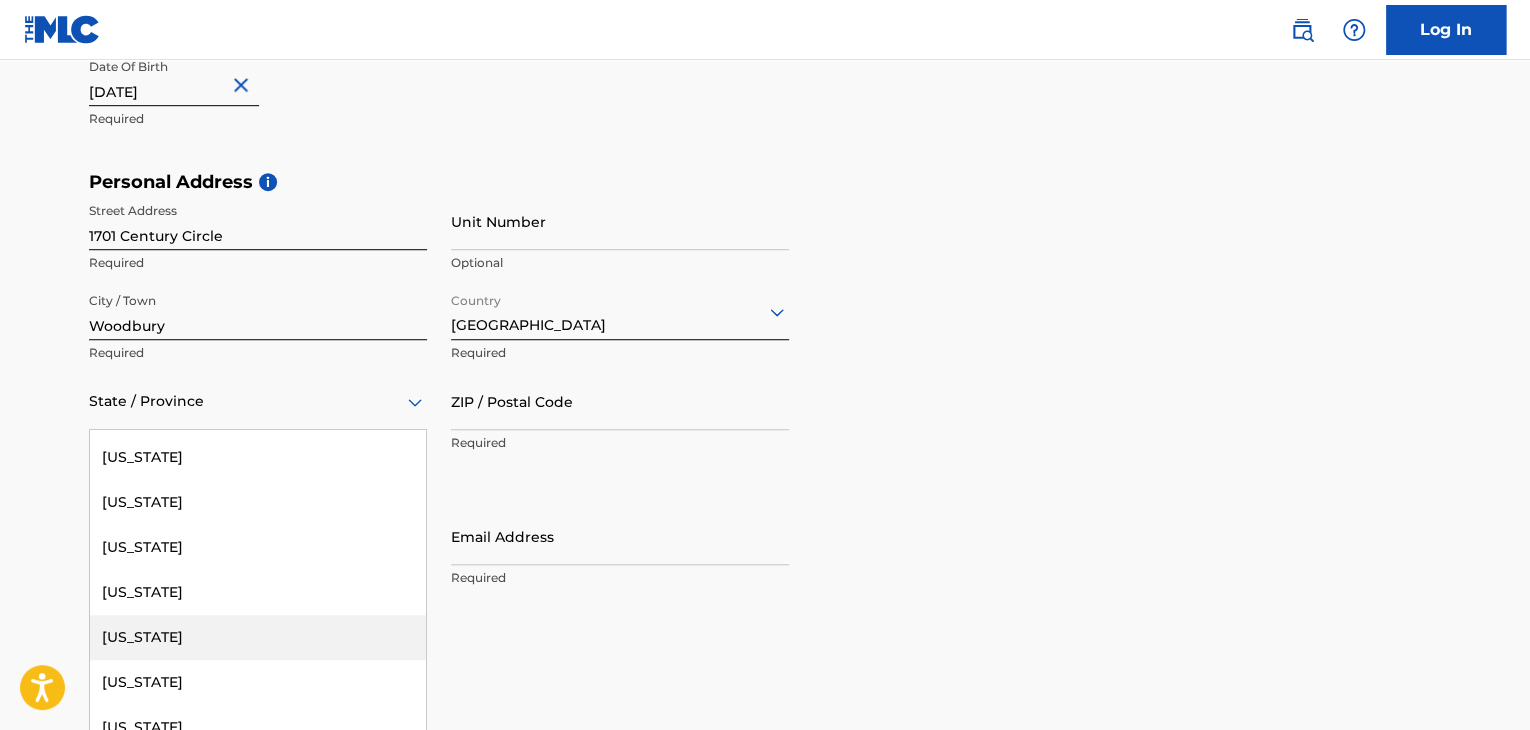 click on "[US_STATE]" at bounding box center [258, 637] 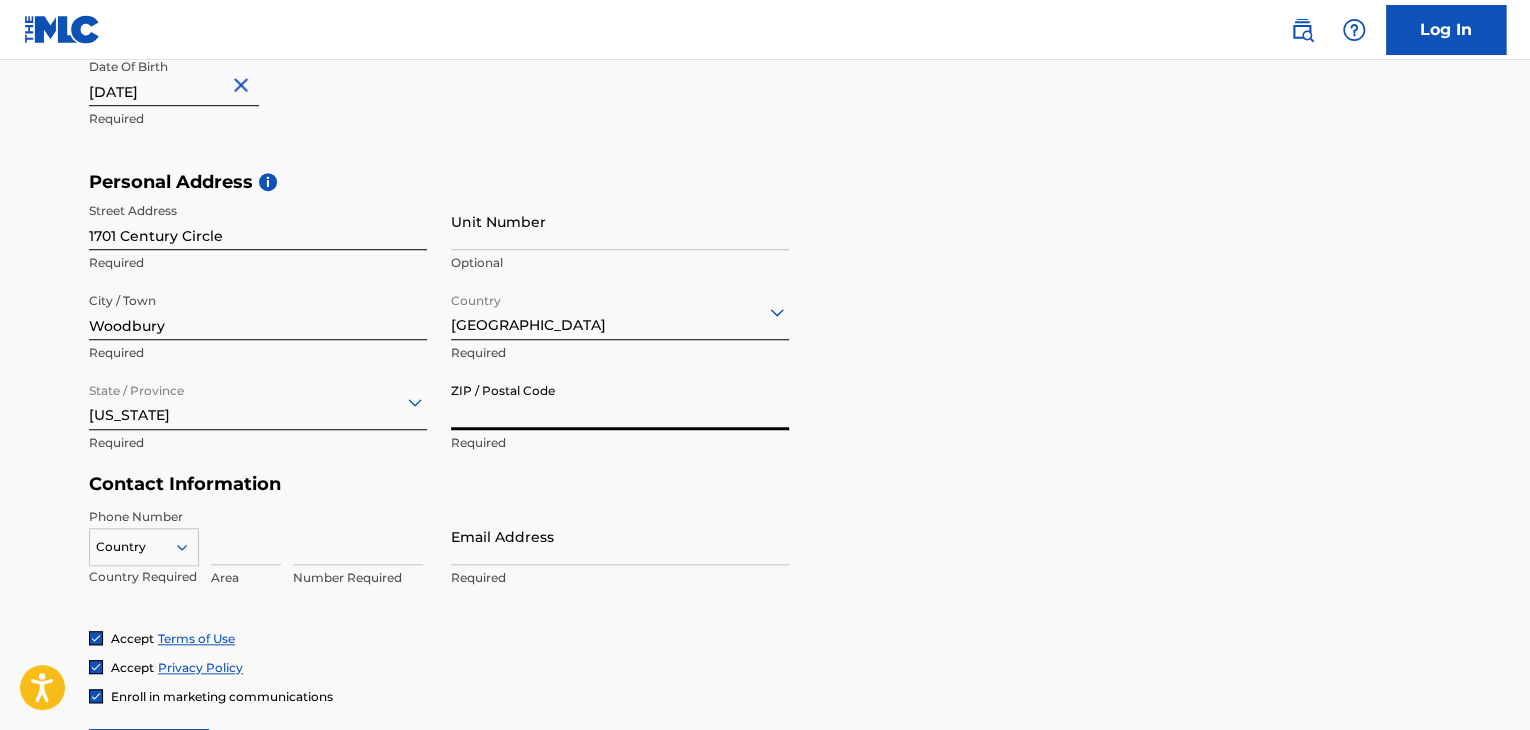 click on "ZIP / Postal Code" at bounding box center [620, 401] 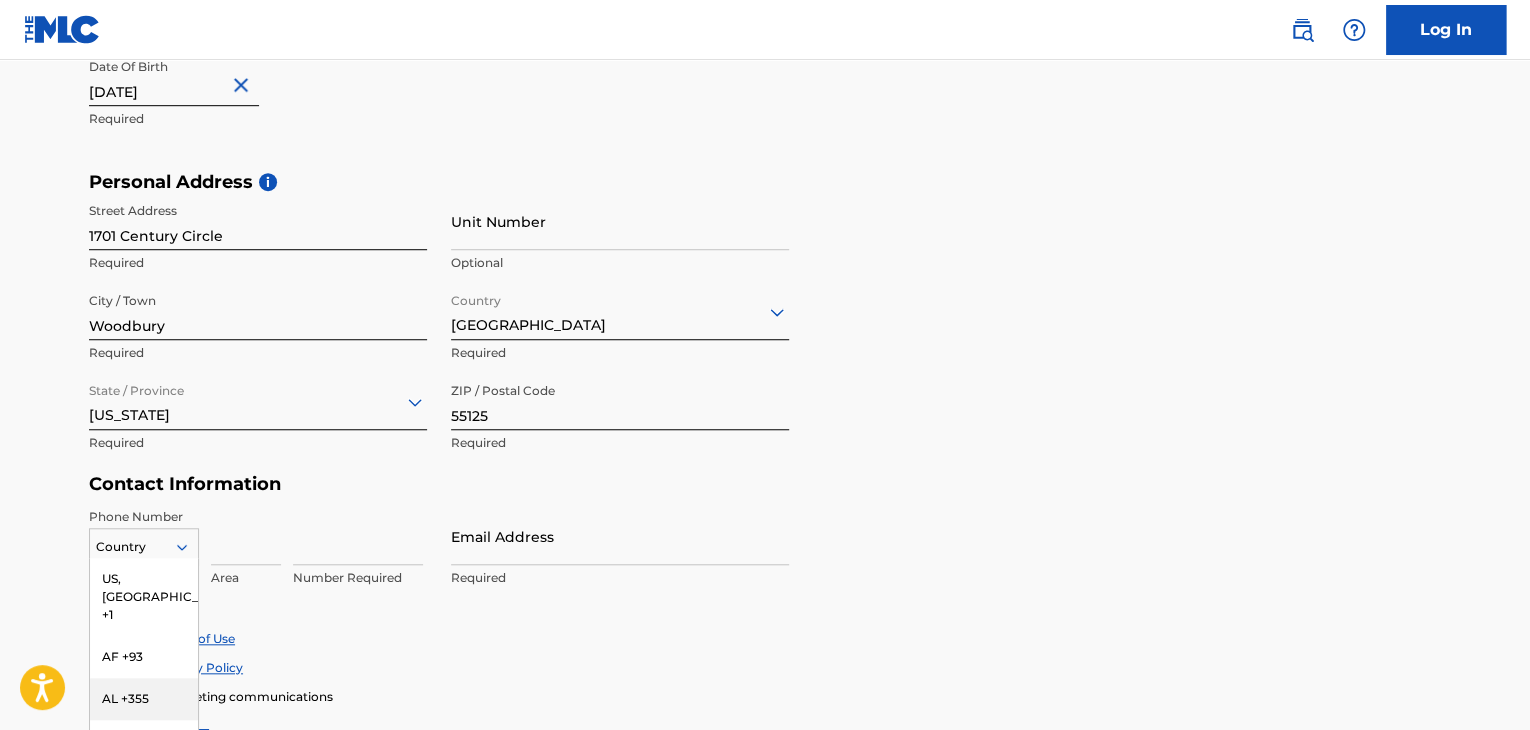 scroll, scrollTop: 705, scrollLeft: 0, axis: vertical 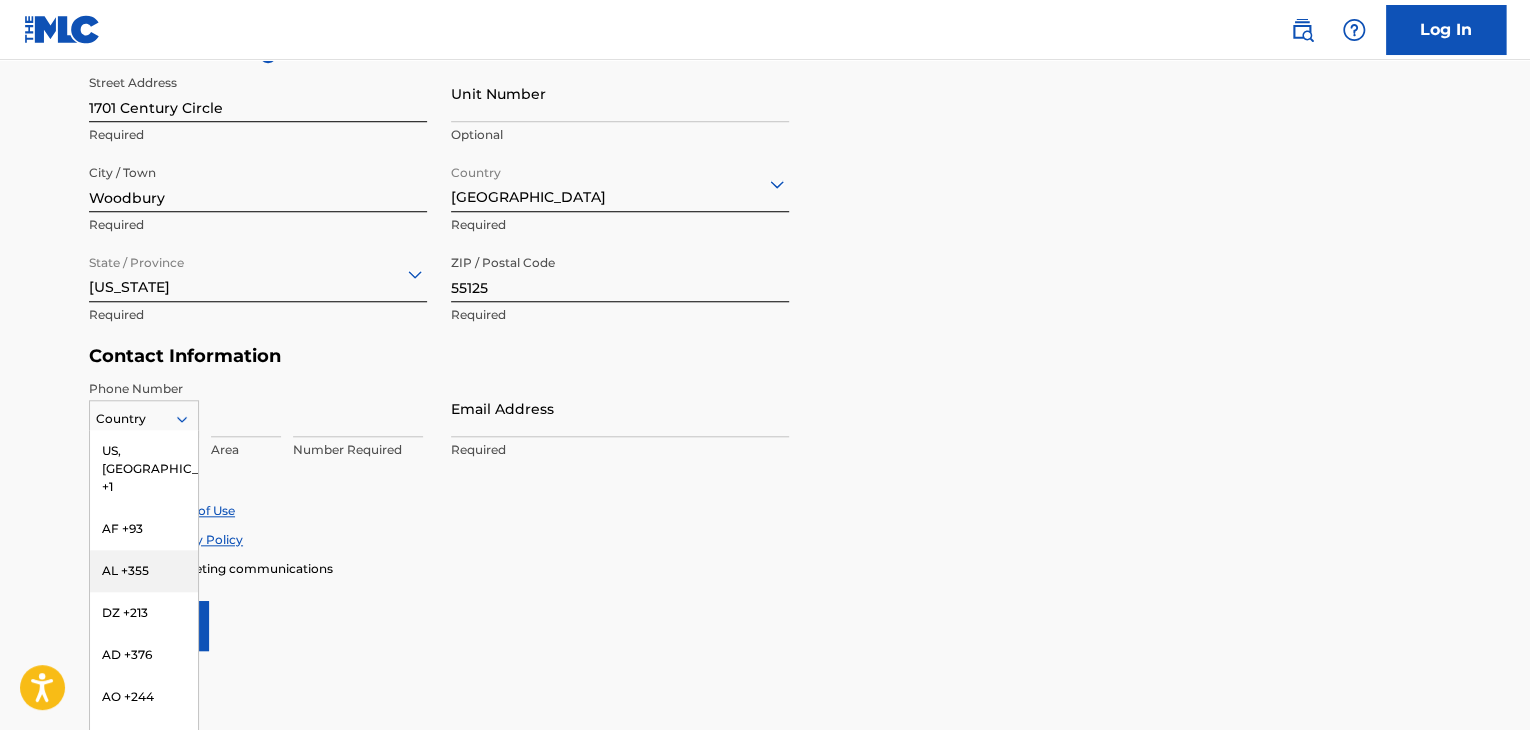 click on "216 results available. Use Up and Down to choose options, press Enter to select the currently focused option, press Escape to exit the menu, press Tab to select the option and exit the menu. Country [GEOGRAPHIC_DATA], [GEOGRAPHIC_DATA] +1 AF +93 AL +355 DZ +213 AD +376 AO +244 AI +1264 AG +1268 AR +54 AM +374 AW +297 AU +61 AT +43 AZ +994 BS +1242 BH +973 BD +880 BB +1246 BY +375 BE +32 BZ +501 BJ +229 BM +1441 BT +975 BO +591 BA +387 BW +267 BR +55 BN +673 BG +359 BF +226 BI +257 KH +855 CM +237 CV +238 KY +1345 CF +236 TD +235 CL +56 CN +86 CO +57 KM +269 CG, CD +242 CK +682 CR +506 CI +225 HR +385 CU +53 CY +357 CZ +420 DK +45 DJ +253 DM +1767 DO +1809 EC +593 EG +20 SV +503 GQ +240 ER +291 EE +372 ET +251 FK +500 FO +298 FJ +679 FI +358 FR +33 GF +594 PF +689 GA +241 GM +220 GE +995 DE +49 GH +233 GI +350 GR +30 GL +299 GD +1473 GP +590 GT +502 GN +224 GW +245 GY +592 HT +509 VA, IT +39 HN +504 HK +852 HU +36 IS +354 IN +91 ID +62 IR +98 IQ +964 IE +353 IL +972 JM +1876 JP +81 JO +962 KZ +7 KE +254 KI +686 KP +850 KR +82 KW +965" at bounding box center (144, 415) 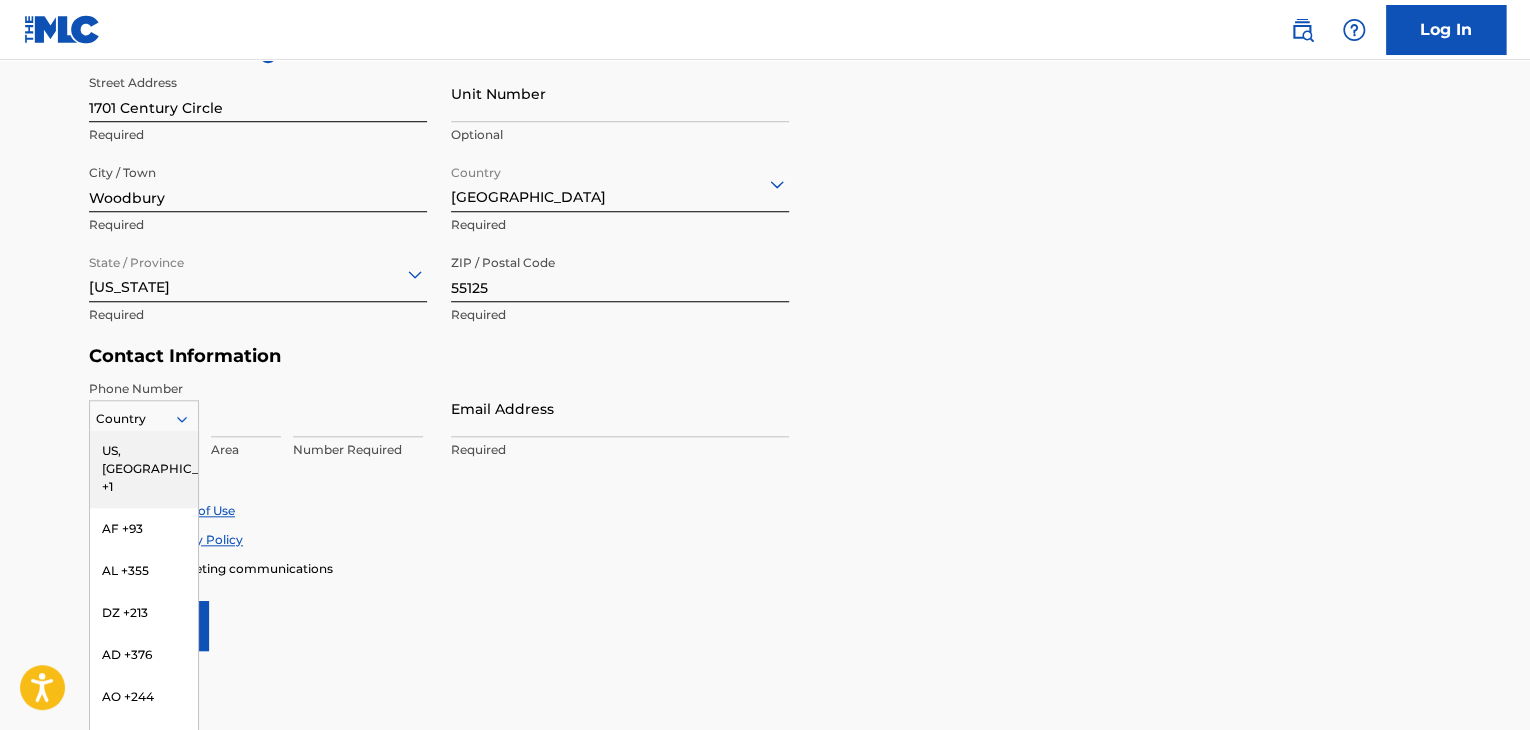 click on "US, [GEOGRAPHIC_DATA] +1" at bounding box center [144, 469] 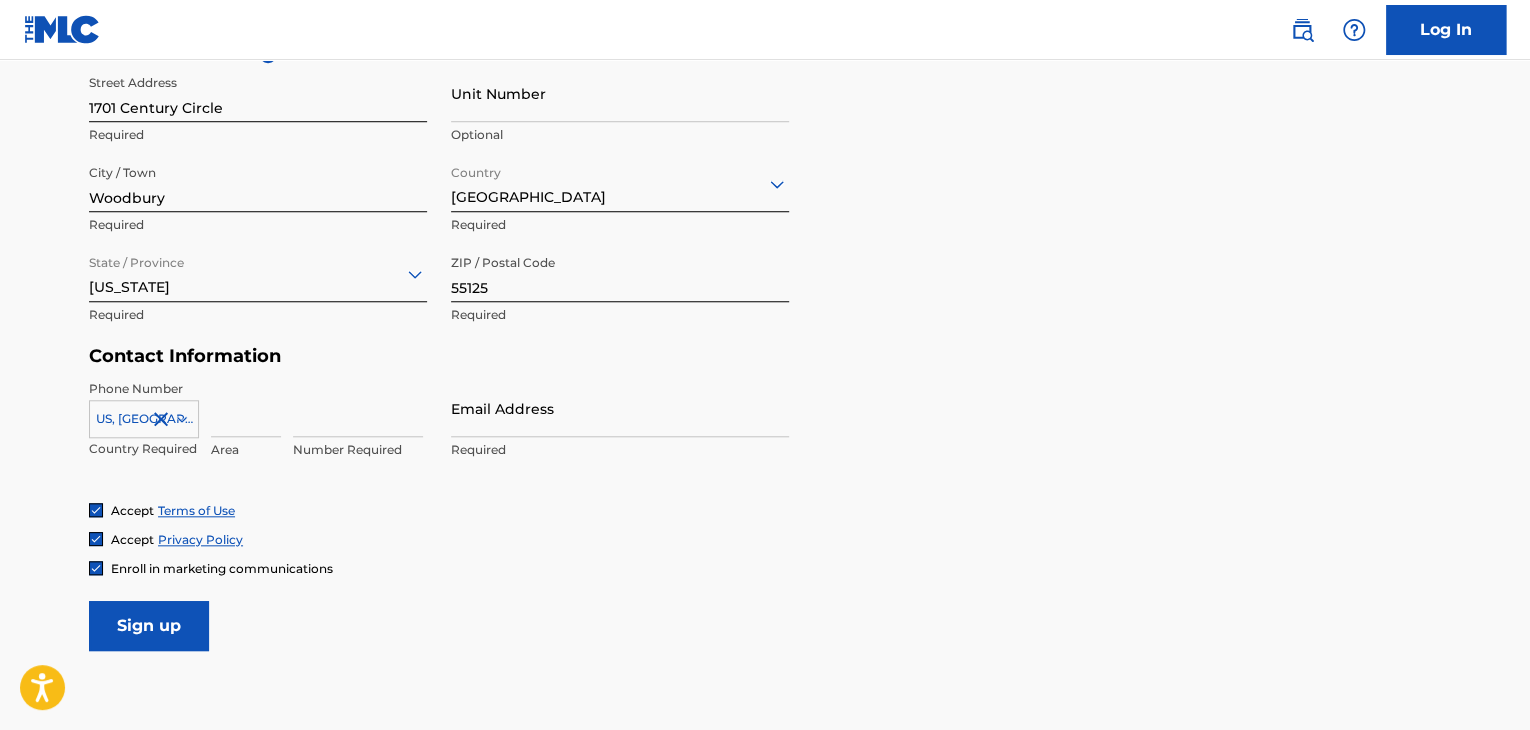 click at bounding box center (246, 408) 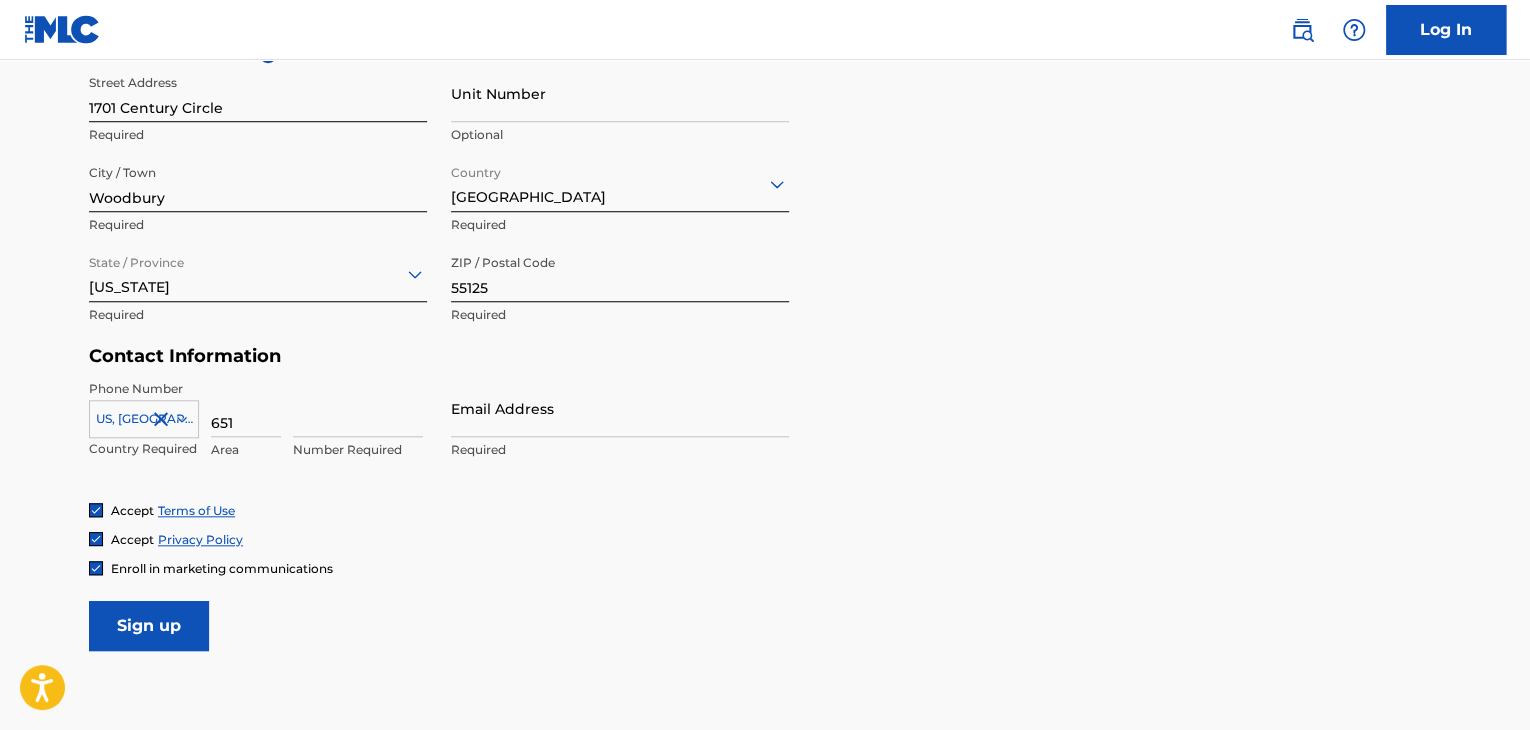 click at bounding box center [358, 408] 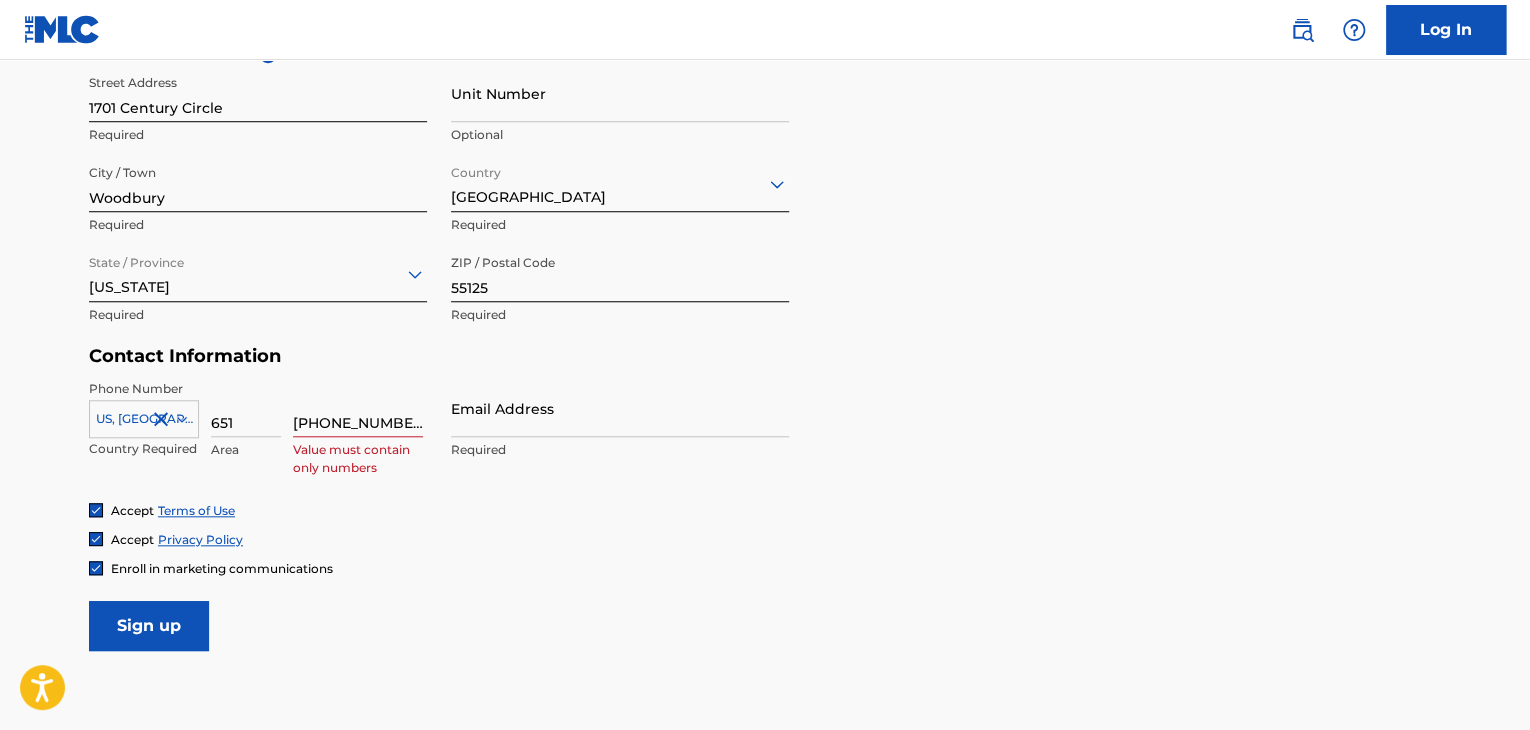 click on "Email Address" at bounding box center (620, 408) 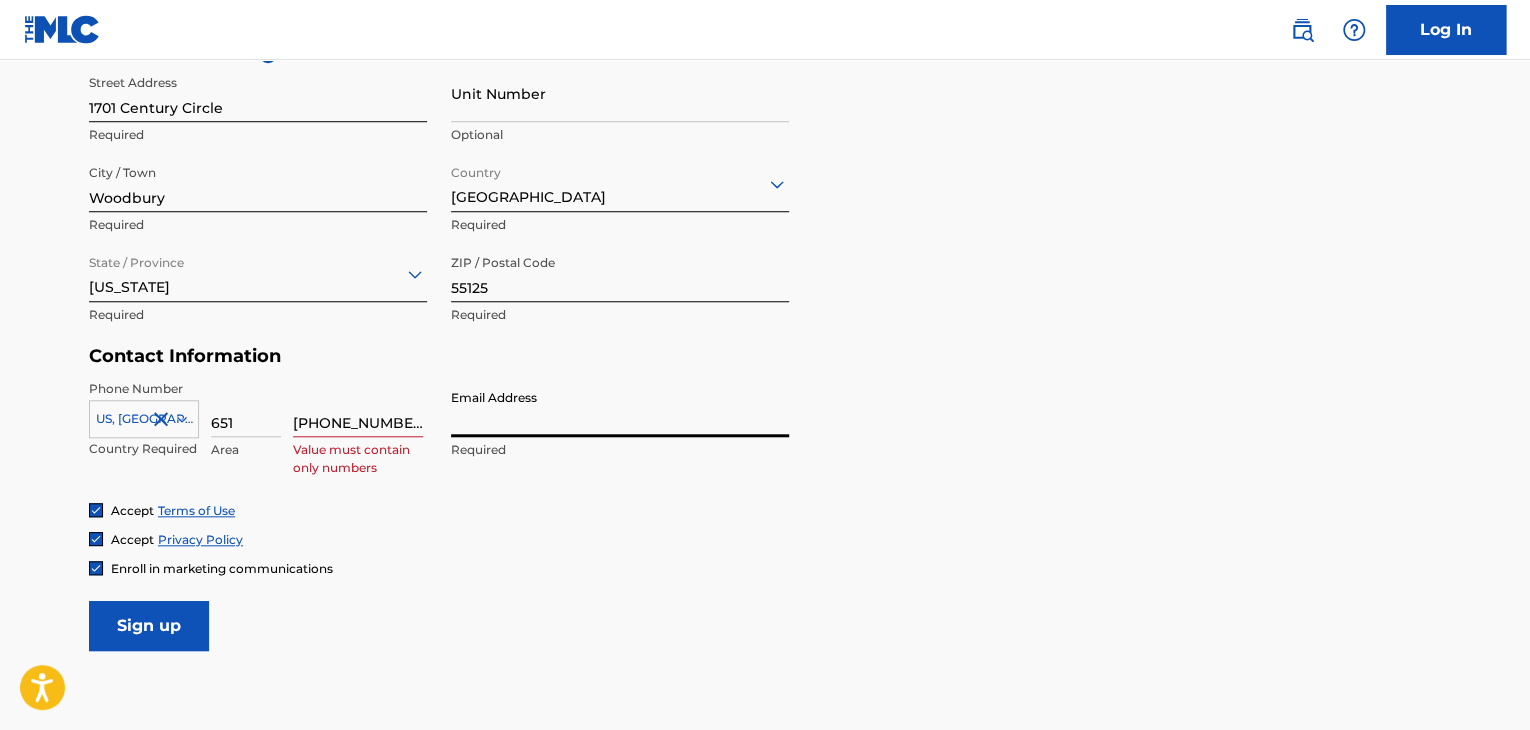 type on "[EMAIL_ADDRESS][DOMAIN_NAME]" 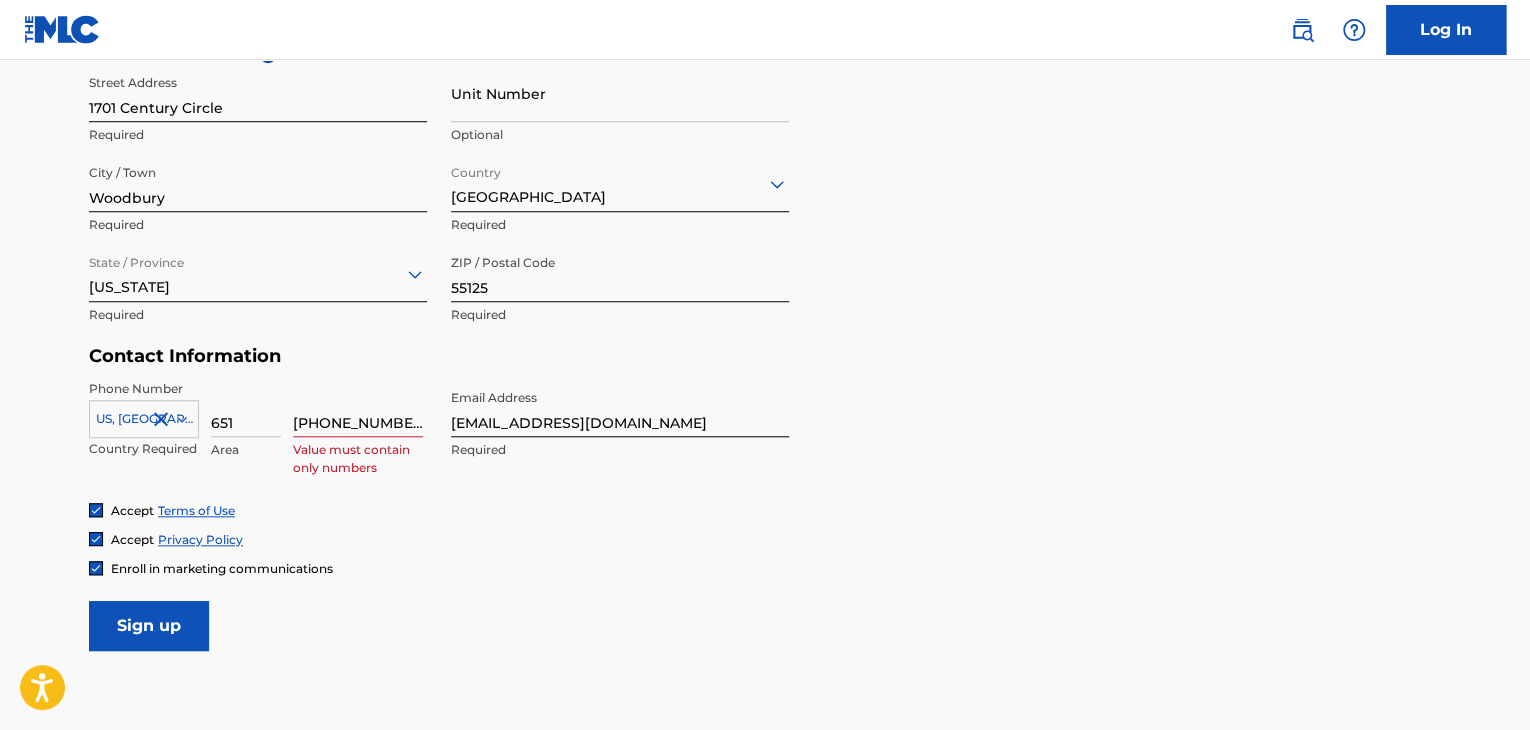 click on "Sign up" at bounding box center (149, 626) 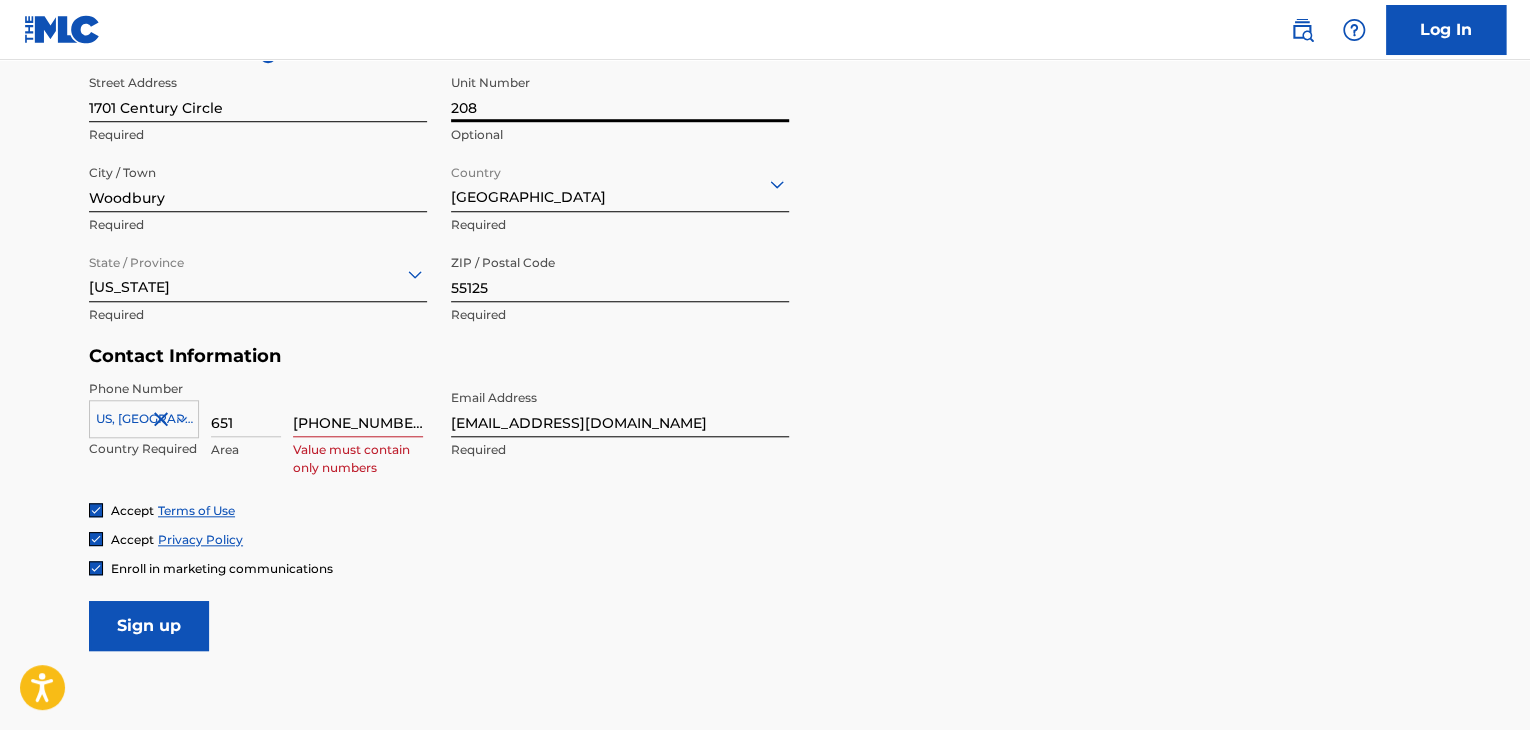 type on "208" 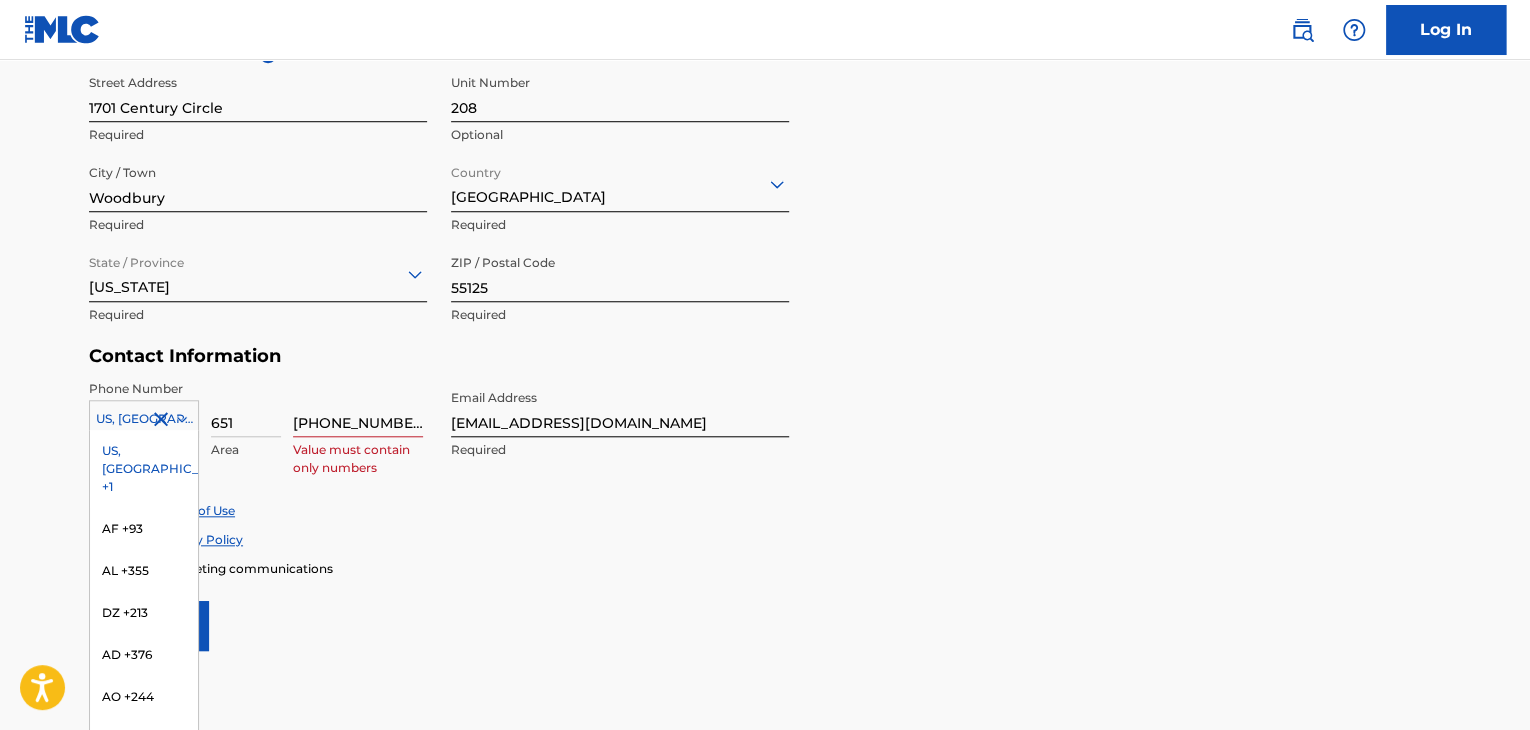 click 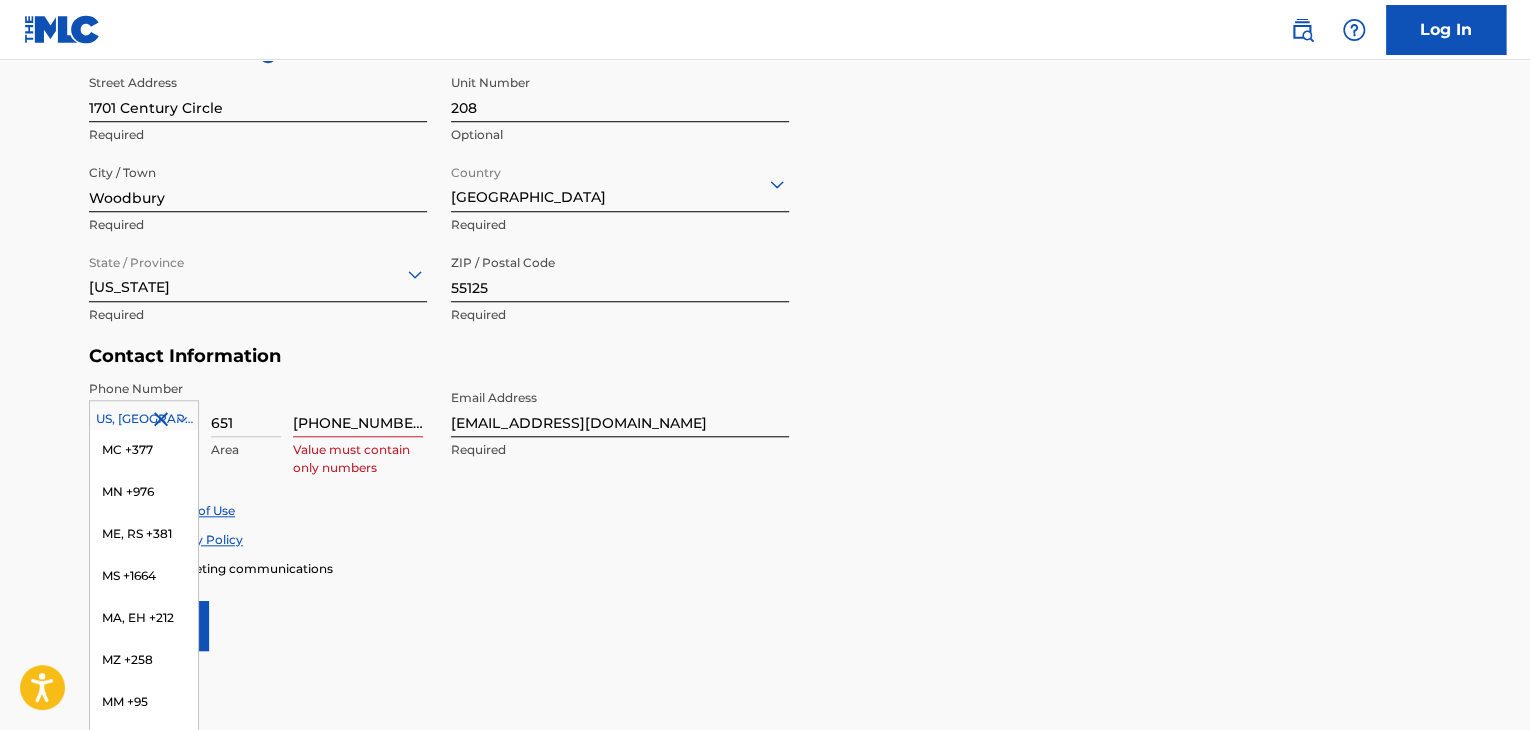 scroll, scrollTop: 5586, scrollLeft: 0, axis: vertical 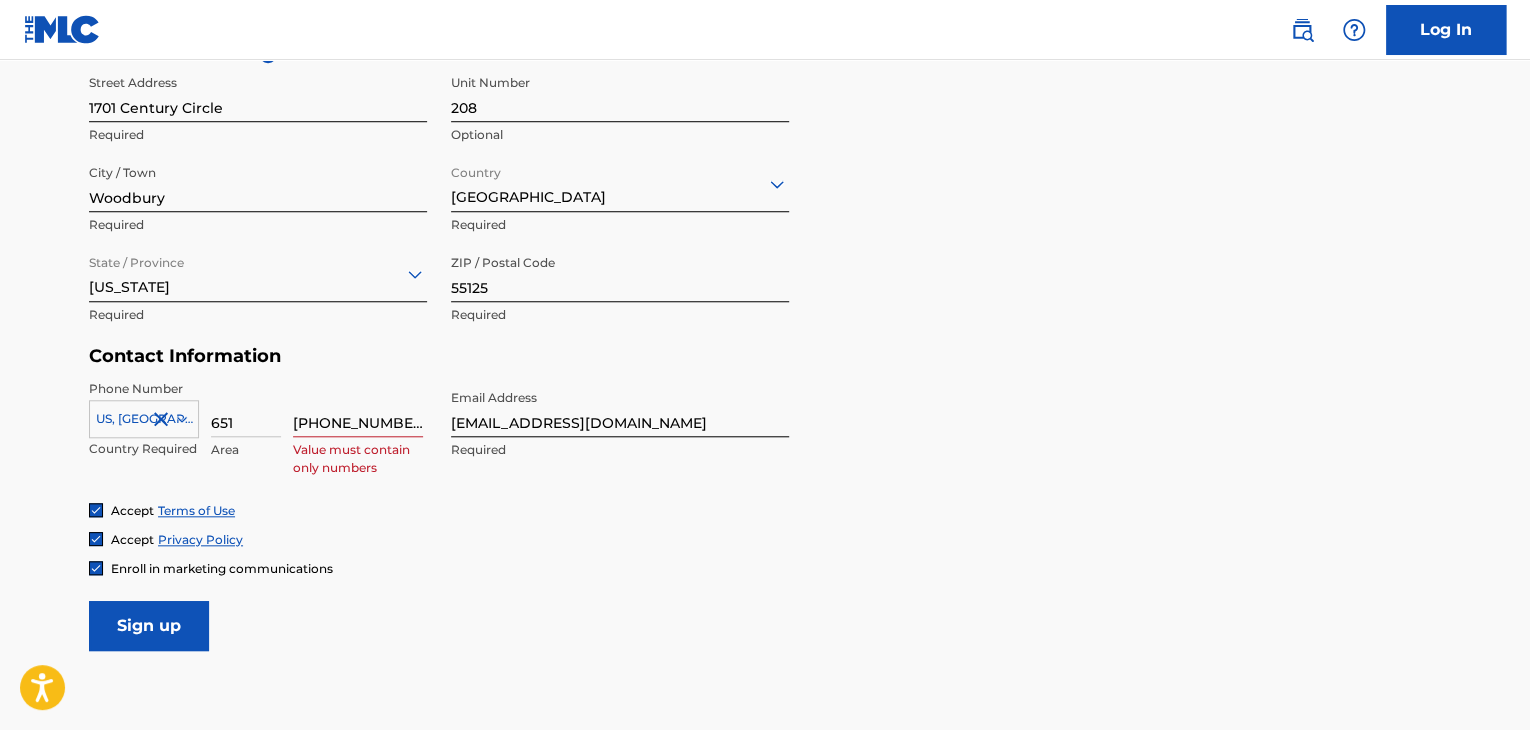 click on "User Information First Name Kristen Adams Required Last Name Louizaire Required Date Of Birth October 21 2000 Required Personal Address i Street Address 1701 Century Circle Required Unit Number 208 Optional City / Town Woodbury Required Country United States Required State / Province Minnesota Required ZIP / Postal Code 55125 Required Contact Information Phone Number US, CA +1 Country Required 651 Area 561 618 1043 Value must contain only numbers Email Address lkristenadams@gmail.com Required Accept Terms of Use Accept Privacy Policy Enroll in marketing communications Sign up" at bounding box center (765, 207) 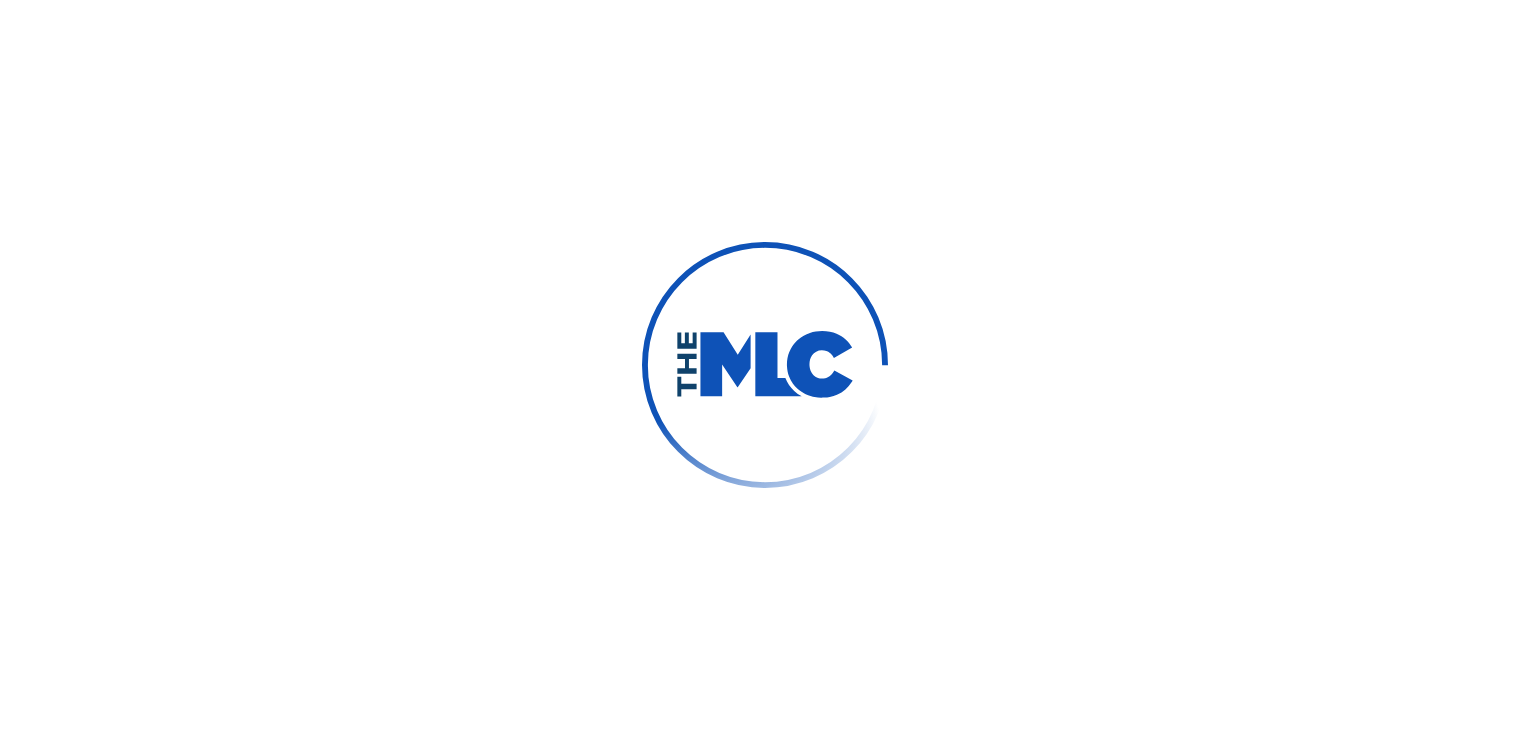 scroll, scrollTop: 0, scrollLeft: 0, axis: both 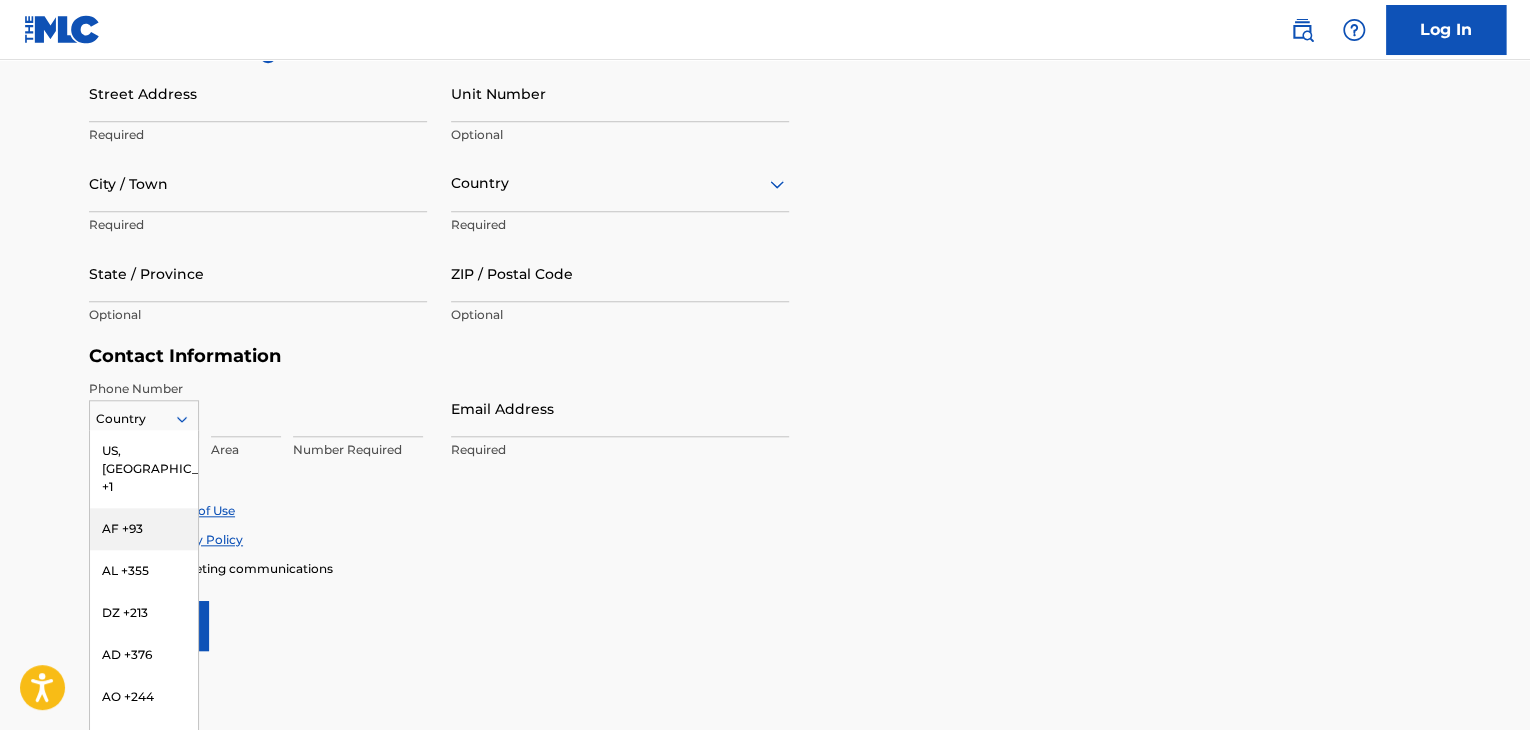 click on "216 results available. Use Up and Down to choose options, press Enter to select the currently focused option, press Escape to exit the menu, press Tab to select the option and exit the menu. Country [GEOGRAPHIC_DATA], [GEOGRAPHIC_DATA] +1 AF +93 AL +355 DZ +213 AD +376 AO +244 AI +1264 AG +1268 AR +54 AM +374 AW +297 AU +61 AT +43 AZ +994 BS +1242 BH +973 BD +880 BB +1246 BY +375 BE +32 BZ +501 BJ +229 BM +1441 BT +975 BO +591 BA +387 BW +267 BR +55 BN +673 BG +359 BF +226 BI +257 KH +855 CM +237 CV +238 KY +1345 CF +236 TD +235 CL +56 CN +86 CO +57 KM +269 CG, CD +242 CK +682 CR +506 CI +225 HR +385 CU +53 CY +357 CZ +420 DK +45 DJ +253 DM +1767 DO +1809 EC +593 EG +20 SV +503 GQ +240 ER +291 EE +372 ET +251 FK +500 FO +298 FJ +679 FI +358 FR +33 GF +594 PF +689 GA +241 GM +220 GE +995 DE +49 GH +233 GI +350 GR +30 GL +299 GD +1473 GP +590 GT +502 GN +224 GW +245 GY +592 HT +509 VA, IT +39 HN +504 HK +852 HU +36 IS +354 IN +91 ID +62 IR +98 IQ +964 IE +353 IL +972 JM +1876 JP +81 JO +962 KZ +7 KE +254 KI +686 KP +850 KR +82 KW +965" at bounding box center (144, 415) 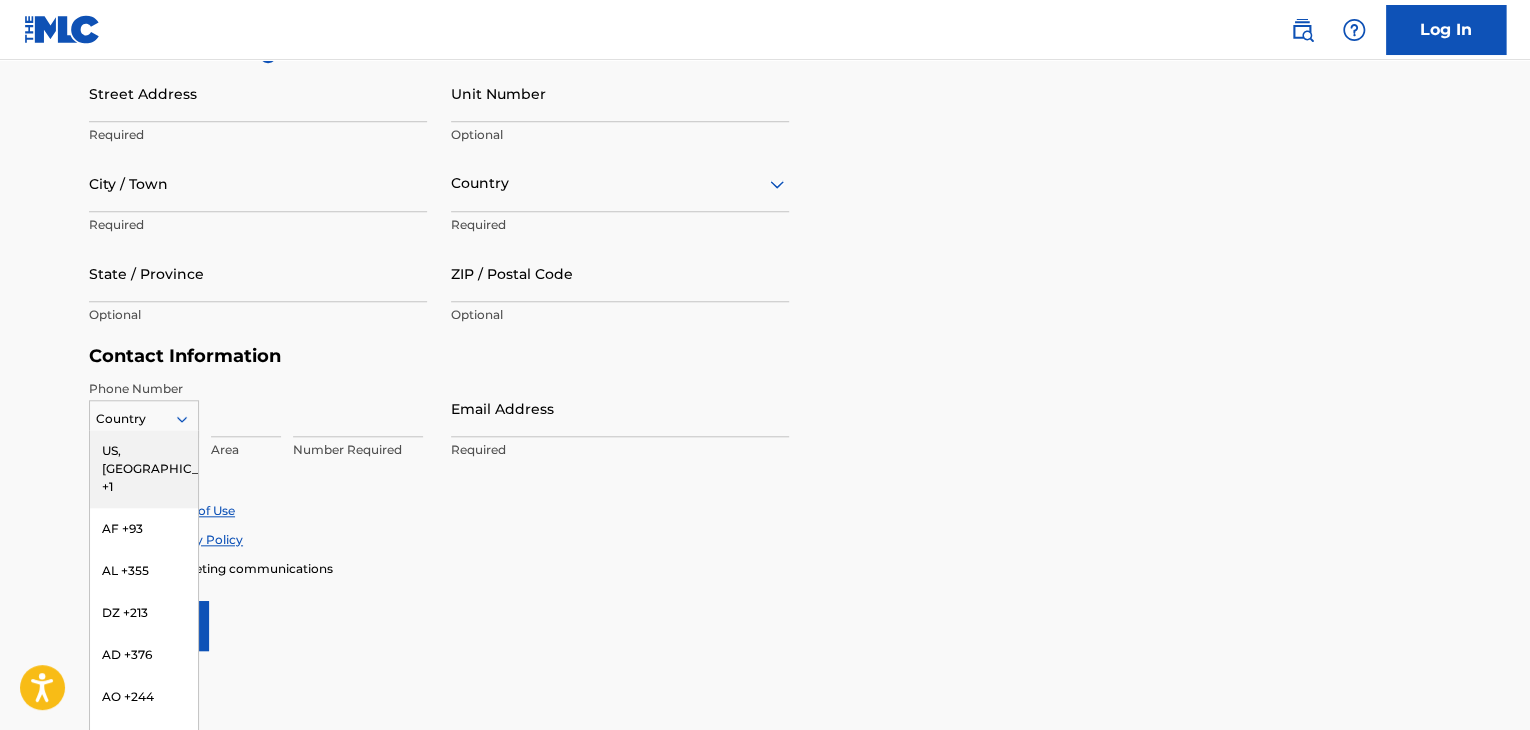 click on "US, [GEOGRAPHIC_DATA] +1" at bounding box center [144, 469] 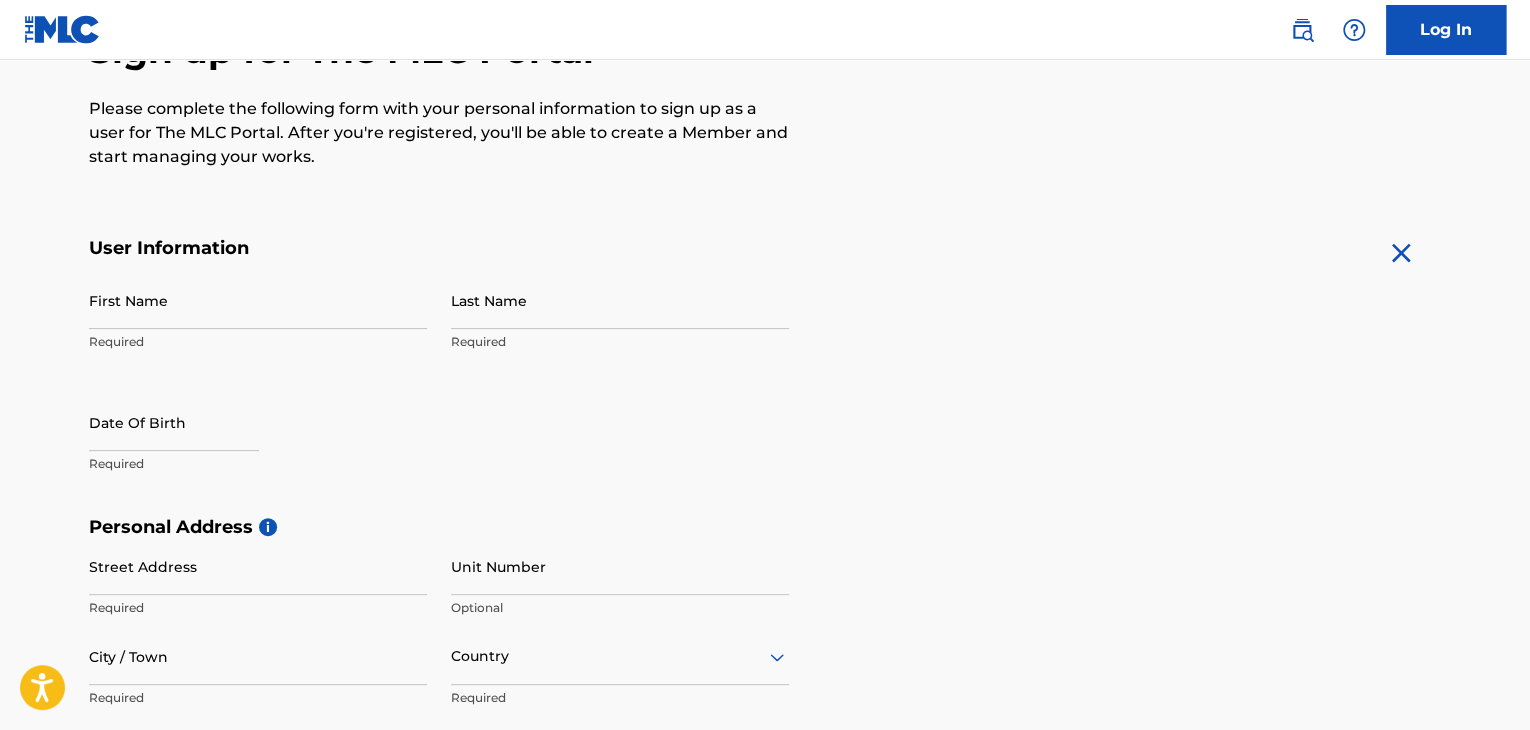 scroll, scrollTop: 705, scrollLeft: 0, axis: vertical 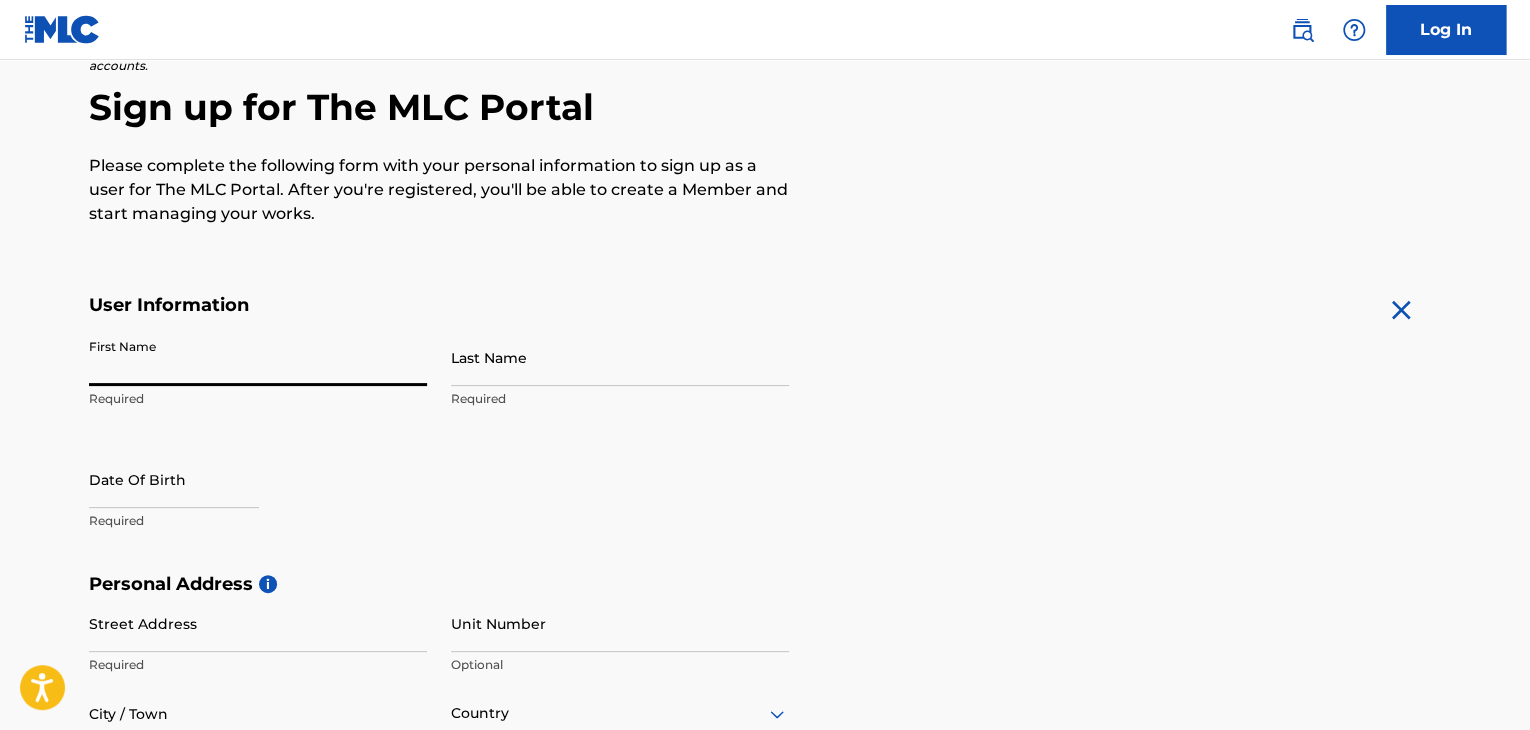 click on "First Name" at bounding box center (258, 357) 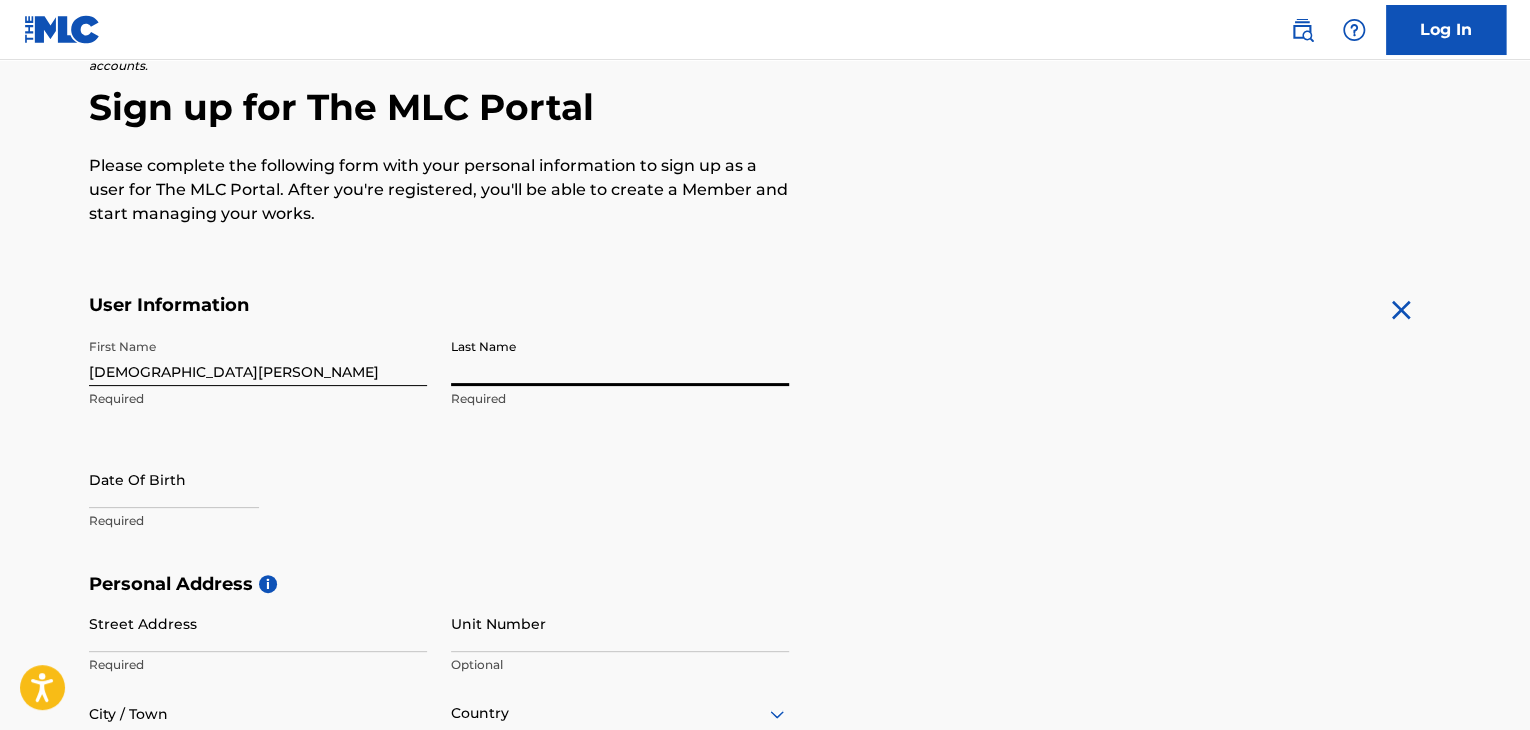click on "Last Name" at bounding box center (620, 357) 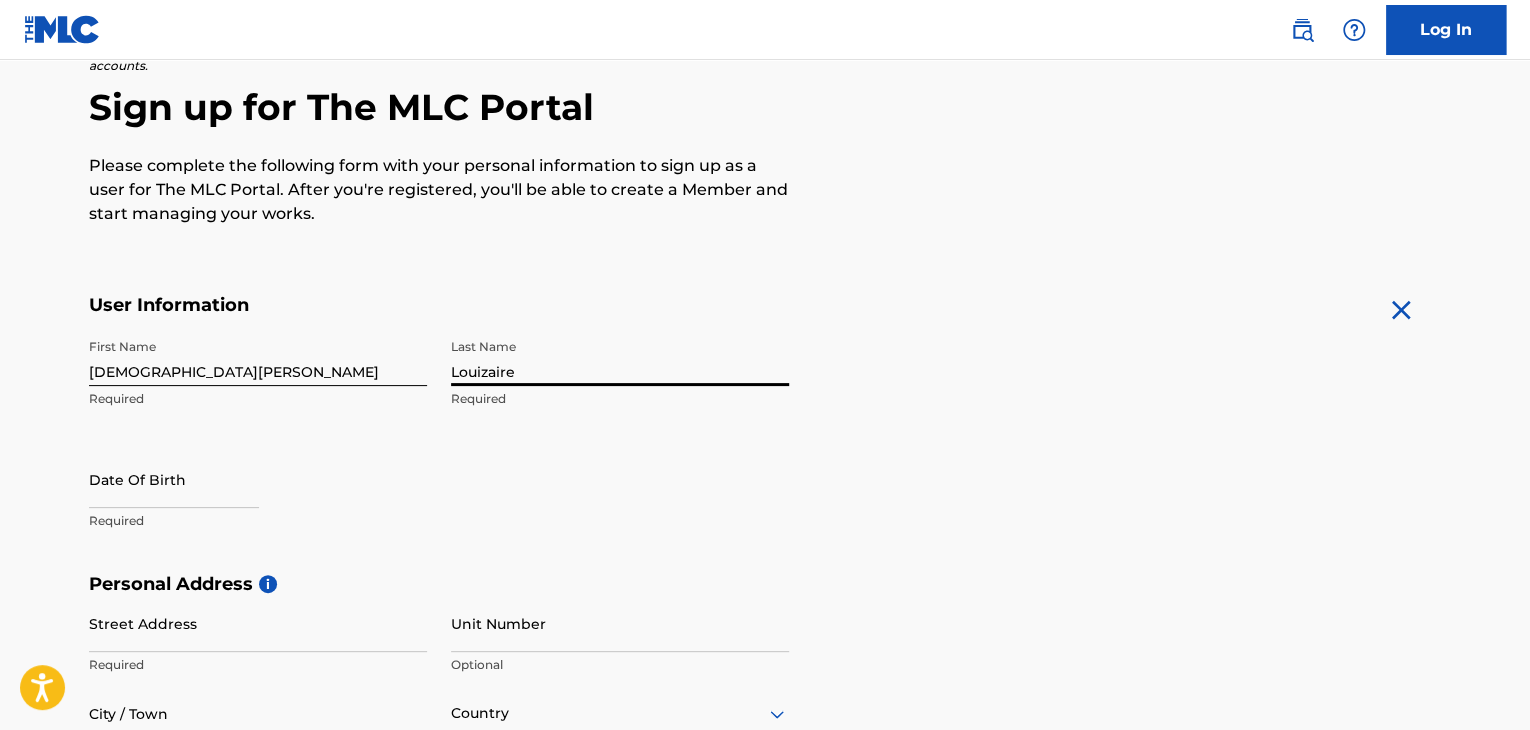 select on "6" 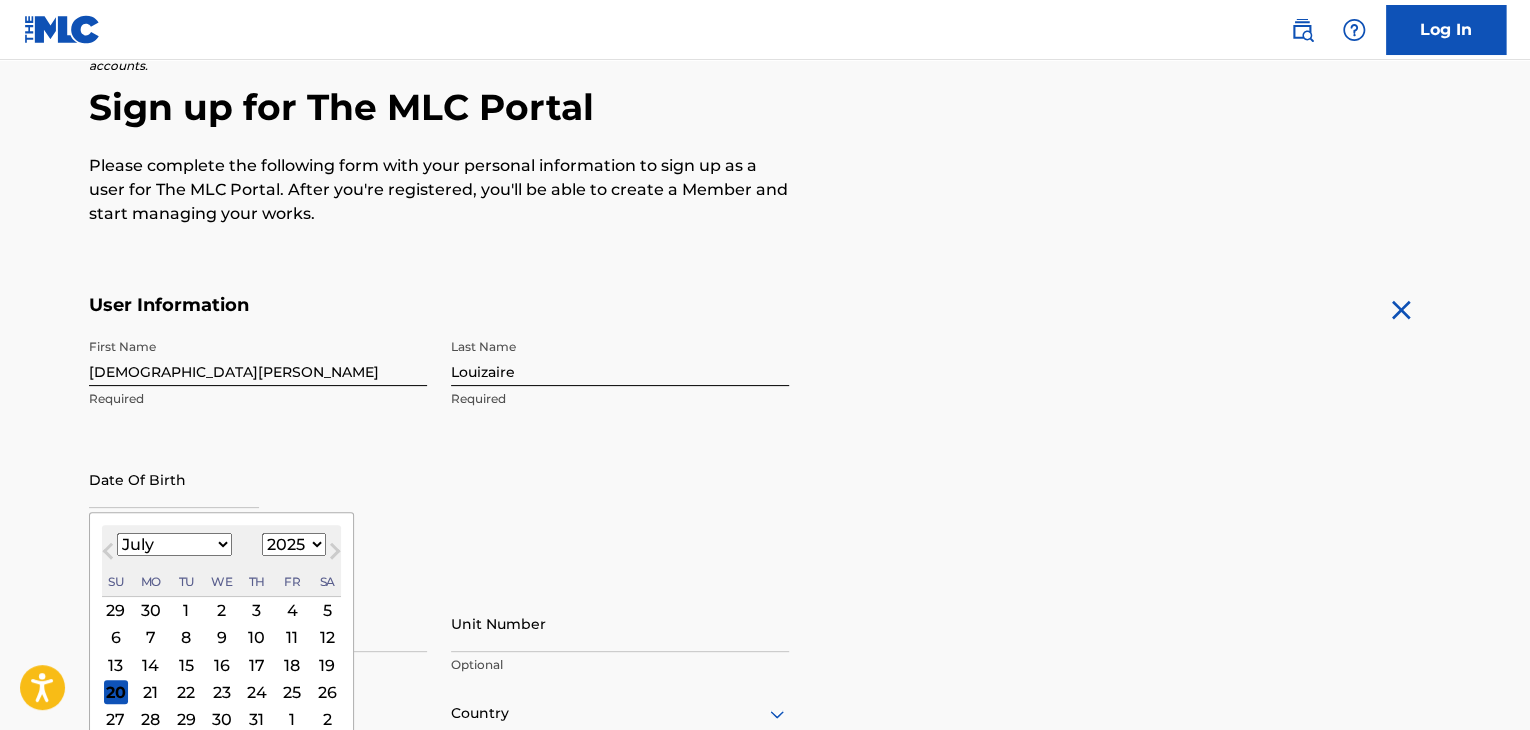 click at bounding box center [174, 479] 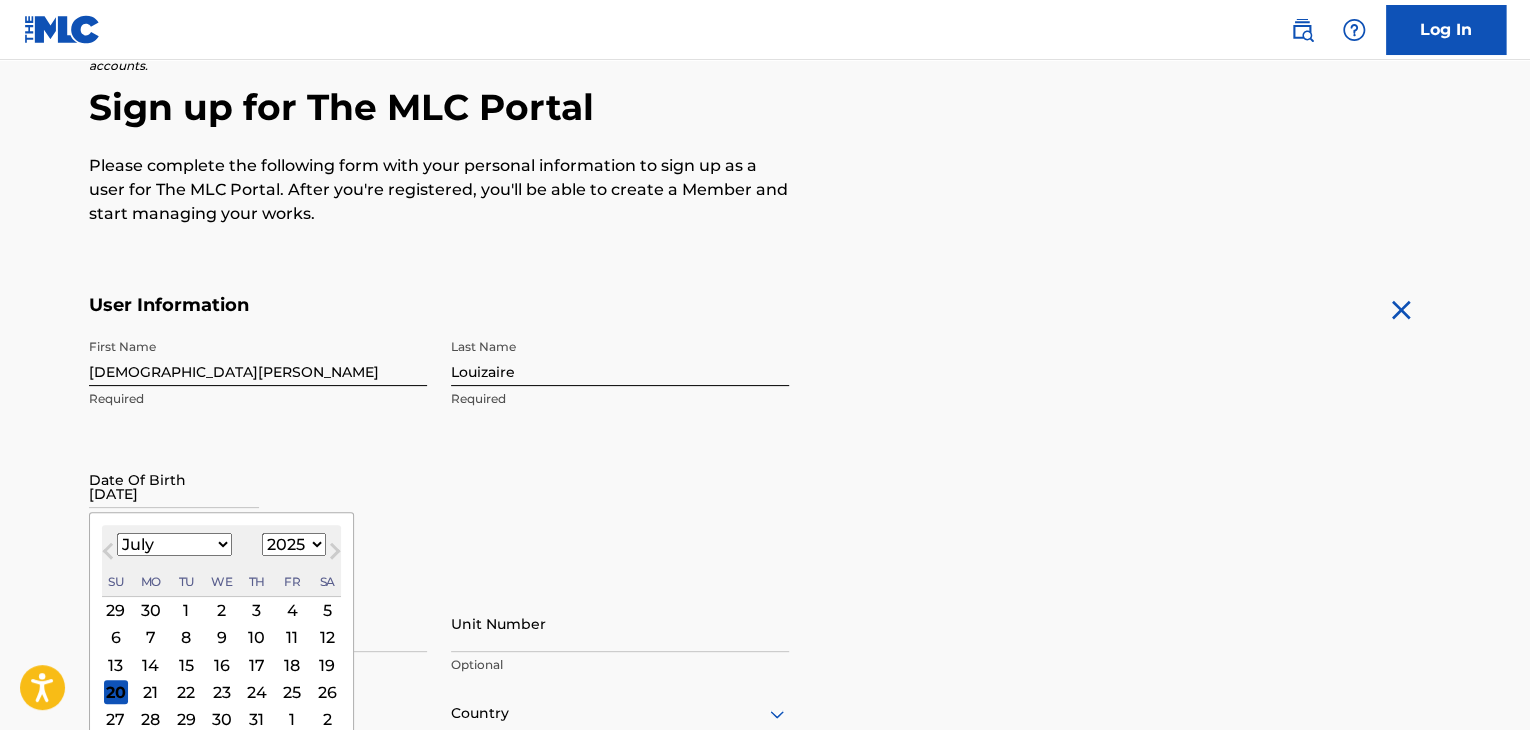 select on "9" 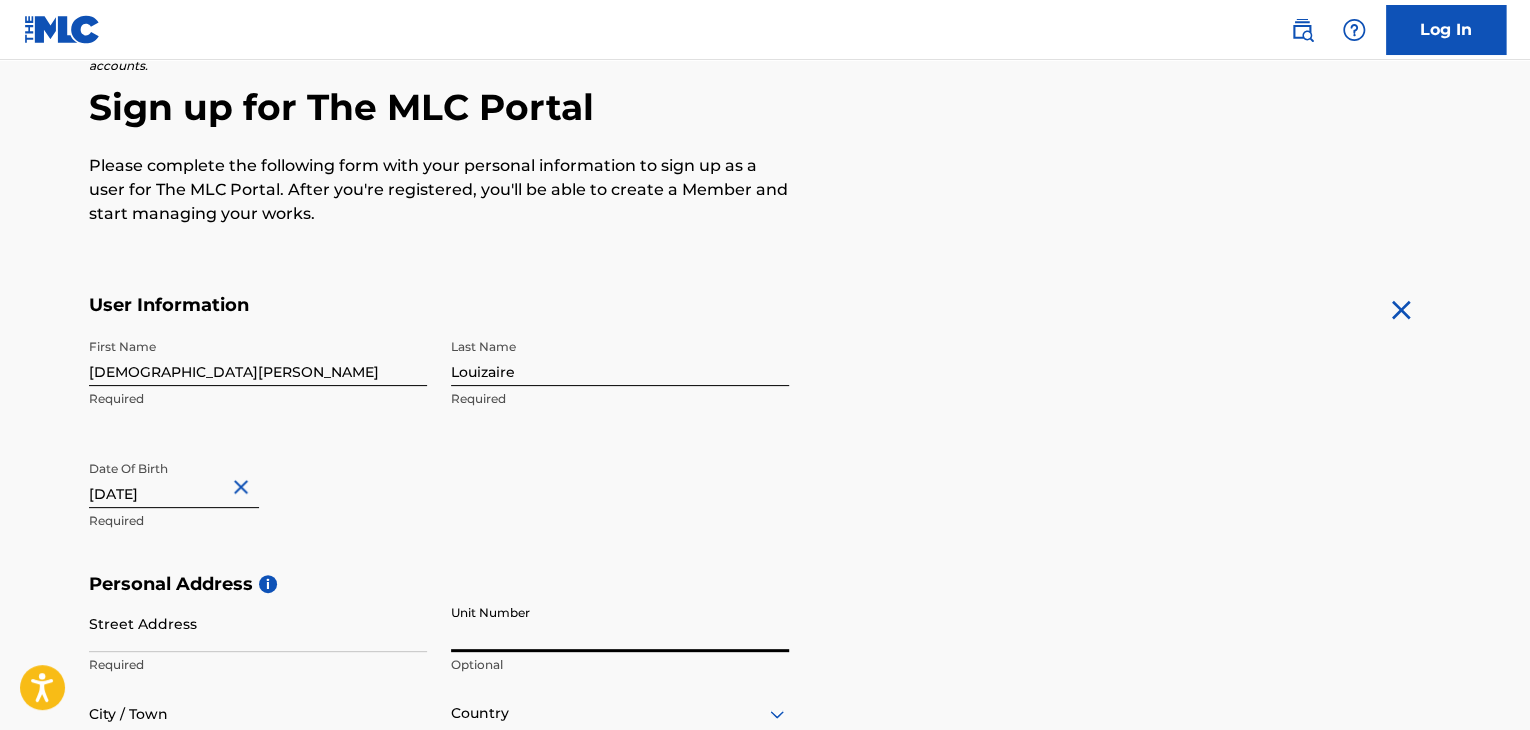 click on "Unit Number" at bounding box center (620, 623) 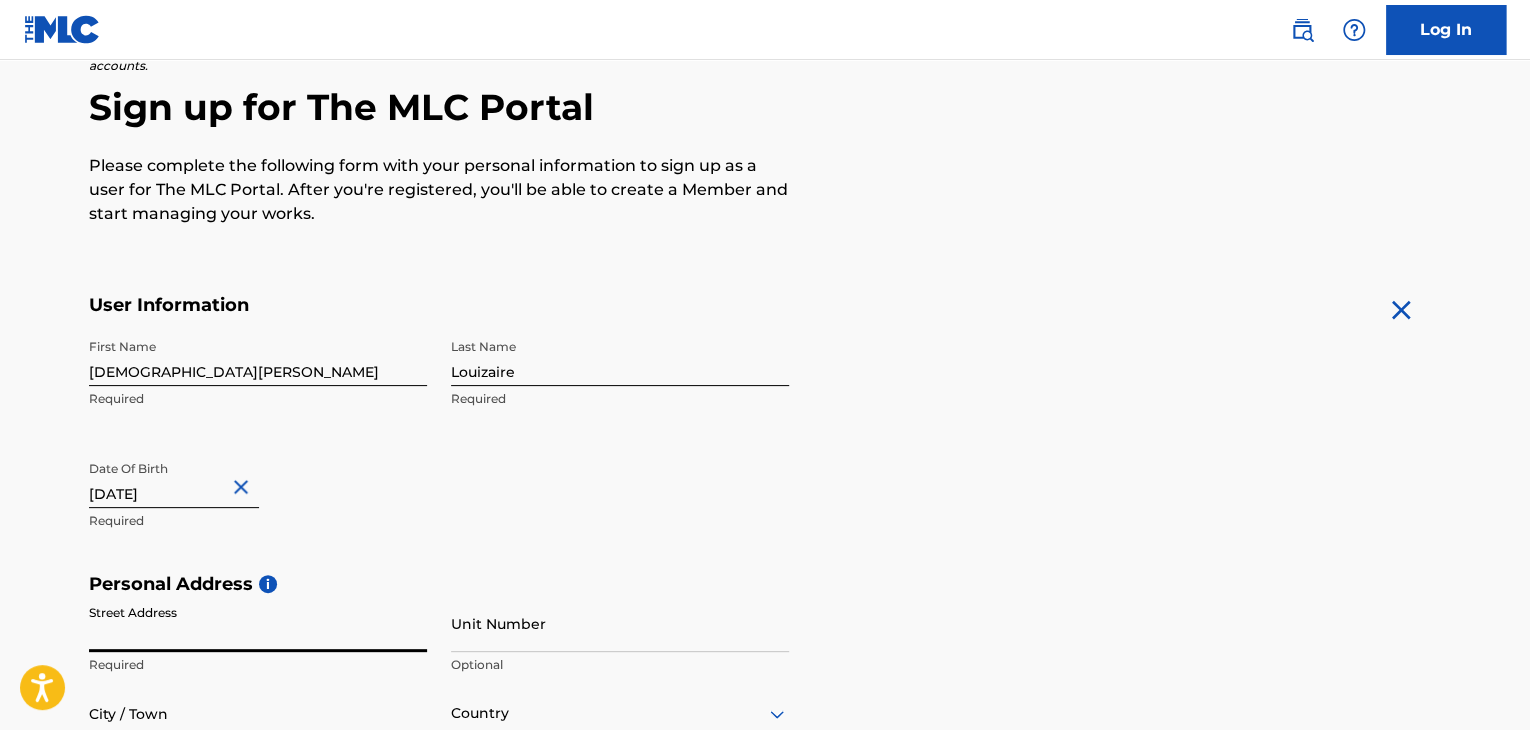 click on "Street Address" at bounding box center (258, 623) 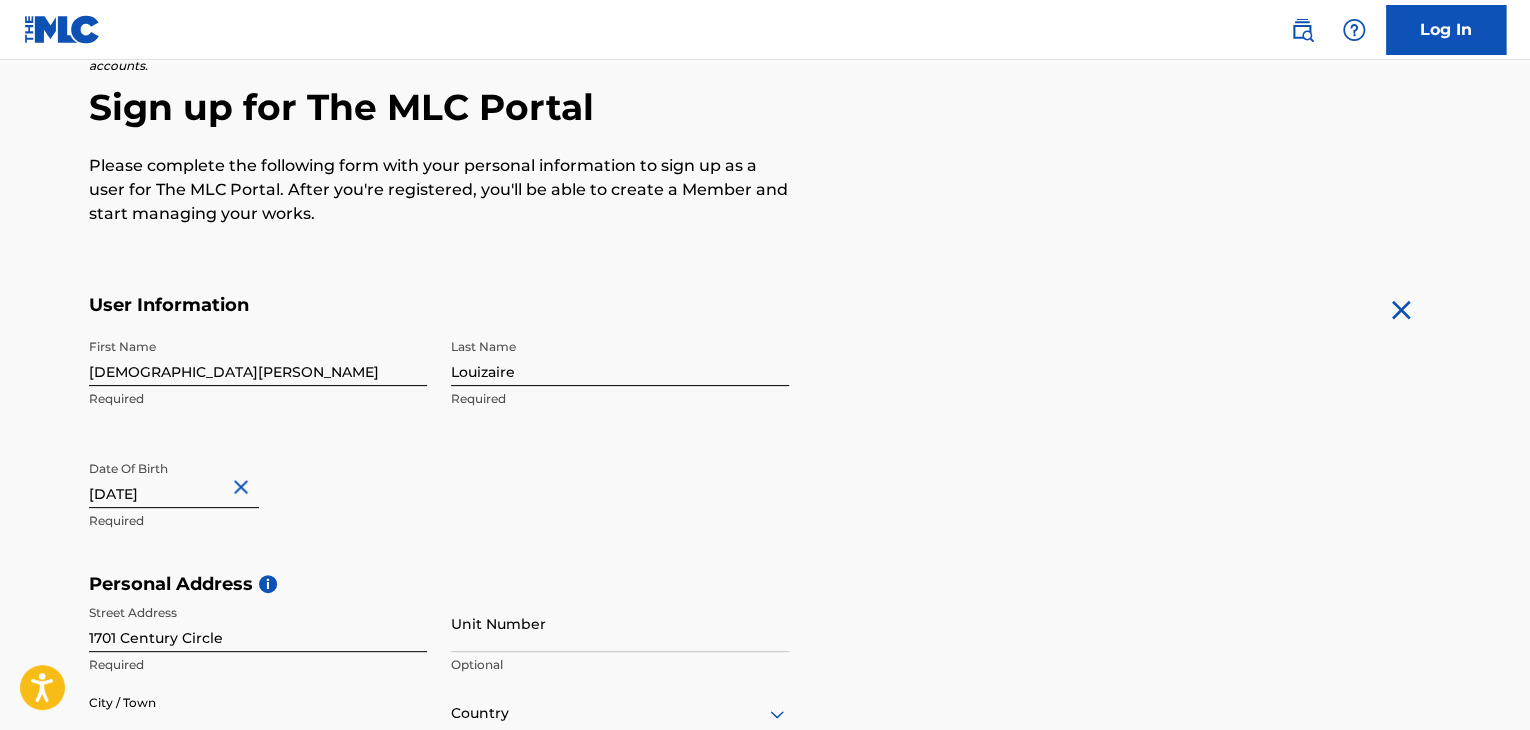 click on "City / Town" at bounding box center (258, 713) 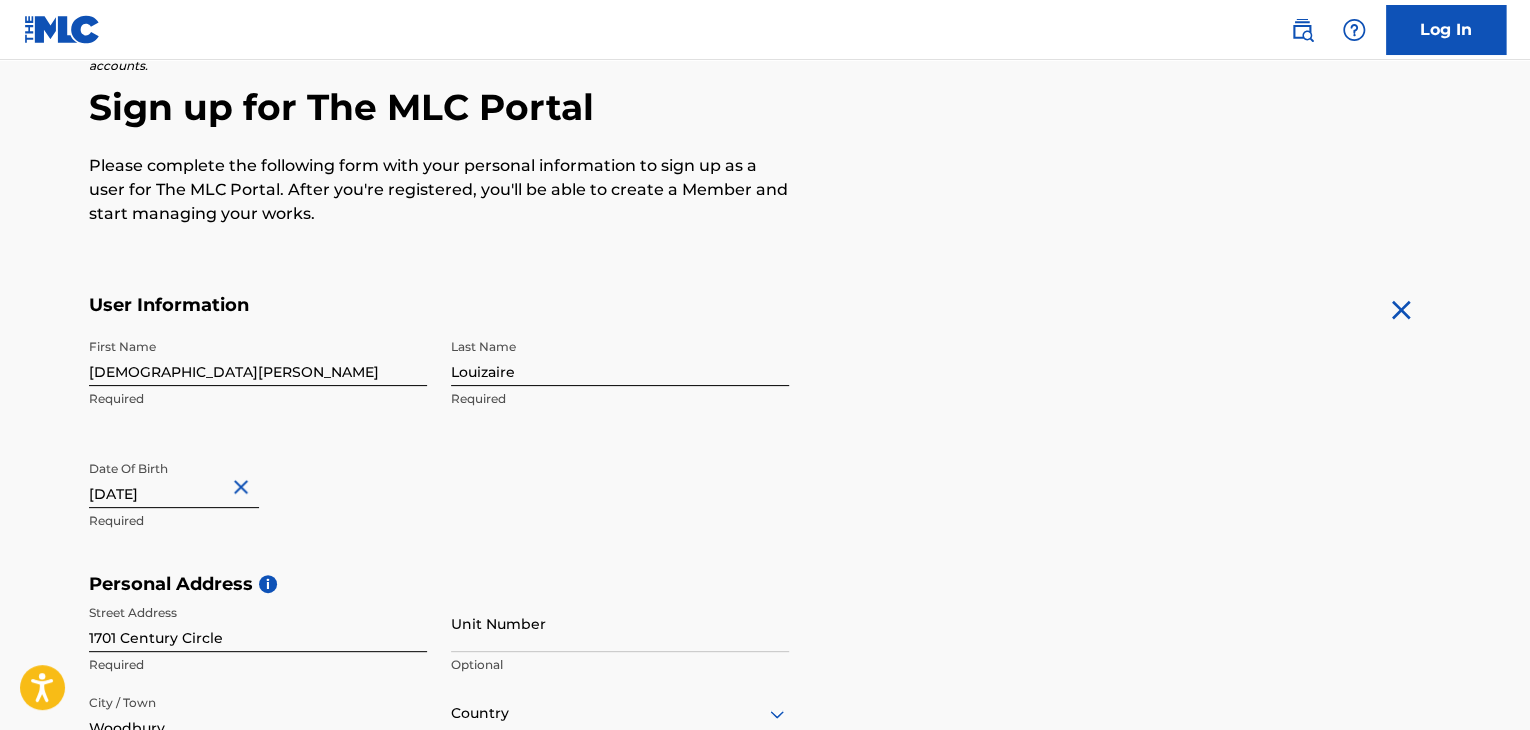 scroll, scrollTop: 488, scrollLeft: 0, axis: vertical 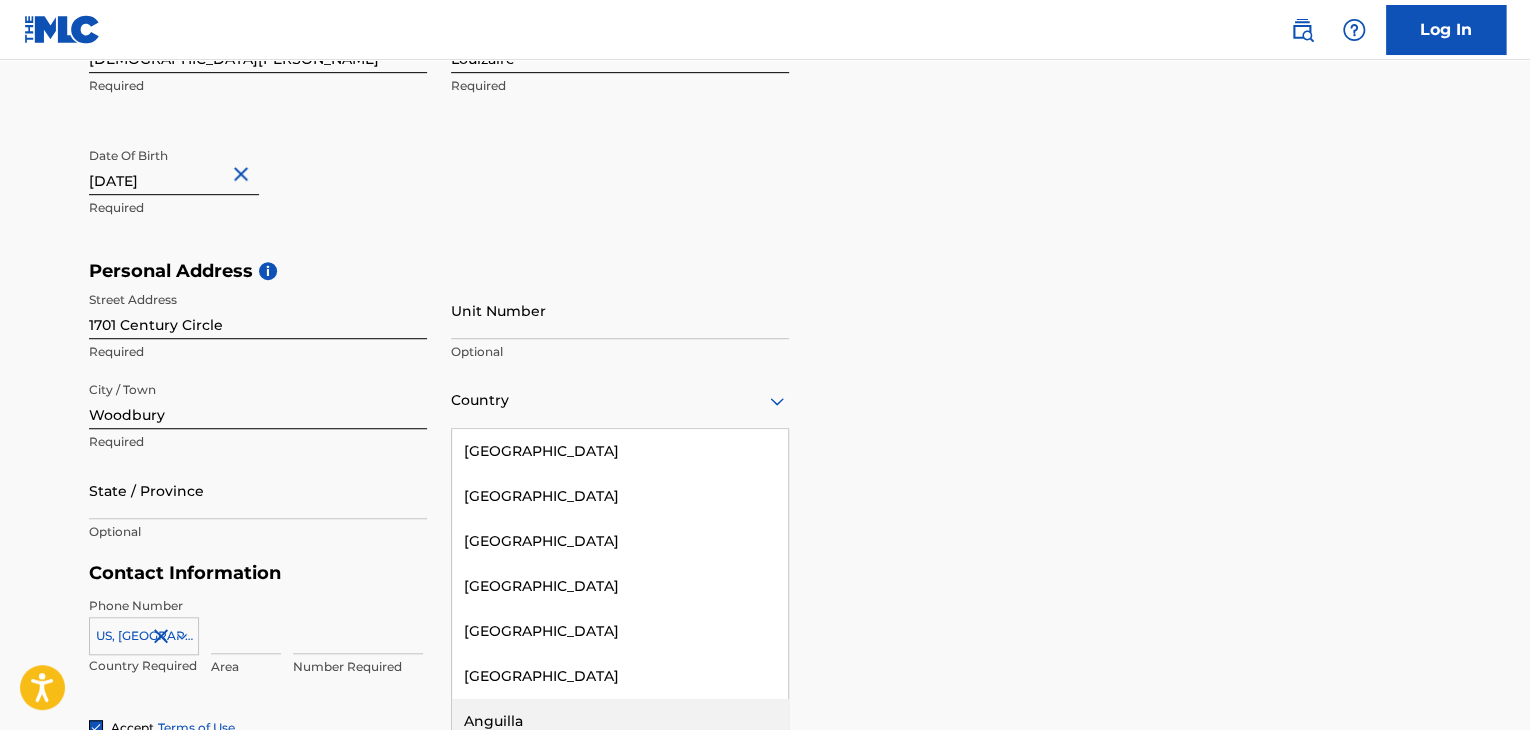 click on "223 results available. Use Up and Down to choose options, press Enter to select the currently focused option, press Escape to exit the menu, press Tab to select the option and exit the menu. Country [GEOGRAPHIC_DATA] [GEOGRAPHIC_DATA] [GEOGRAPHIC_DATA] [GEOGRAPHIC_DATA] [GEOGRAPHIC_DATA] [GEOGRAPHIC_DATA] [GEOGRAPHIC_DATA] [GEOGRAPHIC_DATA] [GEOGRAPHIC_DATA] [GEOGRAPHIC_DATA] [GEOGRAPHIC_DATA] [GEOGRAPHIC_DATA] [GEOGRAPHIC_DATA] [GEOGRAPHIC_DATA] [GEOGRAPHIC_DATA] [GEOGRAPHIC_DATA] [GEOGRAPHIC_DATA] [GEOGRAPHIC_DATA] [GEOGRAPHIC_DATA] [GEOGRAPHIC_DATA] [GEOGRAPHIC_DATA] [GEOGRAPHIC_DATA] [GEOGRAPHIC_DATA] [GEOGRAPHIC_DATA] [GEOGRAPHIC_DATA] [GEOGRAPHIC_DATA] [GEOGRAPHIC_DATA] [GEOGRAPHIC_DATA] [GEOGRAPHIC_DATA] [GEOGRAPHIC_DATA] [GEOGRAPHIC_DATA] [GEOGRAPHIC_DATA] [GEOGRAPHIC_DATA] [GEOGRAPHIC_DATA] [GEOGRAPHIC_DATA] [GEOGRAPHIC_DATA] [GEOGRAPHIC_DATA] [GEOGRAPHIC_DATA] [GEOGRAPHIC_DATA] [GEOGRAPHIC_DATA] [GEOGRAPHIC_DATA] [GEOGRAPHIC_DATA] [GEOGRAPHIC_DATA] [GEOGRAPHIC_DATA] [GEOGRAPHIC_DATA] [GEOGRAPHIC_DATA], [GEOGRAPHIC_DATA] [GEOGRAPHIC_DATA] [GEOGRAPHIC_DATA] [GEOGRAPHIC_DATA] [GEOGRAPHIC_DATA] [GEOGRAPHIC_DATA] [GEOGRAPHIC_DATA] [GEOGRAPHIC_DATA] [GEOGRAPHIC_DATA] [GEOGRAPHIC_DATA] [GEOGRAPHIC_DATA] [GEOGRAPHIC_DATA] [GEOGRAPHIC_DATA] [GEOGRAPHIC_DATA] [GEOGRAPHIC_DATA] [GEOGRAPHIC_DATA] [GEOGRAPHIC_DATA] [GEOGRAPHIC_DATA] [GEOGRAPHIC_DATA] ([GEOGRAPHIC_DATA]) [GEOGRAPHIC_DATA] [GEOGRAPHIC_DATA] [GEOGRAPHIC_DATA] [GEOGRAPHIC_DATA] [GEOGRAPHIC_DATA] [GEOGRAPHIC_DATA] [GEOGRAPHIC_DATA] [GEOGRAPHIC_DATA] [US_STATE] [GEOGRAPHIC_DATA] [GEOGRAPHIC_DATA] [GEOGRAPHIC_DATA] [GEOGRAPHIC_DATA] [GEOGRAPHIC_DATA] [GEOGRAPHIC_DATA] [GEOGRAPHIC_DATA]" at bounding box center [620, 400] 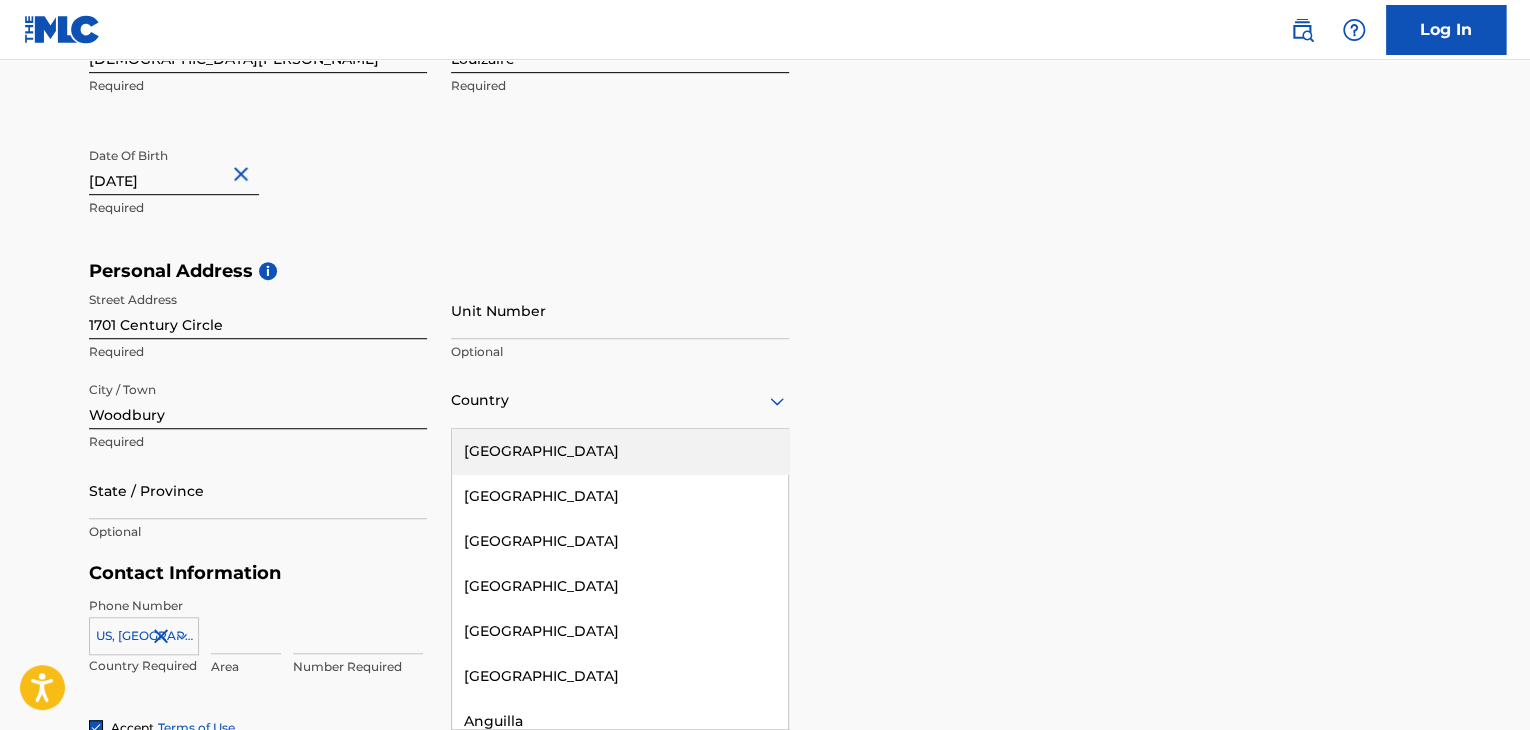 click on "[GEOGRAPHIC_DATA]" at bounding box center (620, 451) 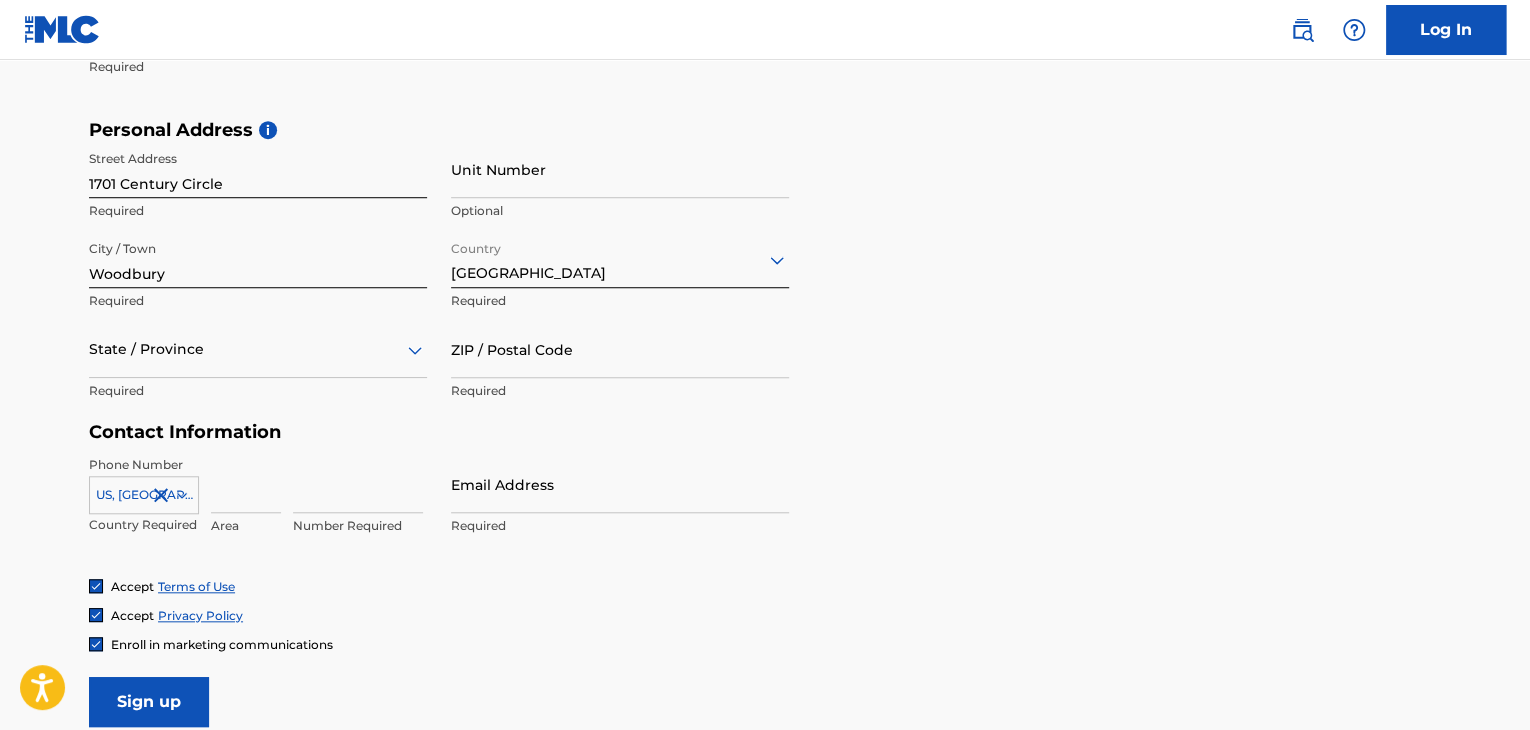 scroll, scrollTop: 653, scrollLeft: 0, axis: vertical 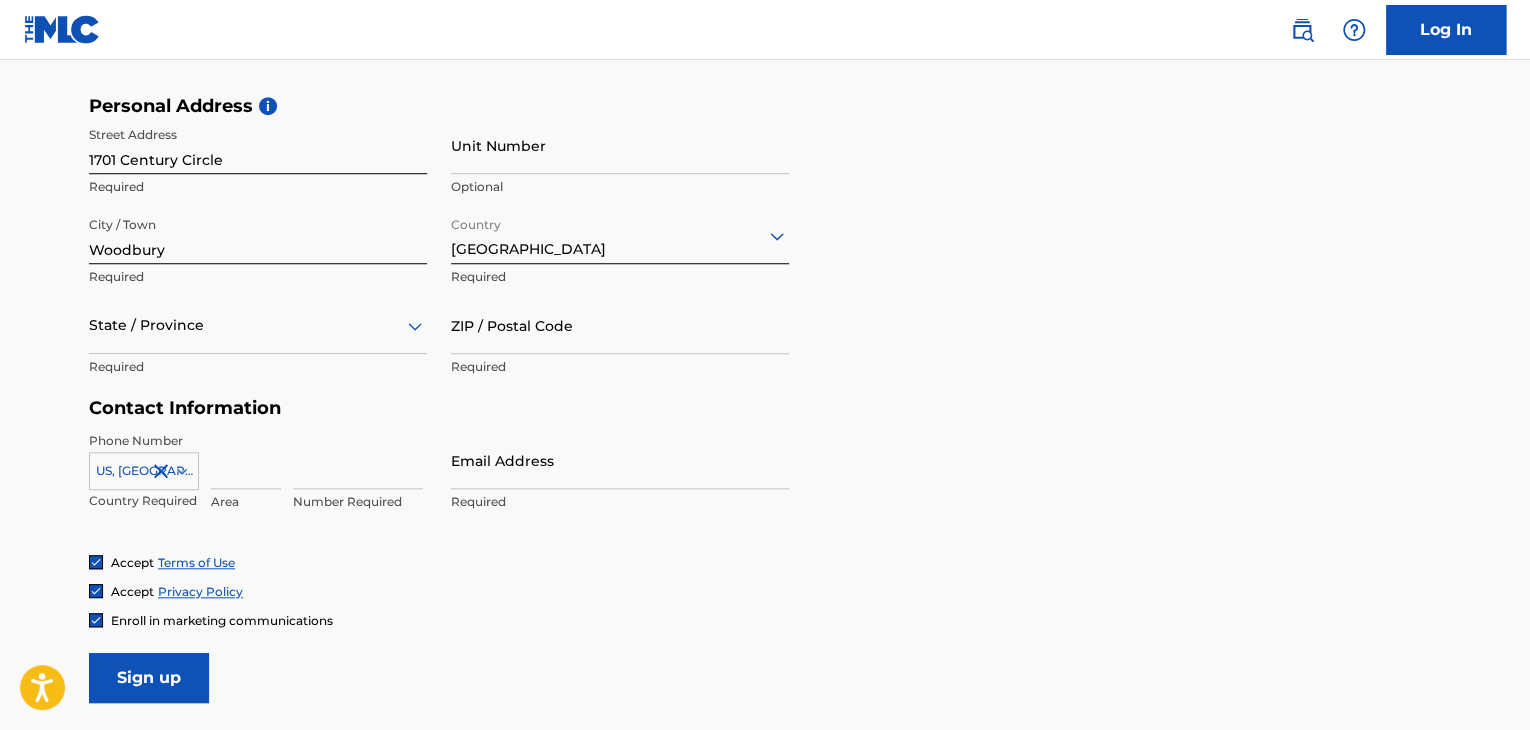 click on "State / Province" at bounding box center [258, 325] 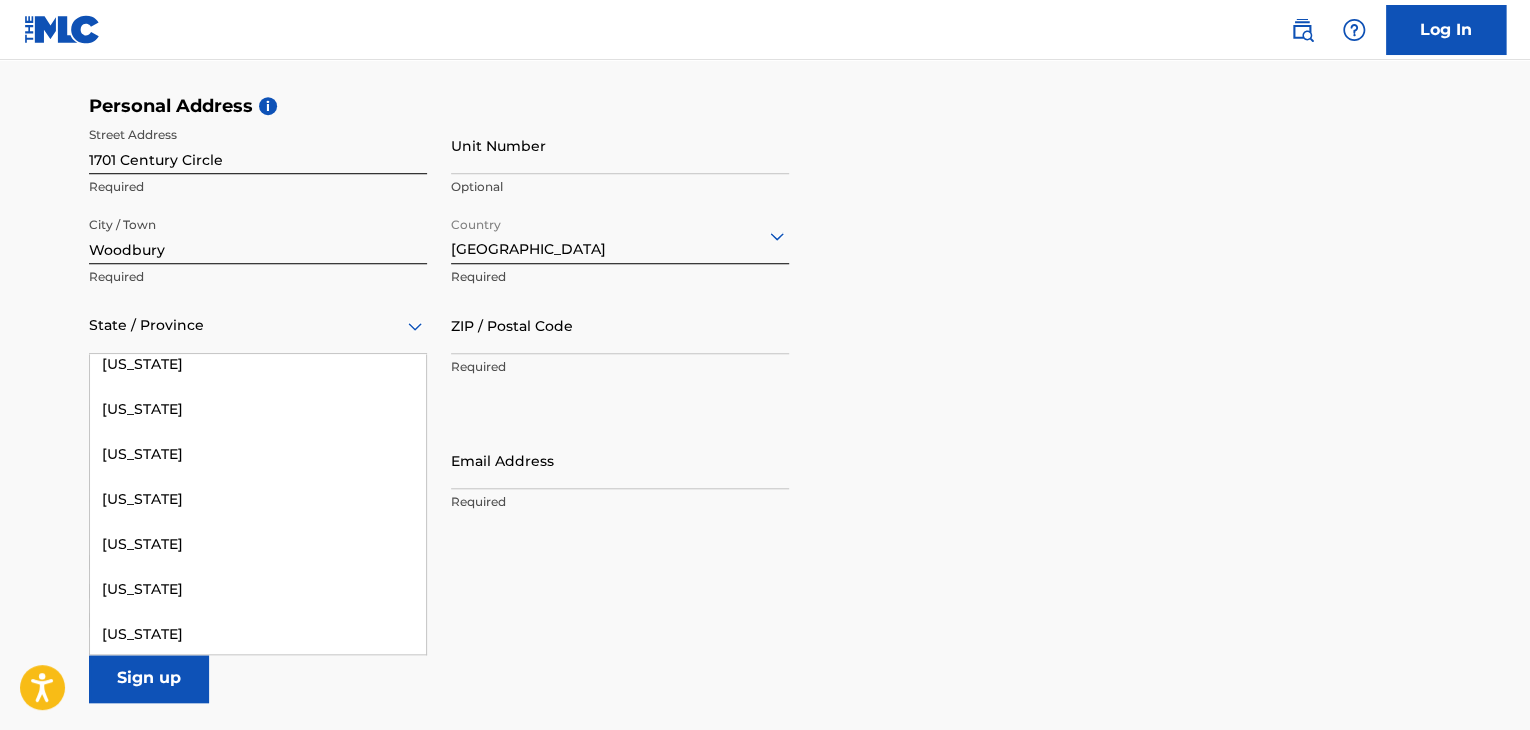 scroll, scrollTop: 994, scrollLeft: 0, axis: vertical 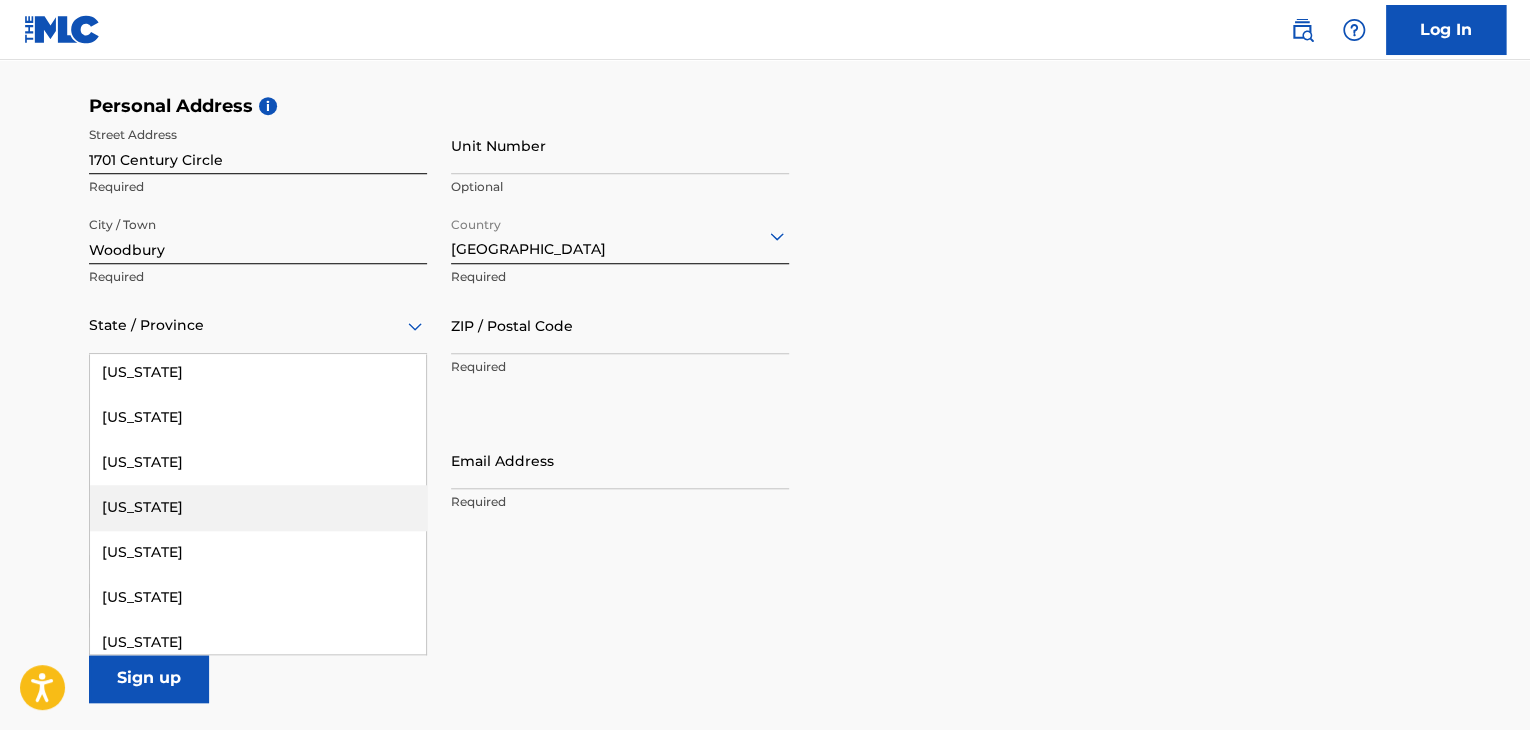 click on "[US_STATE]" at bounding box center [258, 507] 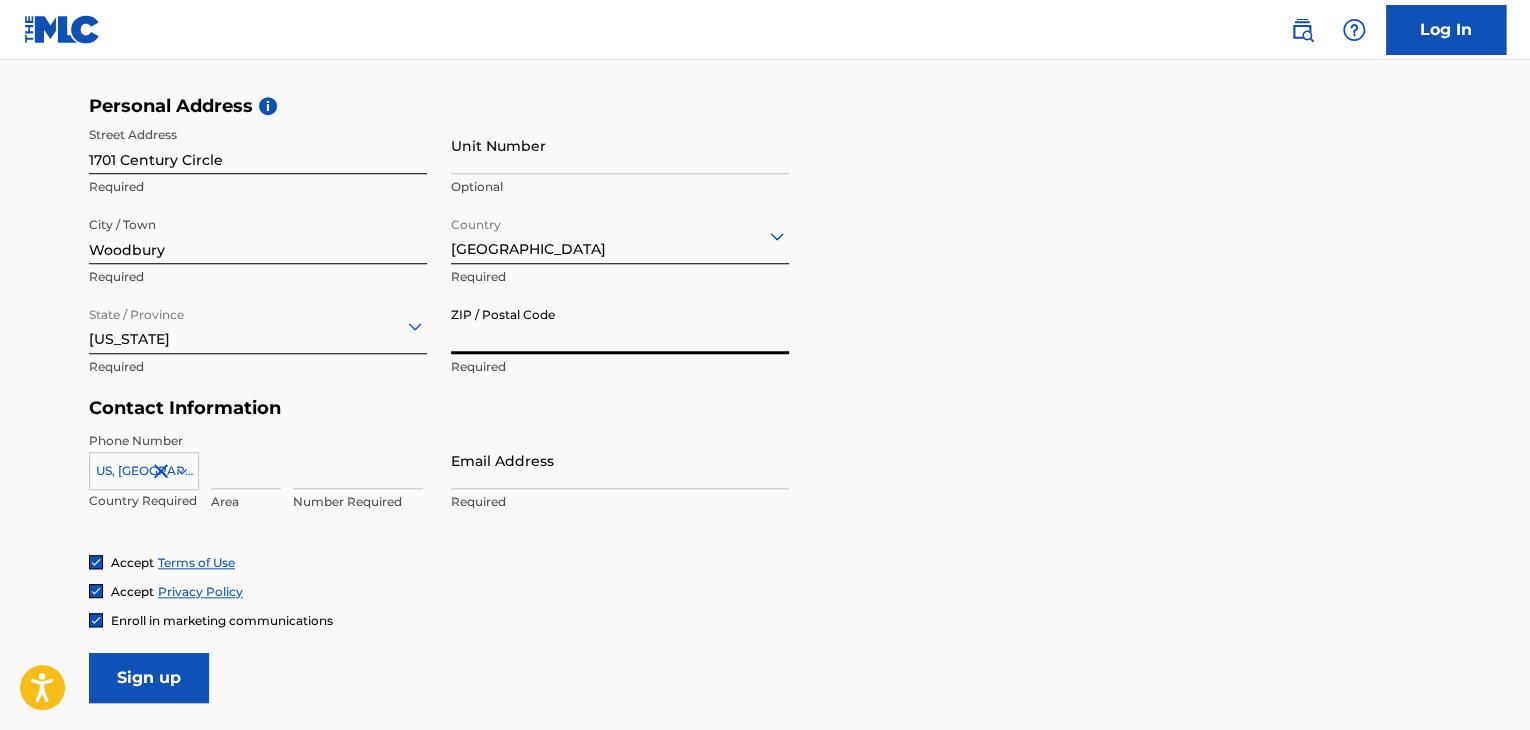 click on "ZIP / Postal Code" at bounding box center (620, 325) 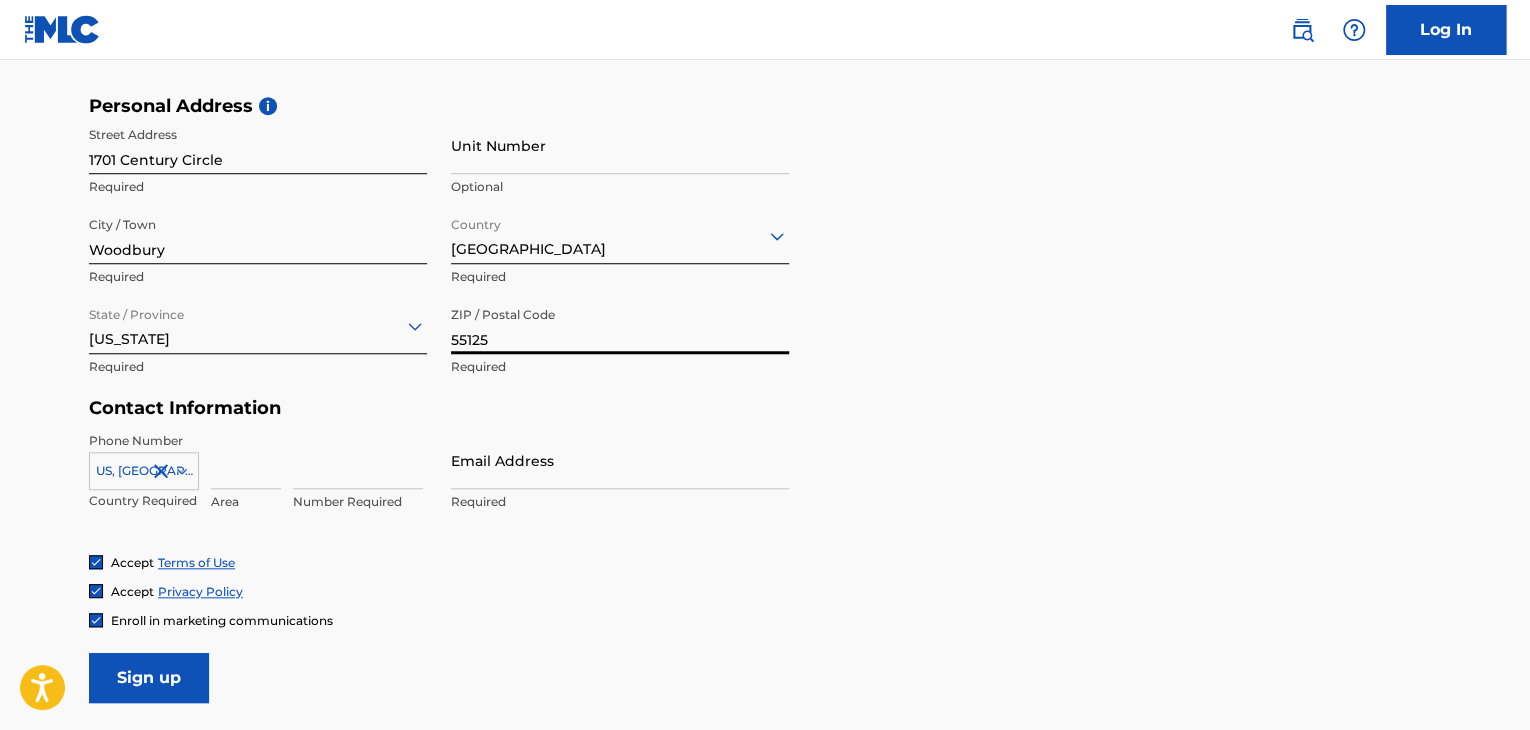 scroll, scrollTop: 705, scrollLeft: 0, axis: vertical 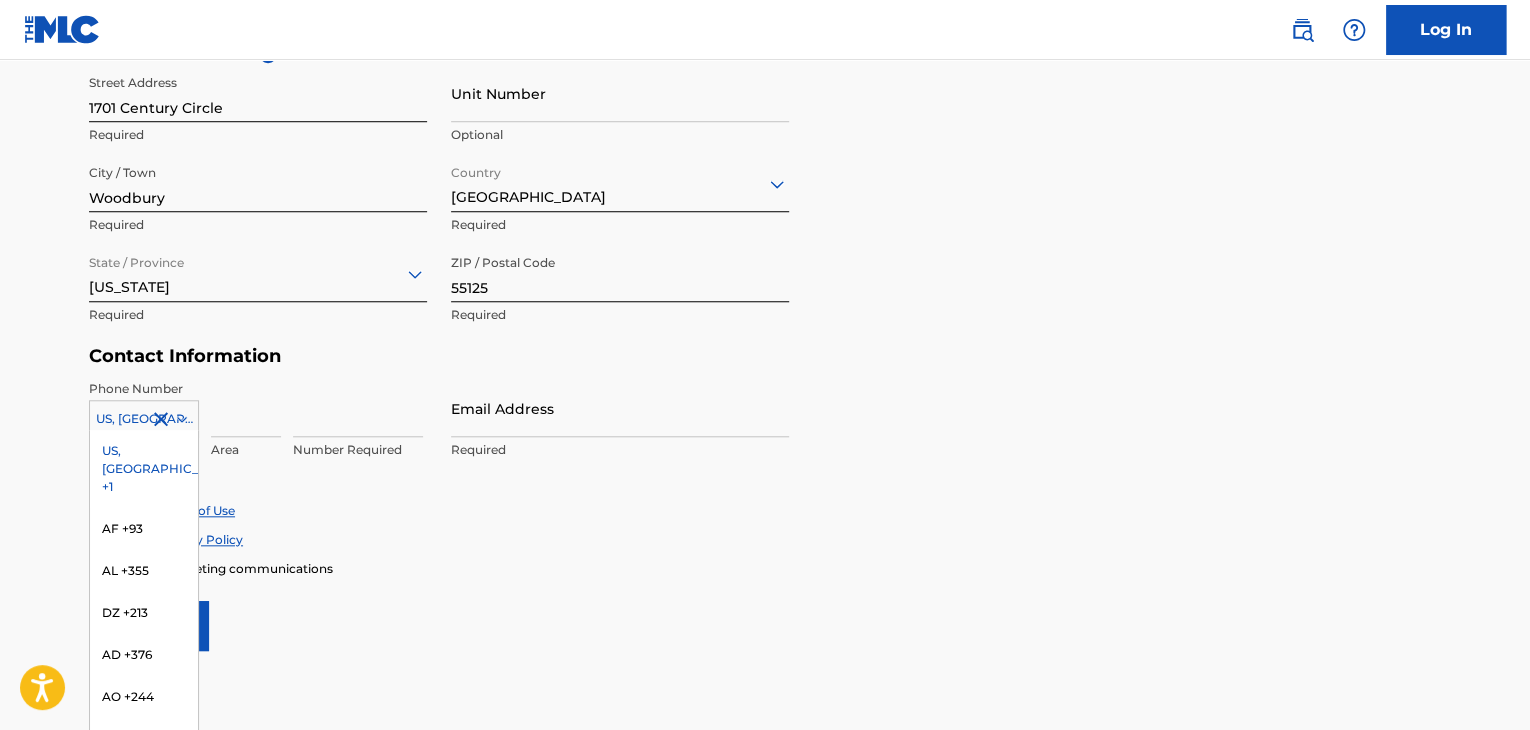 click on "216 results available. Use Up and Down to choose options, press Enter to select the currently focused option, press Escape to exit the menu, press Tab to select the option and exit the menu. US, CA +1 US, CA +1 AF +93 AL +355 DZ +213 AD +376 AO +244 AI +1264 AG +1268 AR +54 AM +374 AW +297 AU +61 AT +43 AZ +994 BS +1242 BH +973 BD +880 BB +1246 BY +375 BE +32 BZ +501 BJ +229 BM +1441 BT +975 BO +591 BA +387 BW +267 BR +55 BN +673 BG +359 BF +226 BI +257 KH +855 CM +237 CV +238 KY +1345 CF +236 TD +235 CL +56 CN +86 CO +57 KM +269 CG, CD +242 CK +682 CR +506 CI +225 HR +385 CU +53 CY +357 CZ +420 DK +45 DJ +253 DM +1767 DO +1809 EC +593 EG +20 SV +503 GQ +240 ER +291 EE +372 ET +251 FK +500 FO +298 FJ +679 FI +358 FR +33 GF +594 PF +689 GA +241 GM +220 GE +995 DE +49 GH +233 GI +350 GR +30 GL +299 GD +1473 GP +590 GT +502 GN +224 GW +245 GY +592 HT +509 VA, IT +39 HN +504 HK +852 HU +36 IS +354 IN +91 ID +62 IR +98 IQ +964 IE +353 IL +972 JM +1876 JP +81 JO +962 KZ +7 KE +254 KI +686 KP +850 KR +82 KW +965" at bounding box center [144, 415] 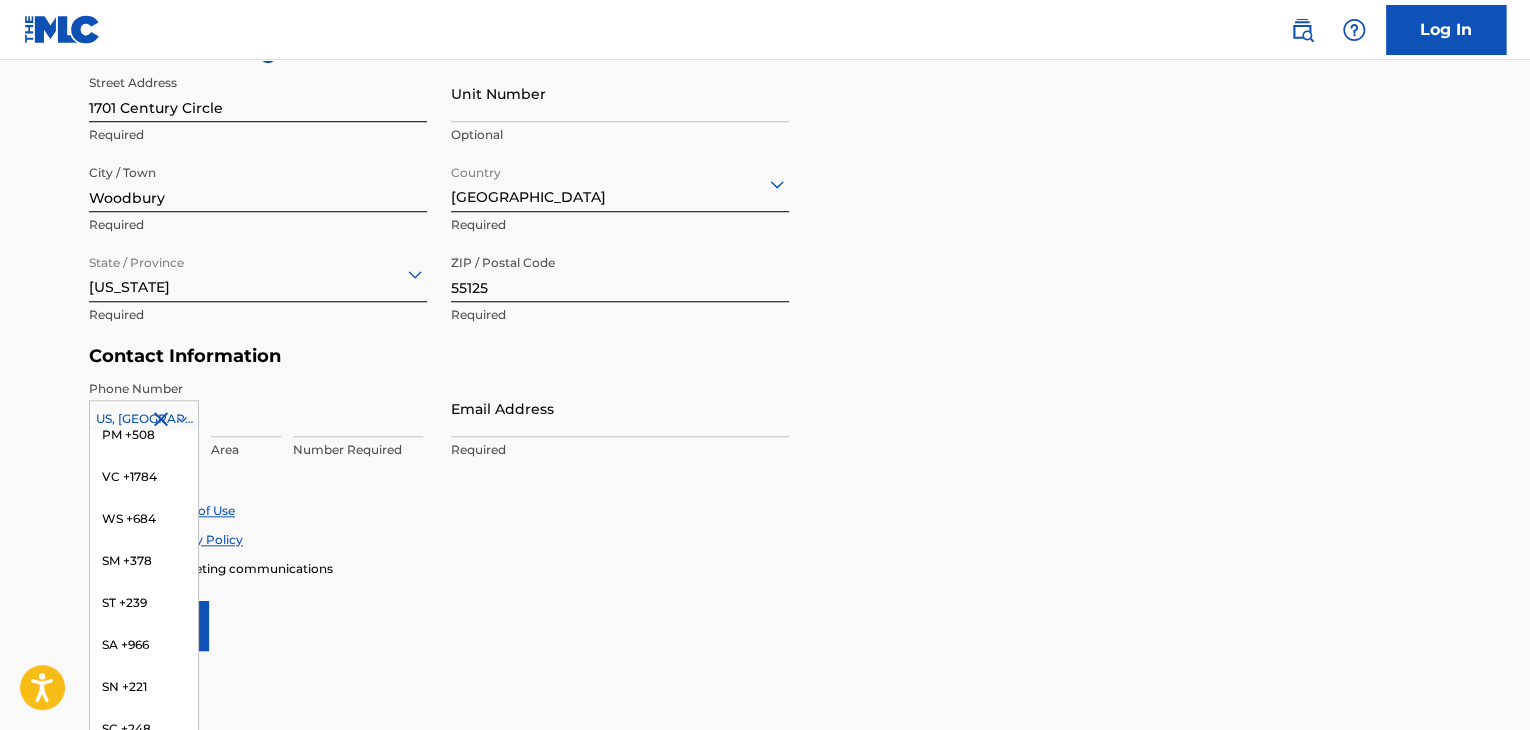 scroll, scrollTop: 7013, scrollLeft: 0, axis: vertical 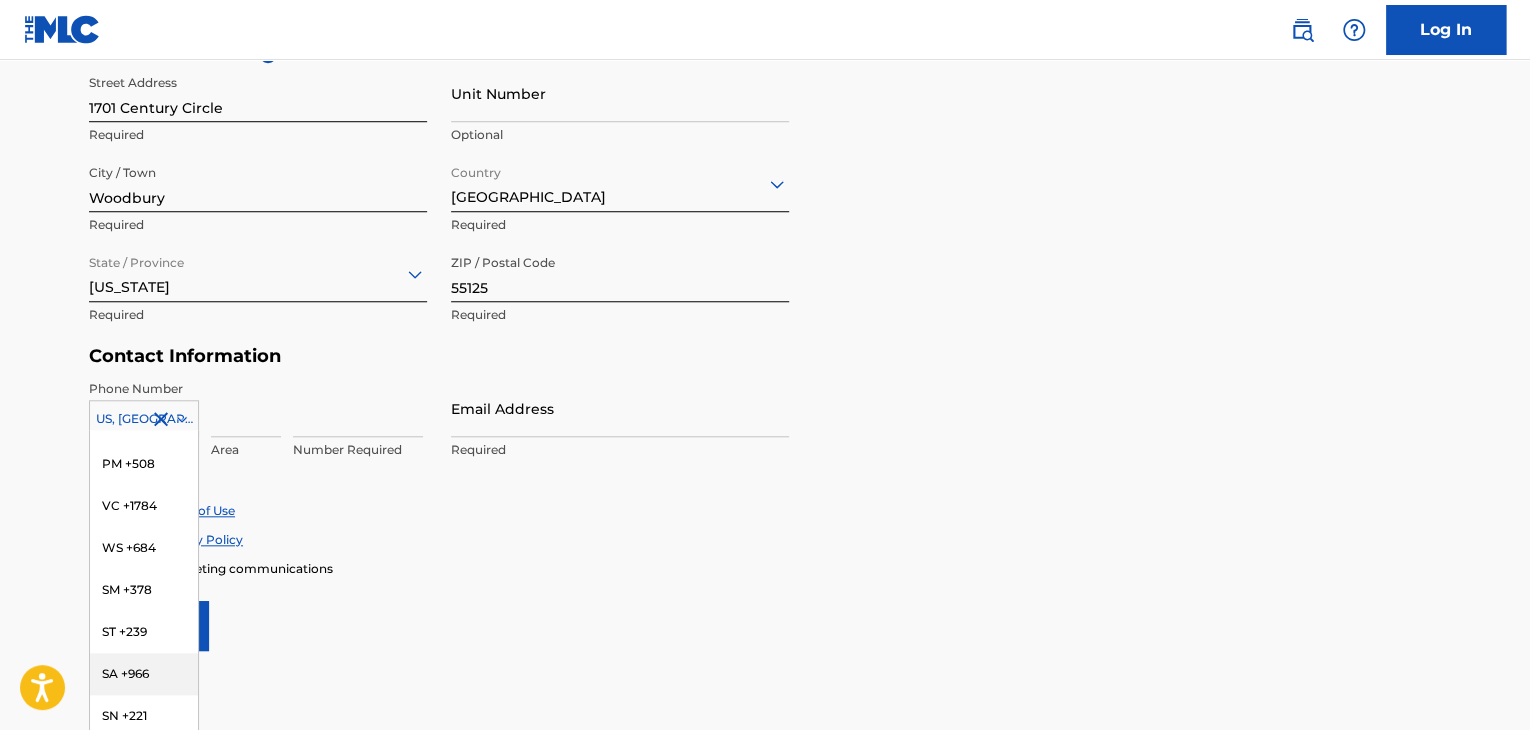 click on "SA +966" at bounding box center [144, 674] 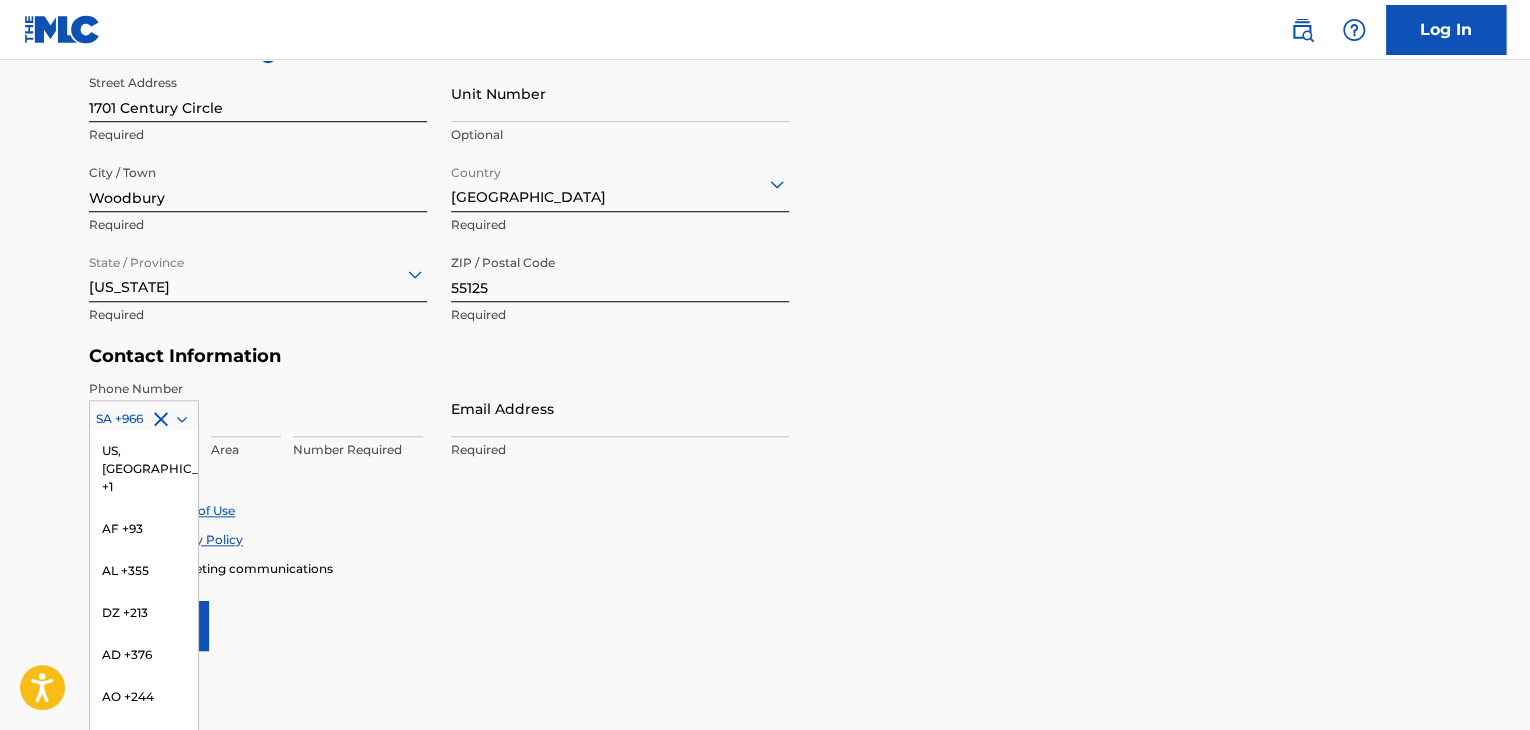 click at bounding box center (144, 419) 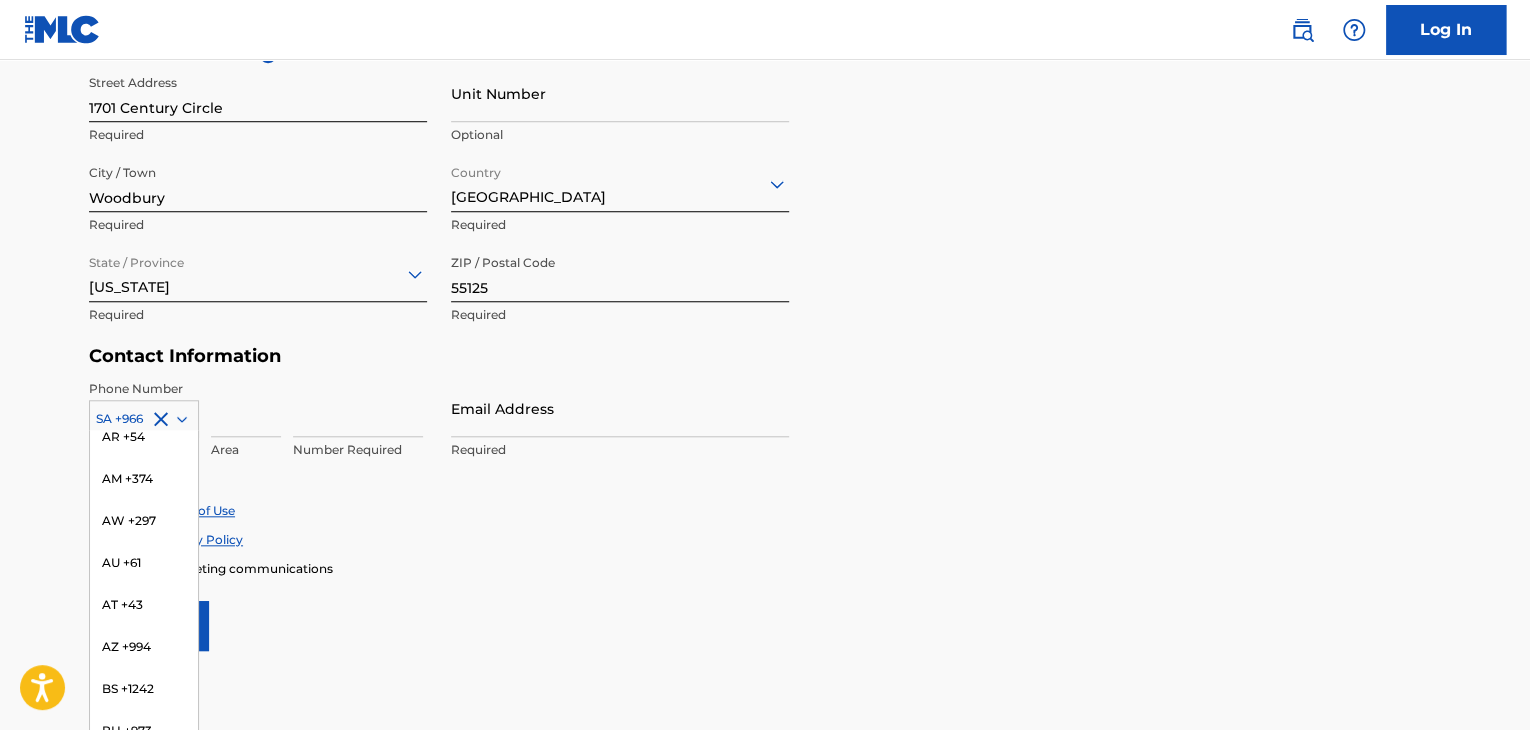 scroll, scrollTop: 0, scrollLeft: 0, axis: both 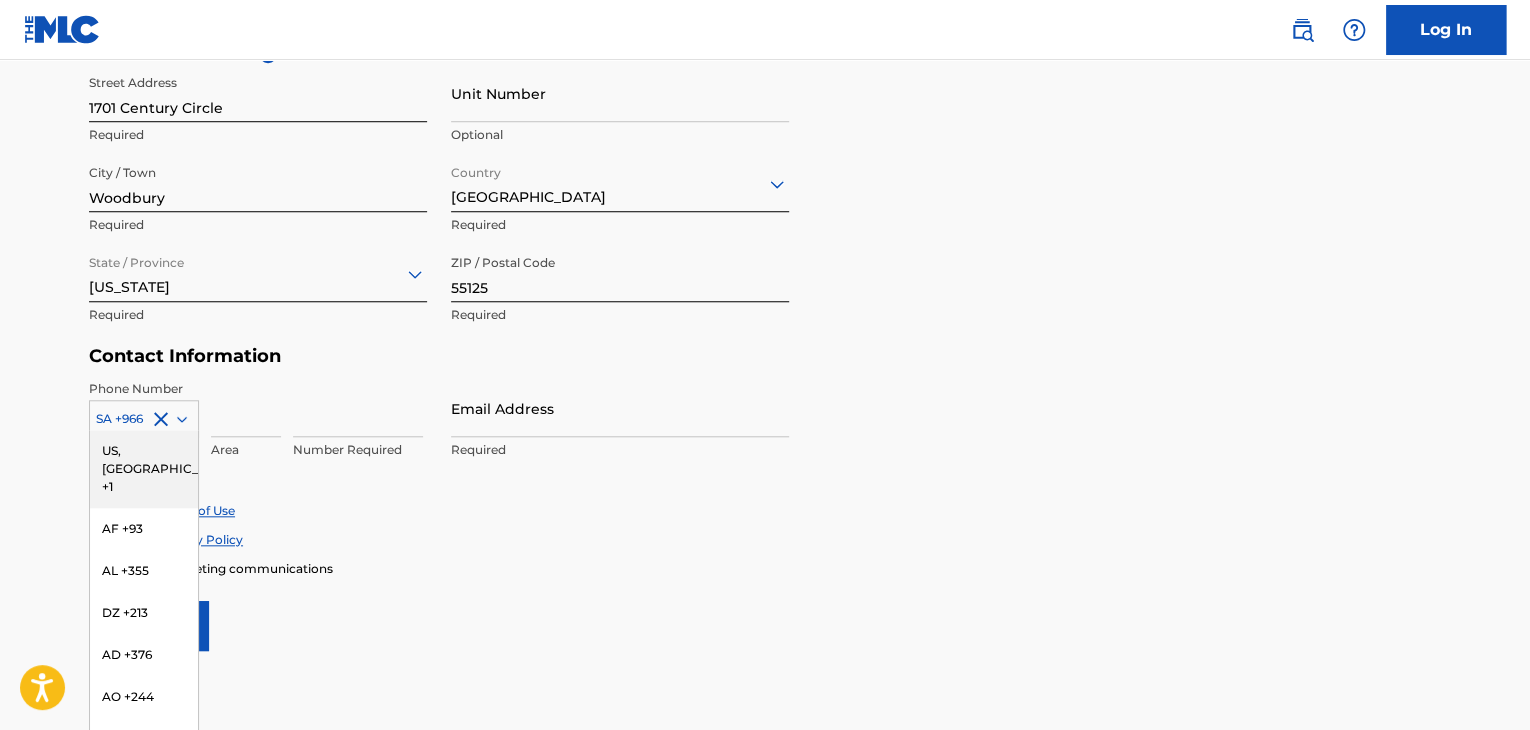 click on "US, [GEOGRAPHIC_DATA] +1" at bounding box center (144, 469) 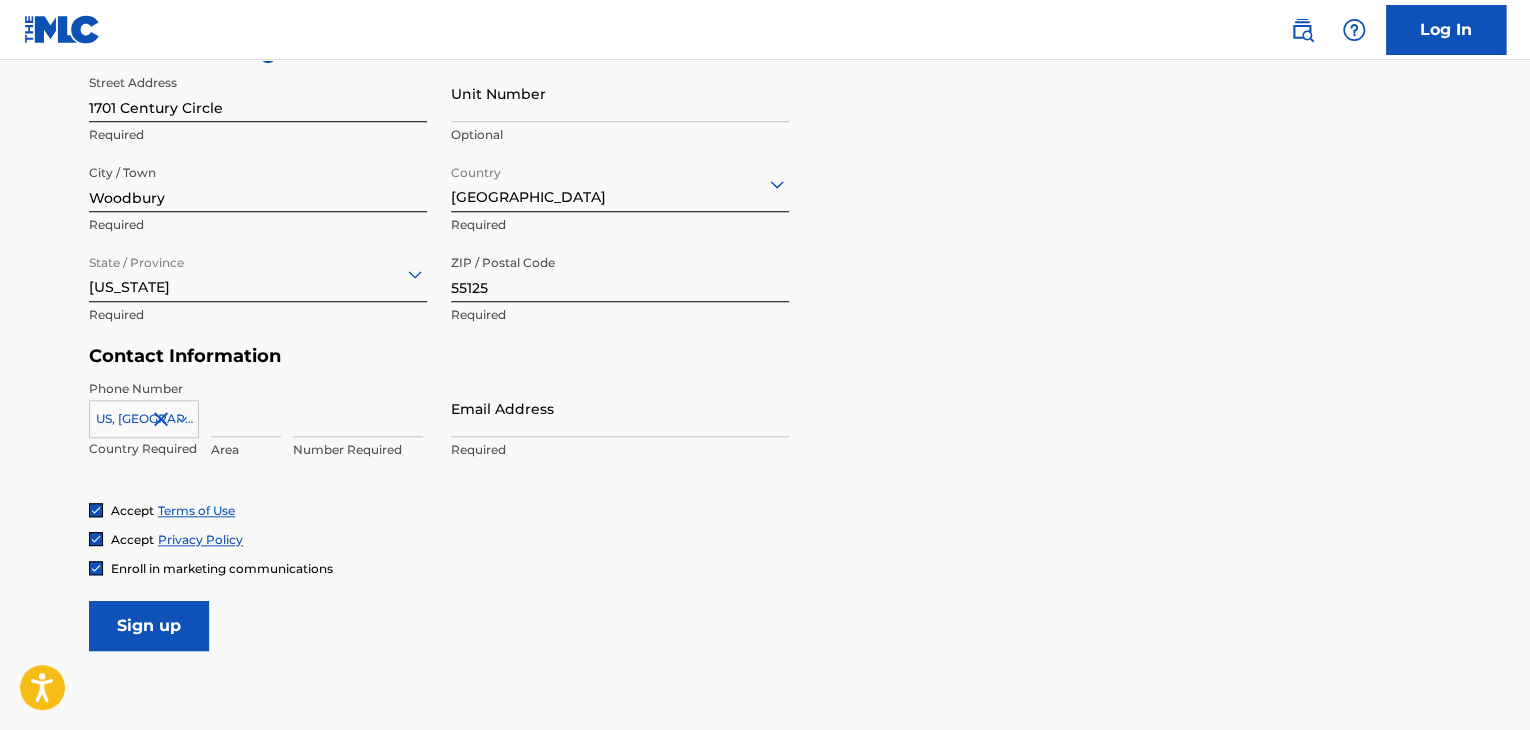 click on "Area" at bounding box center [246, 450] 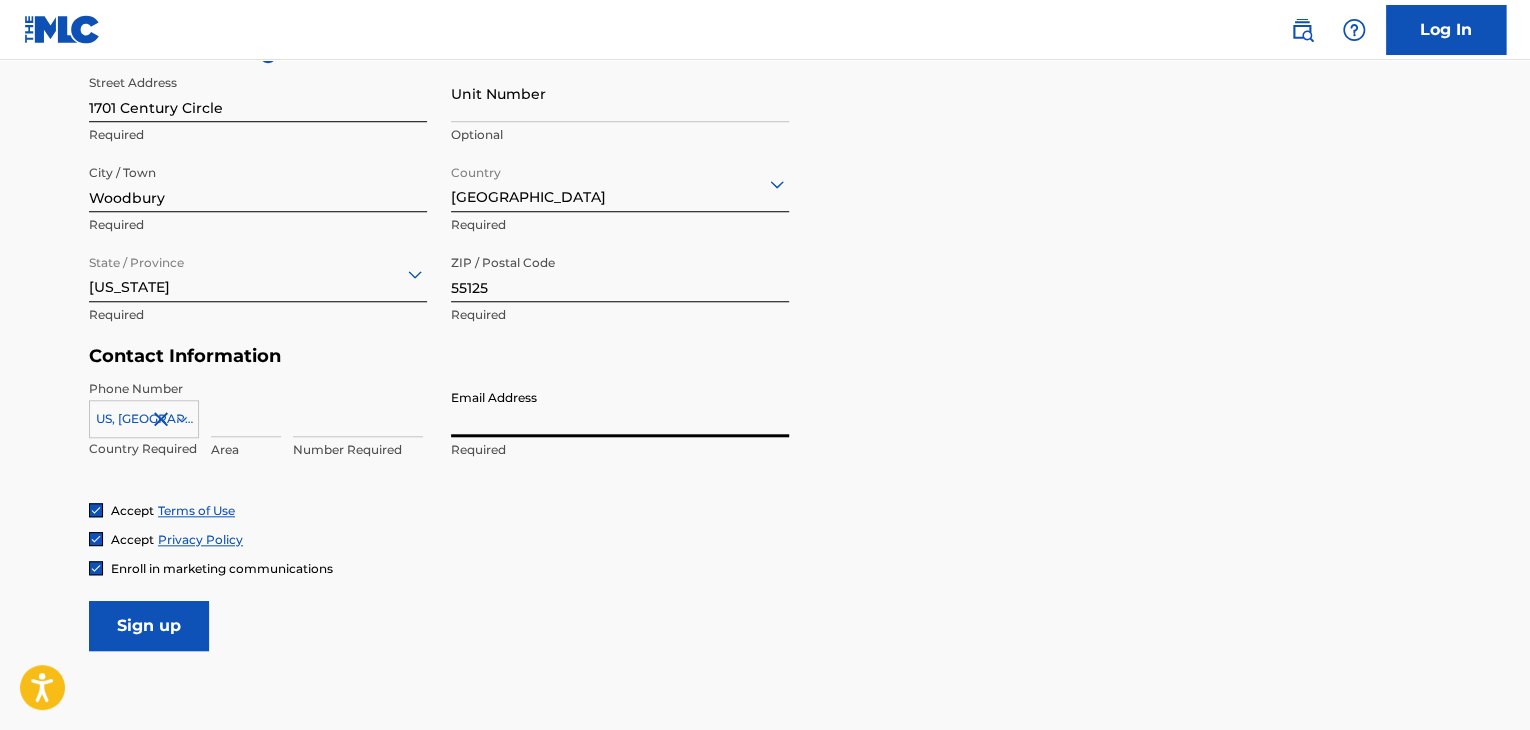 click on "Email Address" at bounding box center (620, 408) 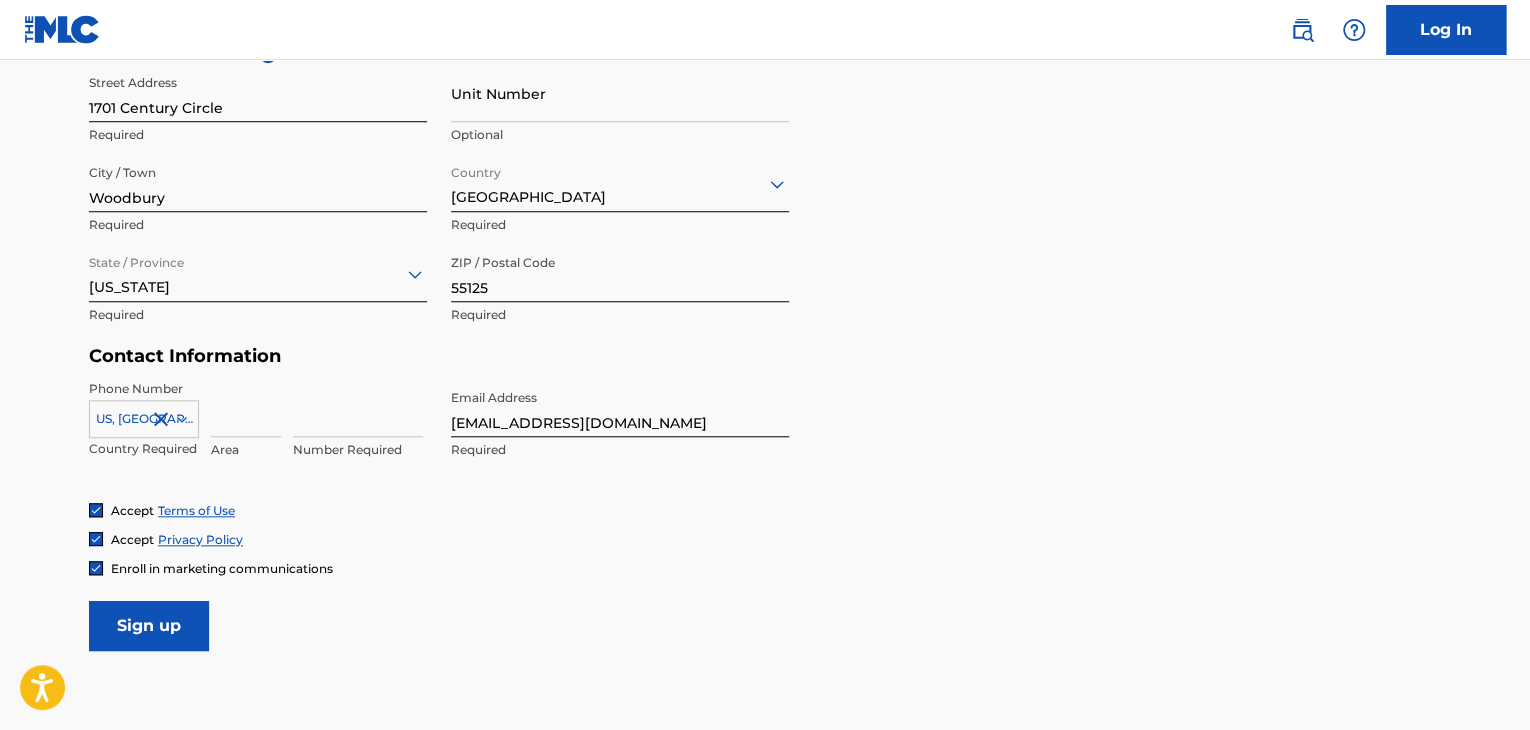 click at bounding box center [246, 408] 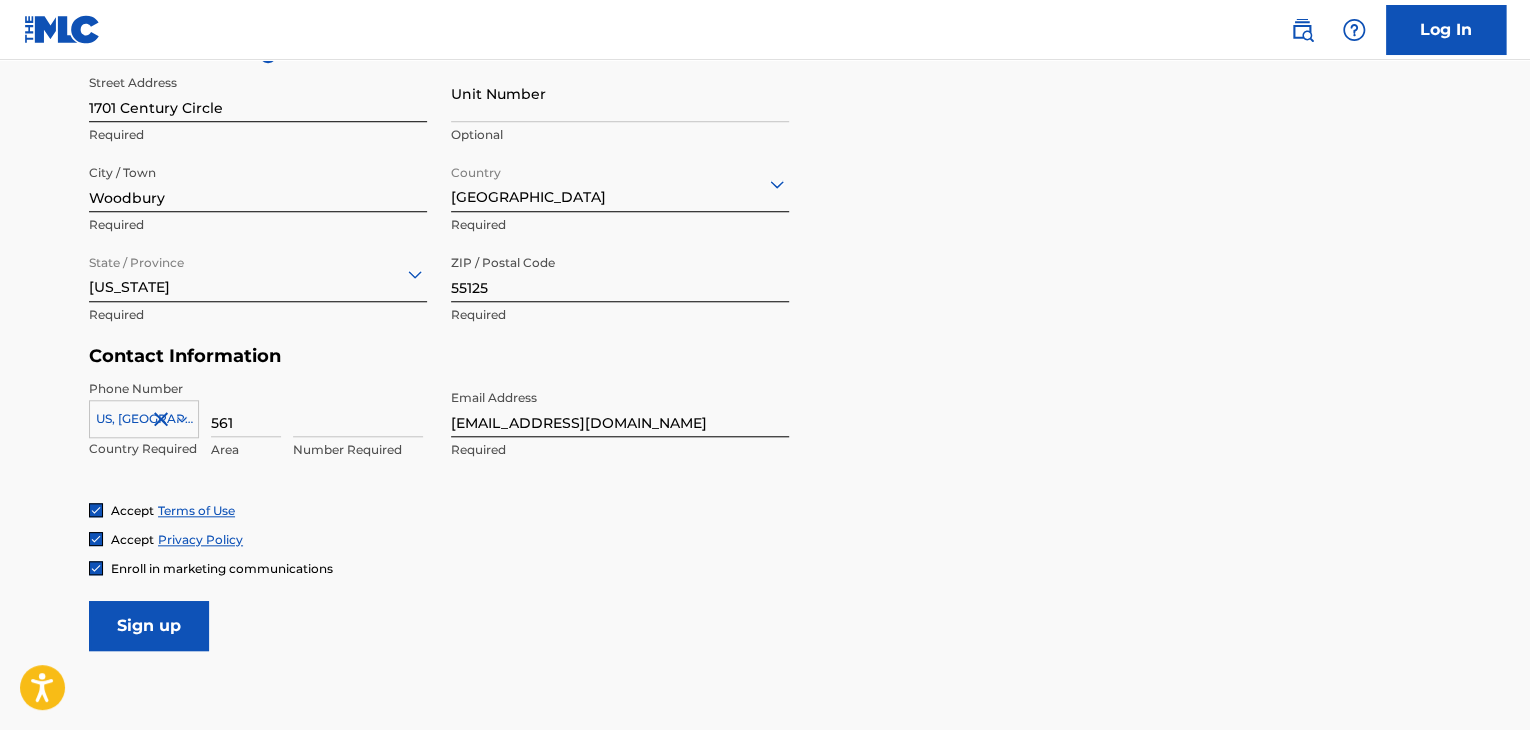 type on "561" 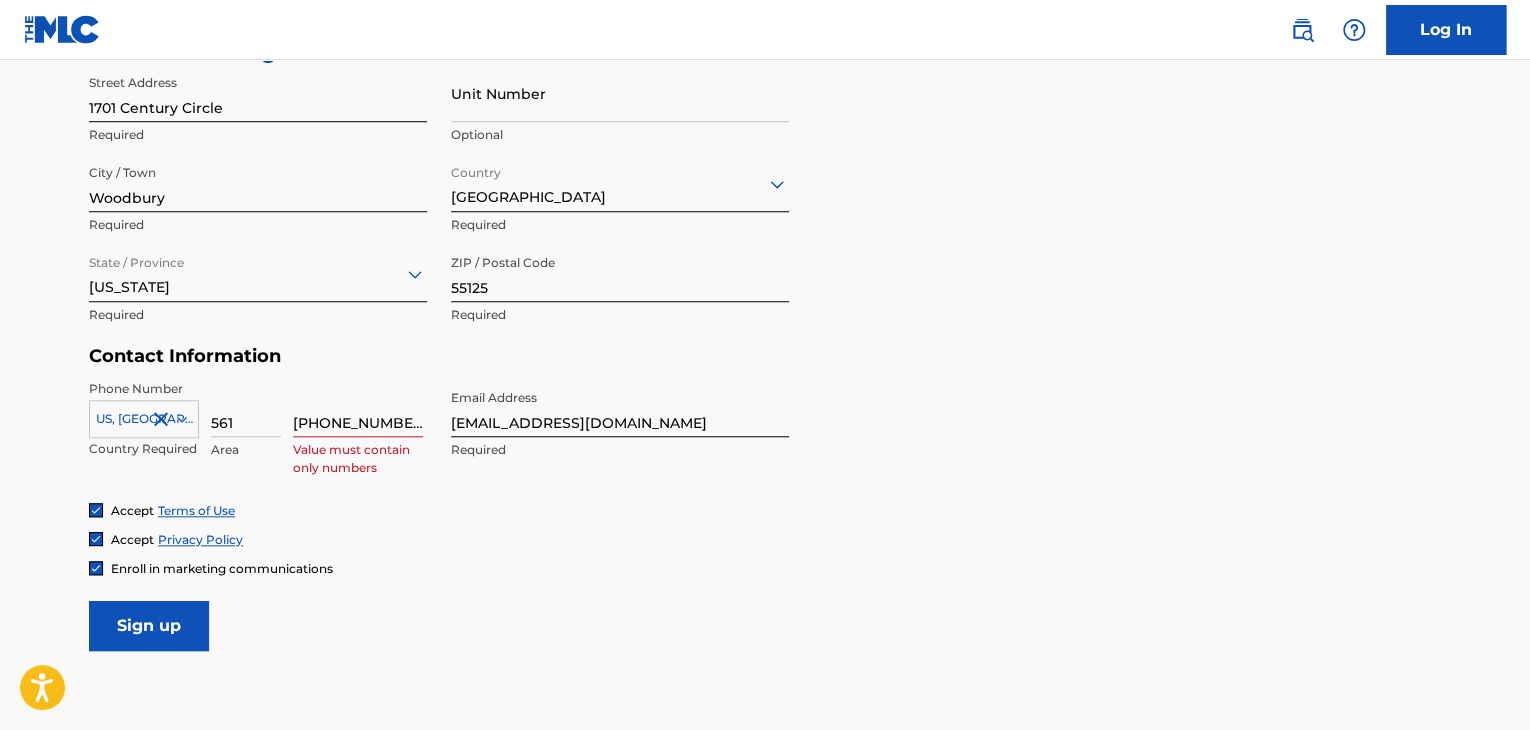 drag, startPoint x: 398, startPoint y: 413, endPoint x: 387, endPoint y: 449, distance: 37.64306 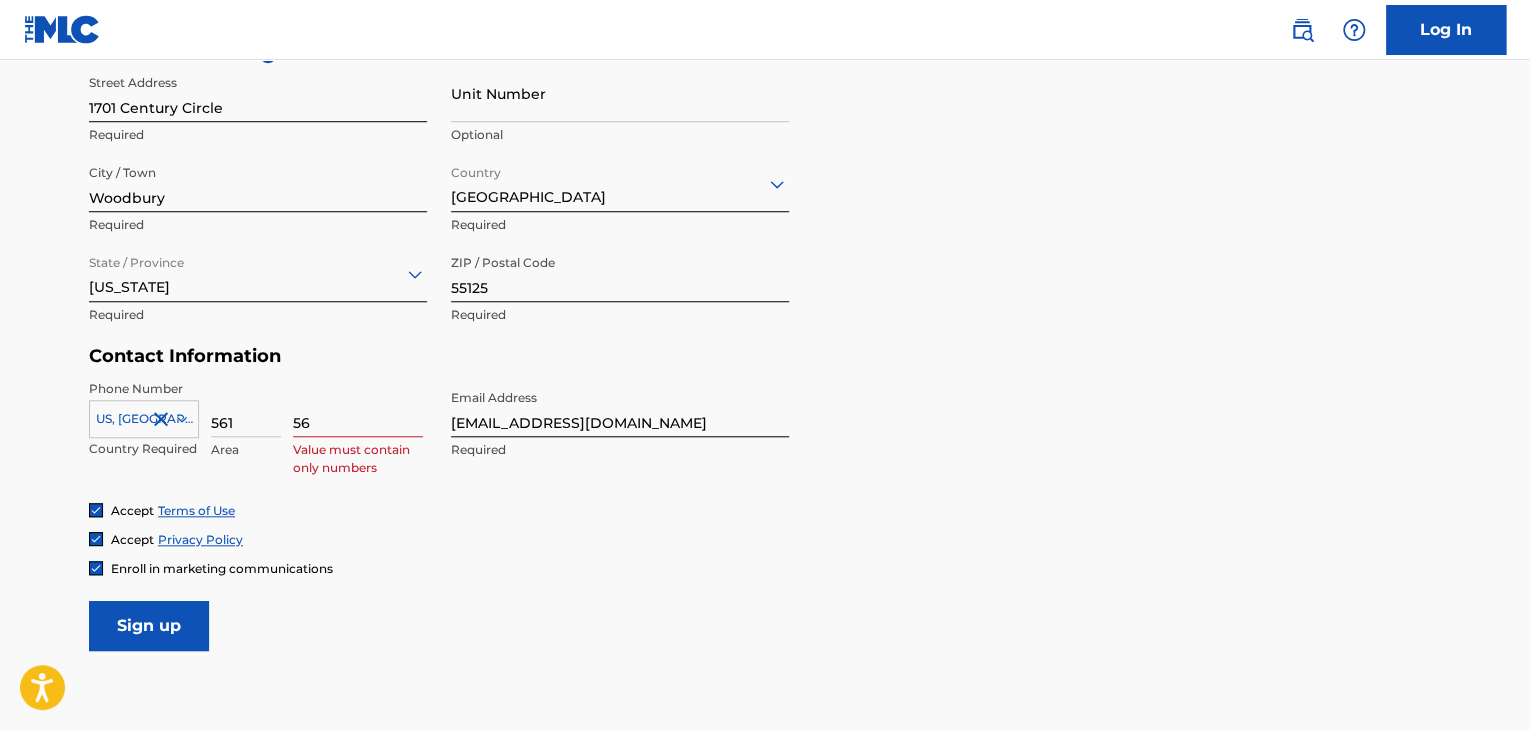 type on "5" 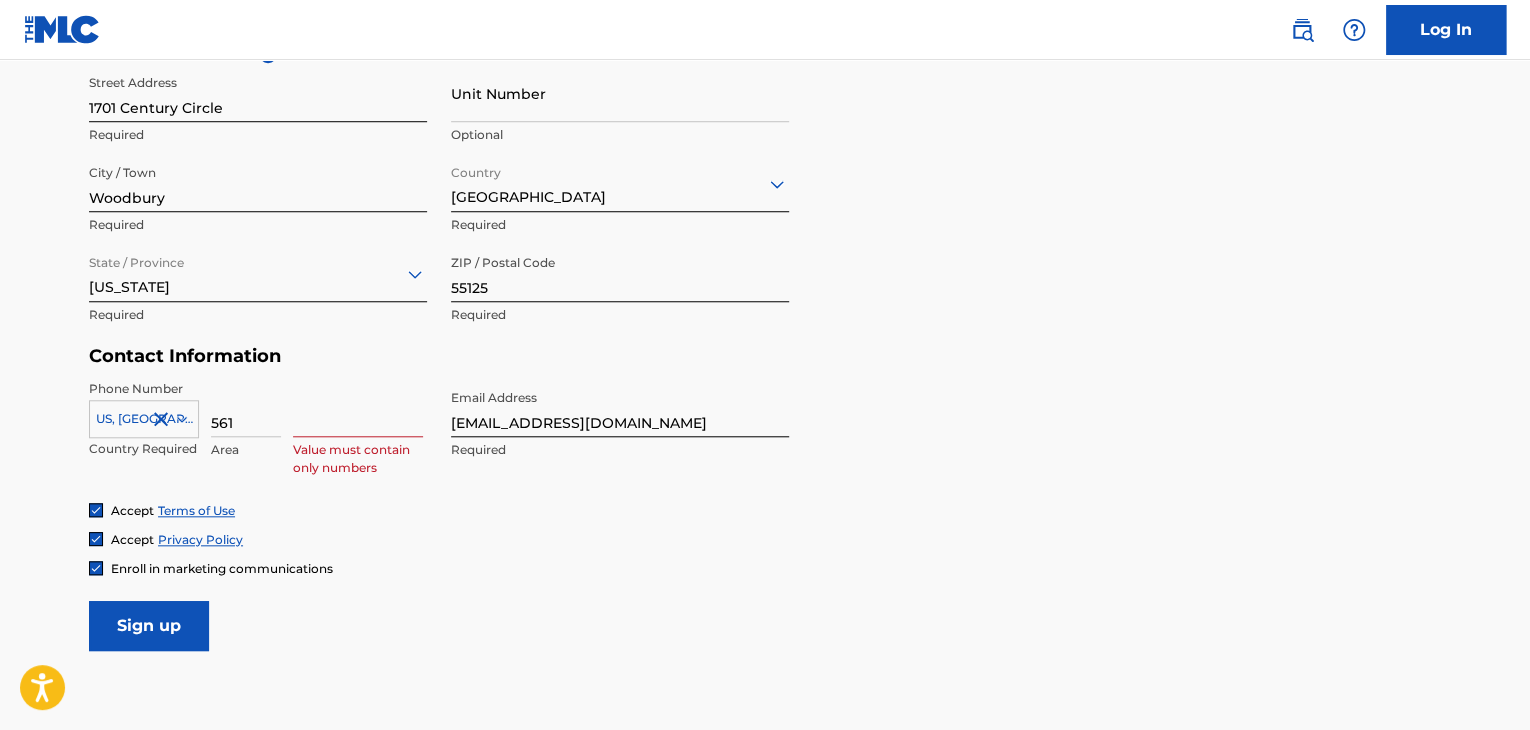 type 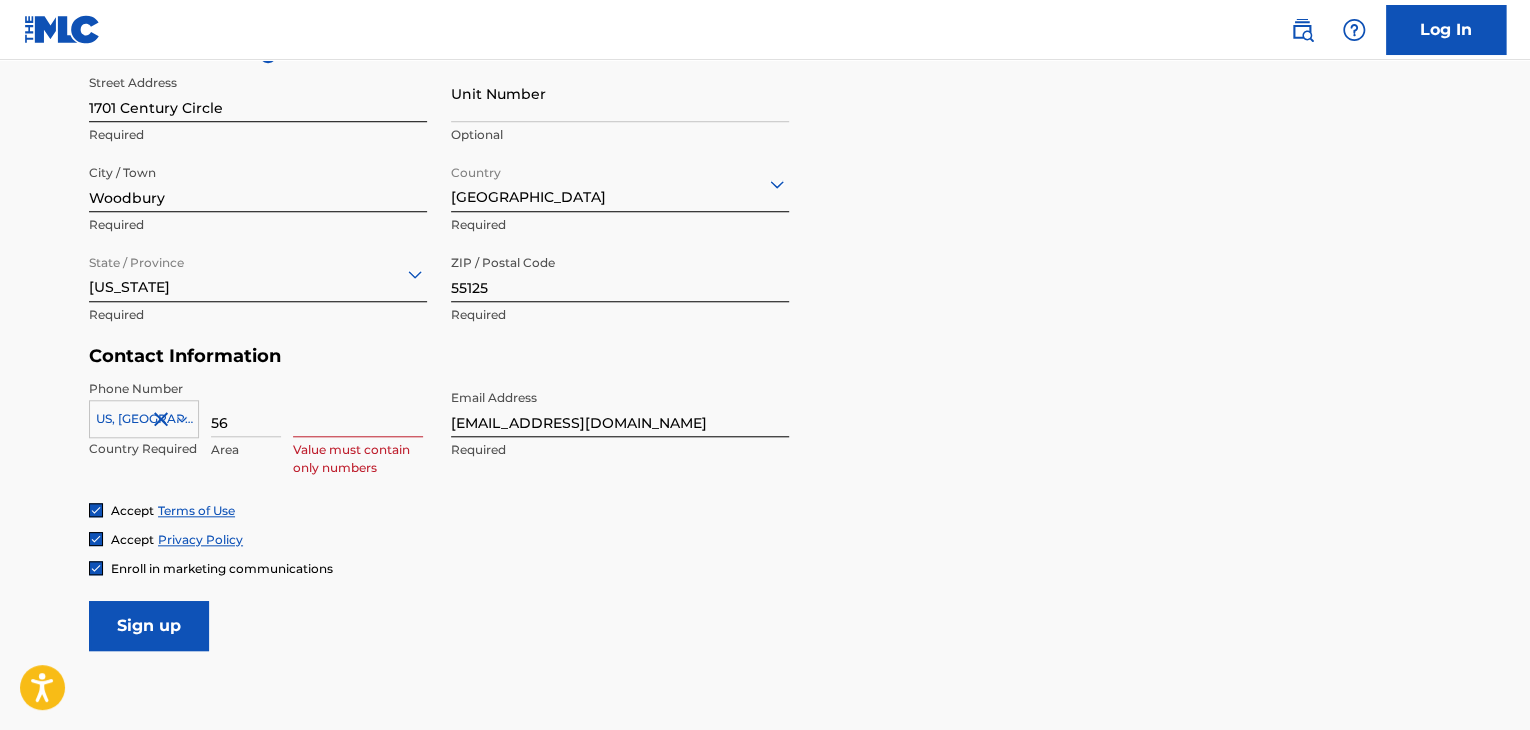 type on "5" 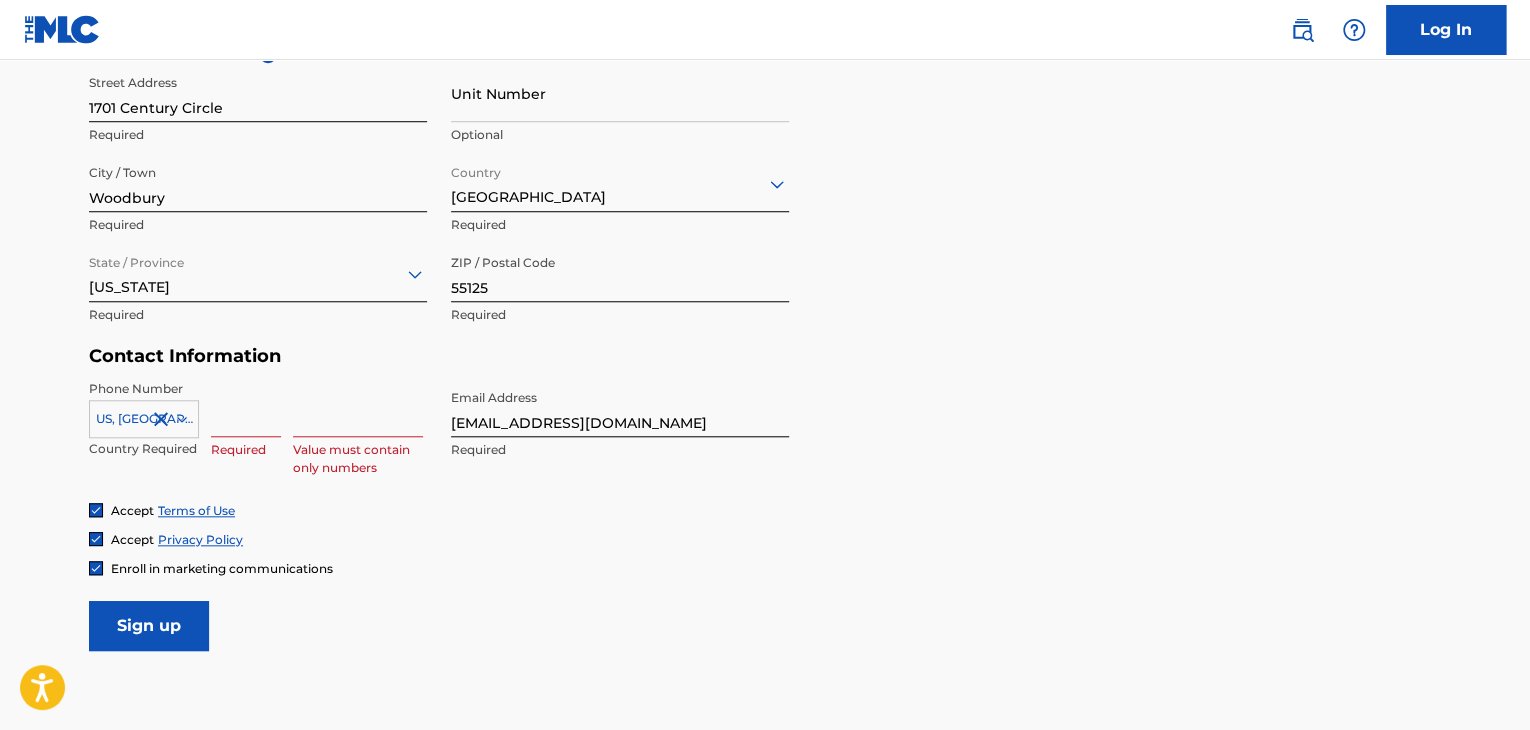 type 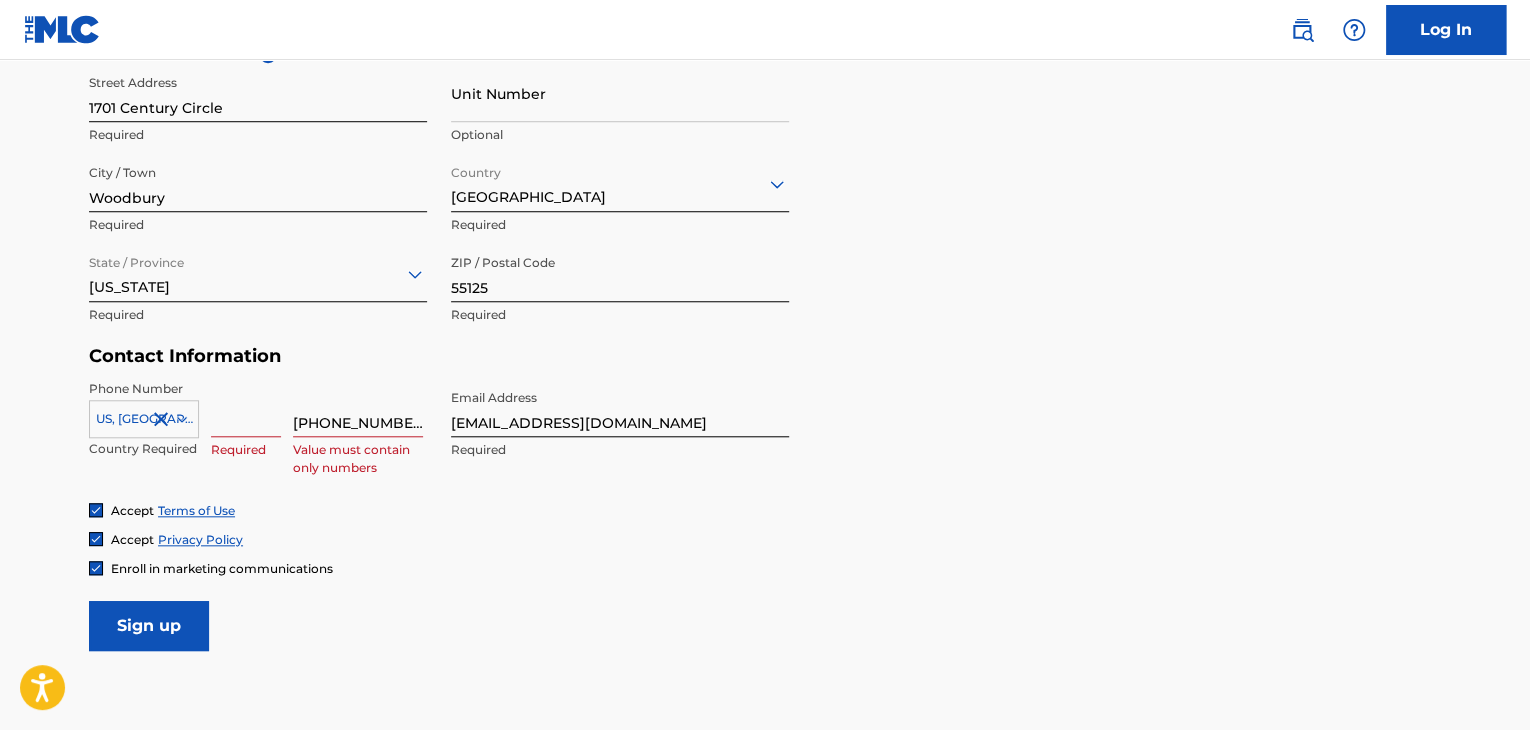 click on "Phone Number US, CA +1 Country Required Required 561 618 1043 Value must contain only numbers Email Address lkristenadams@gmail.com Required" at bounding box center (439, 441) 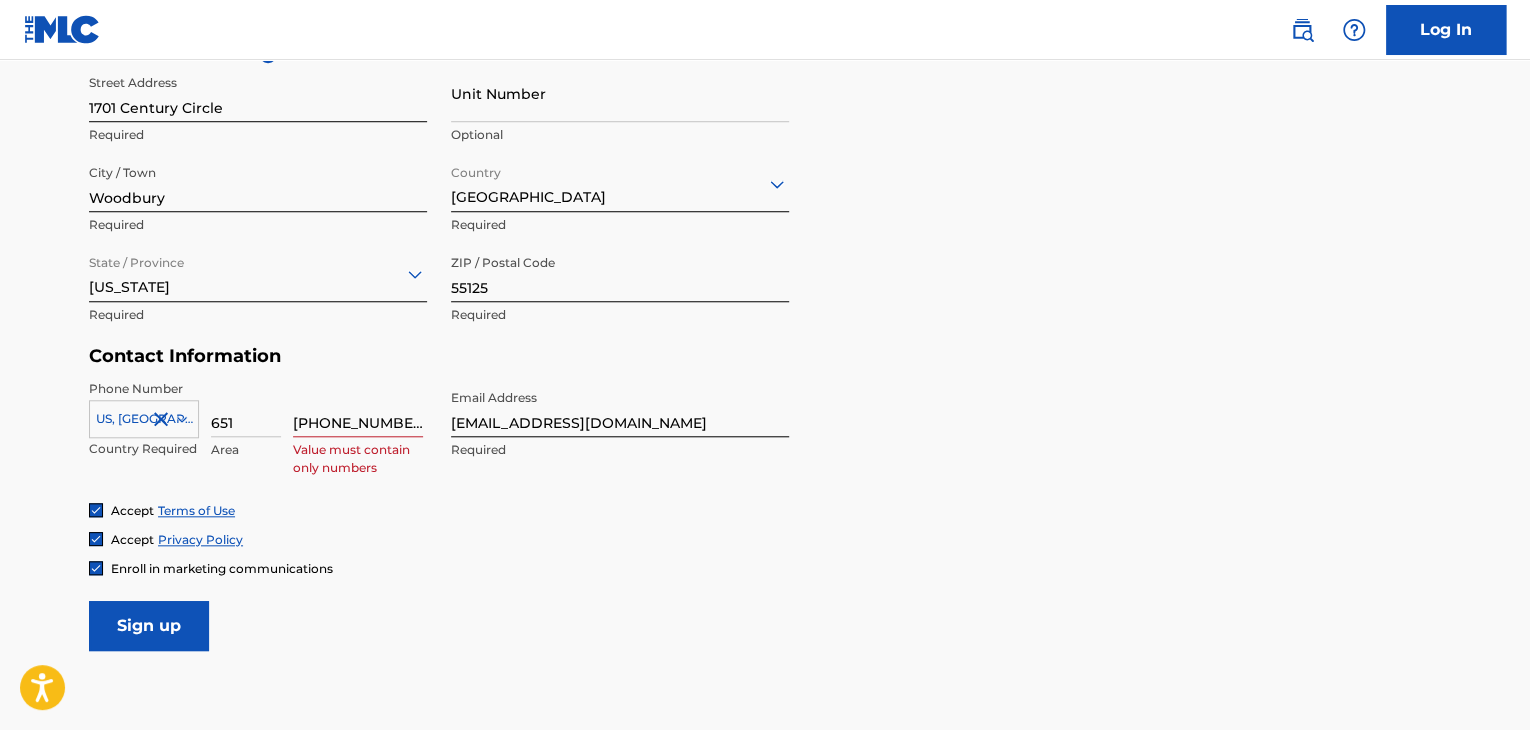 click on "Sign up" at bounding box center (149, 626) 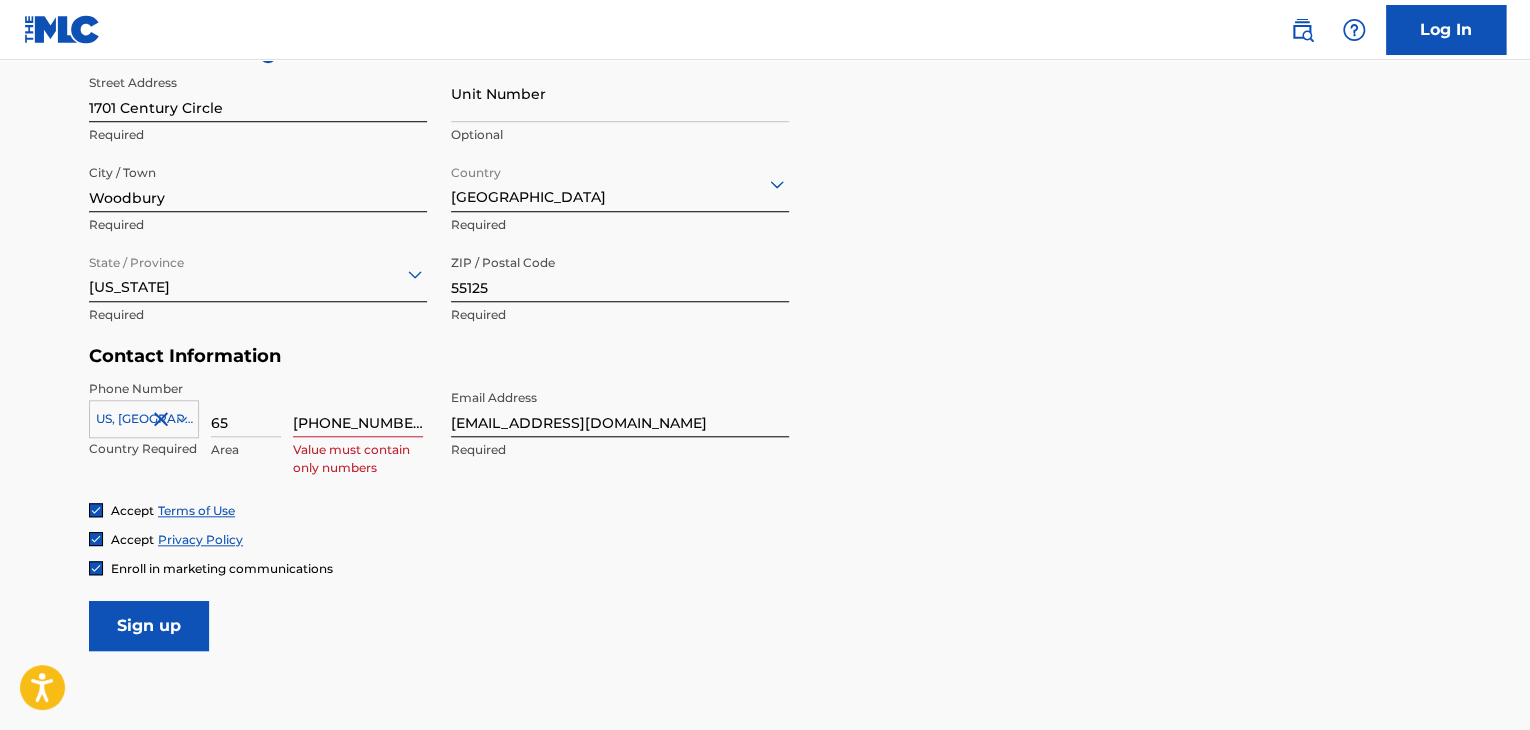 type on "6" 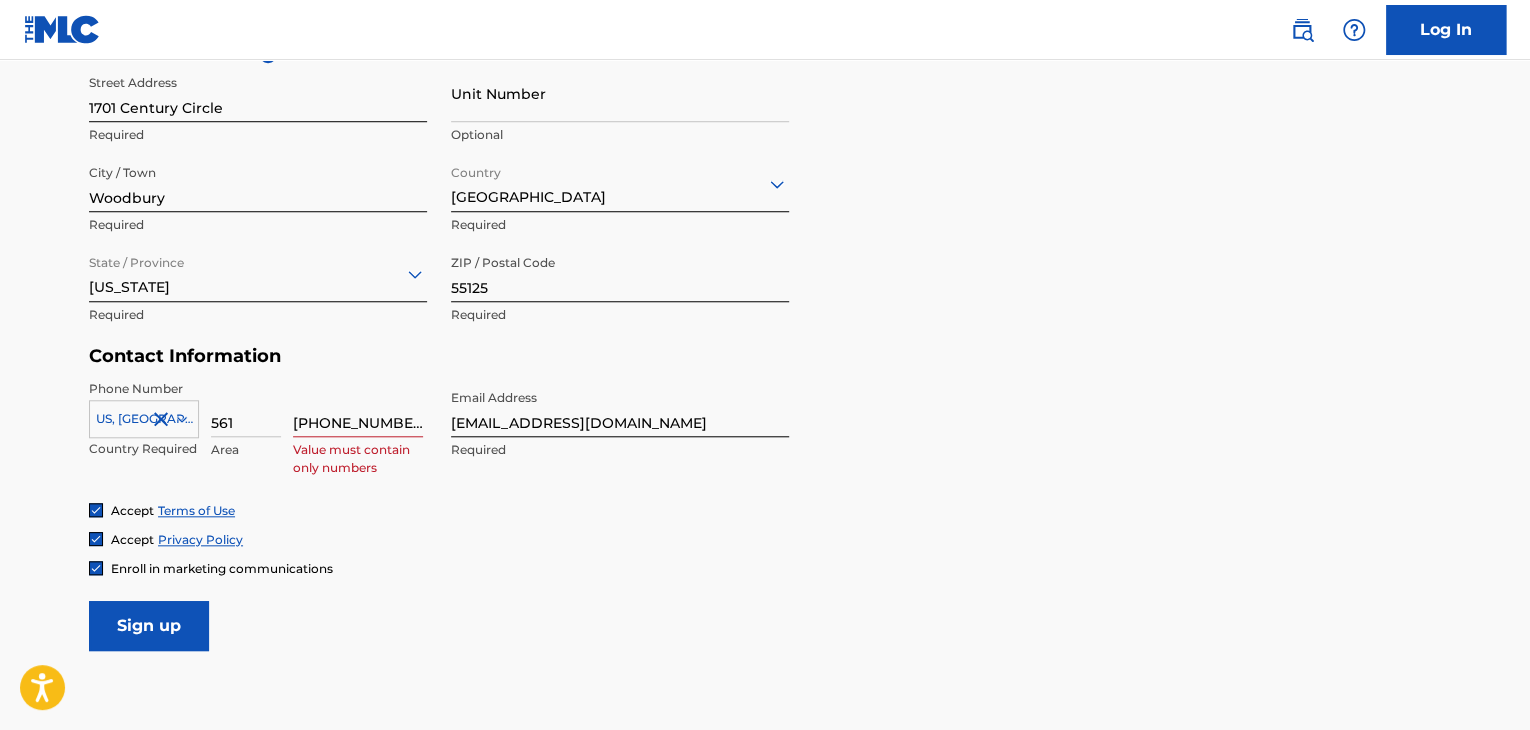type on "561" 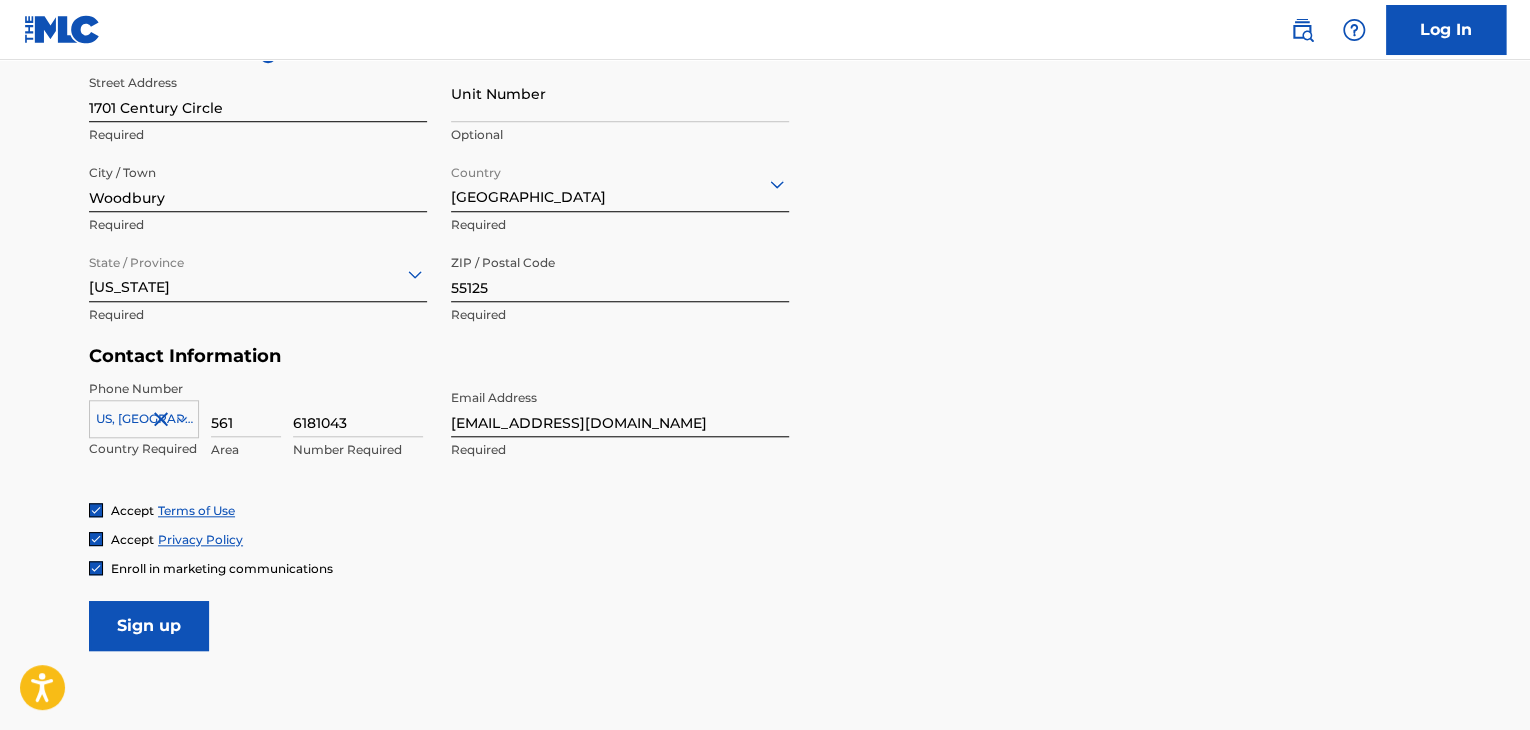 type on "6181043" 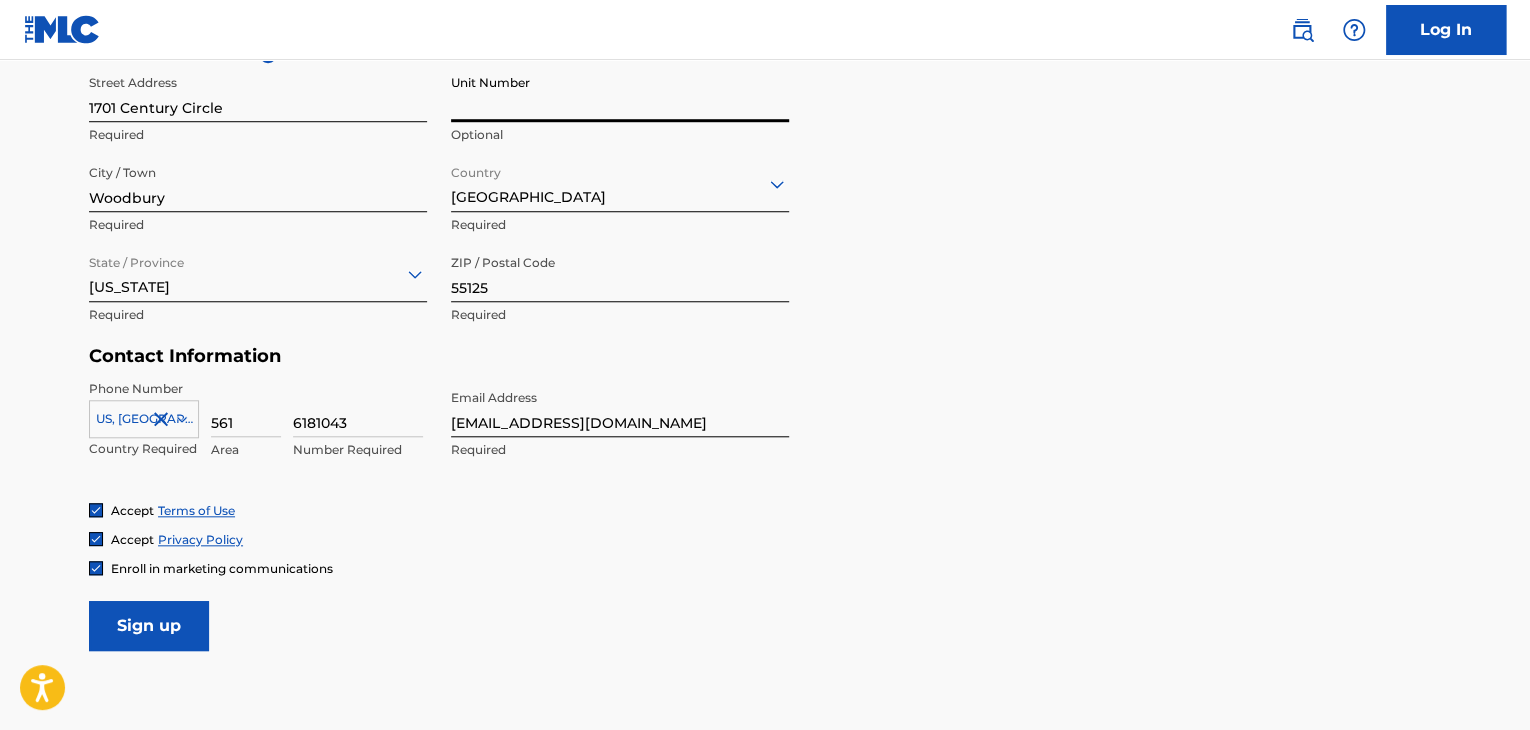 click on "Unit Number" at bounding box center [620, 93] 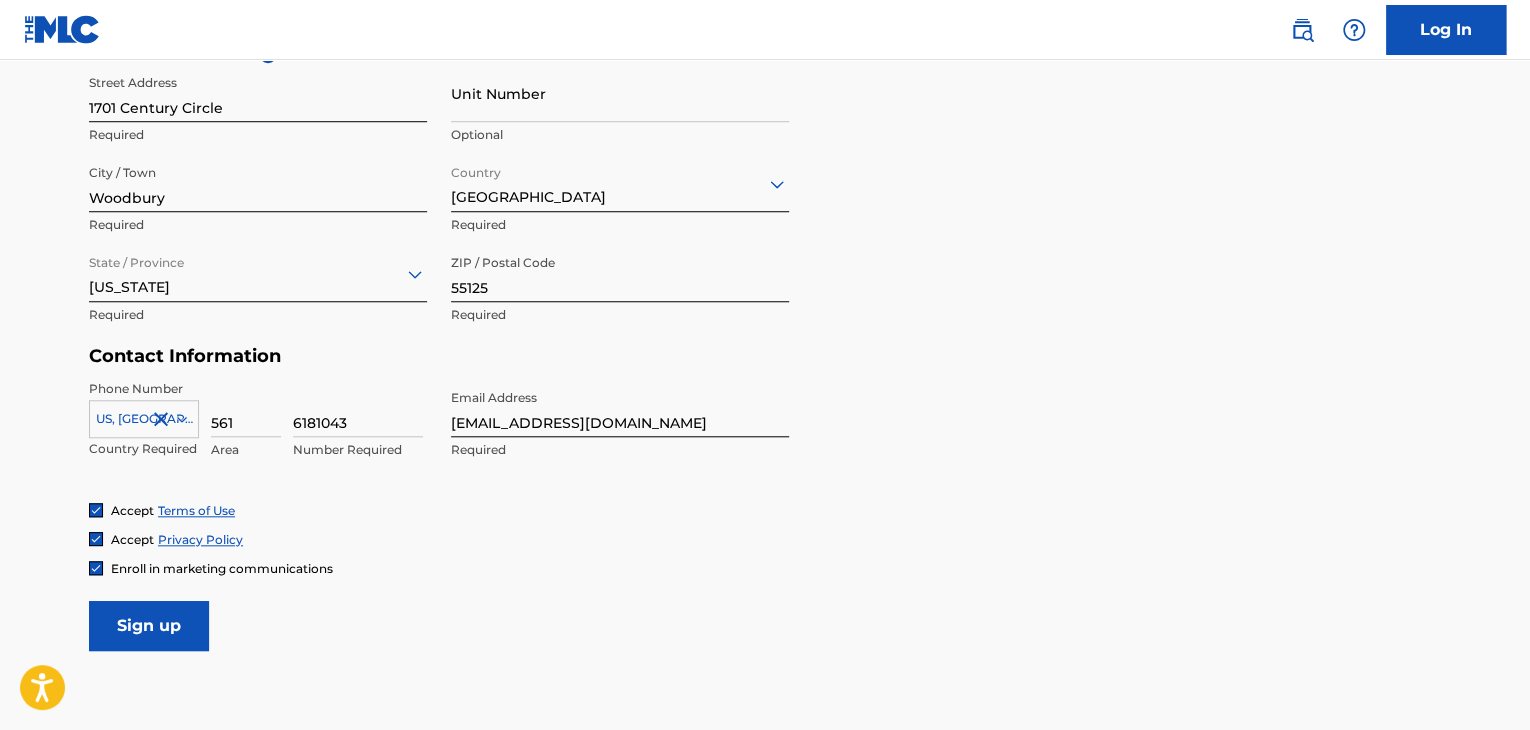 click on "Sign up" at bounding box center [149, 626] 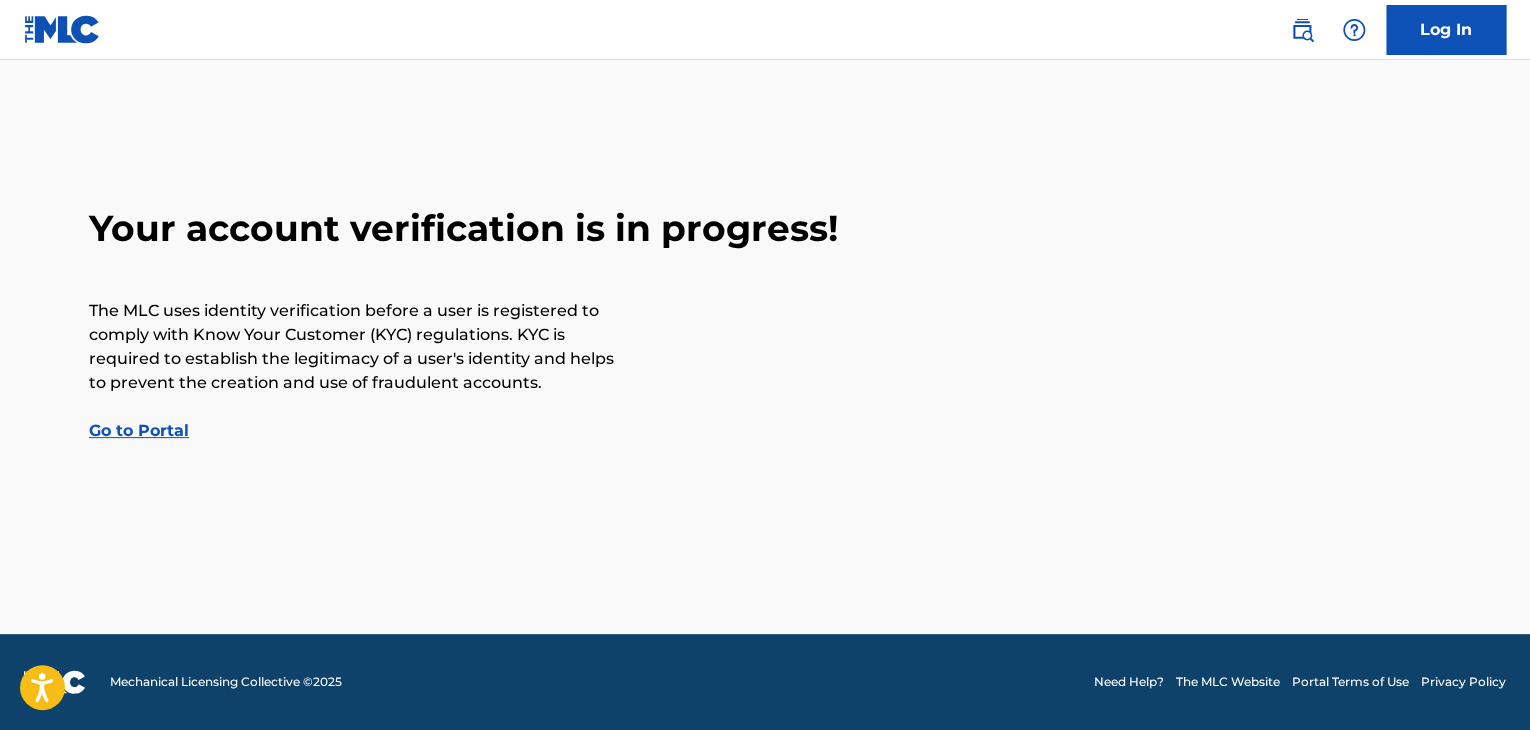 scroll, scrollTop: 0, scrollLeft: 0, axis: both 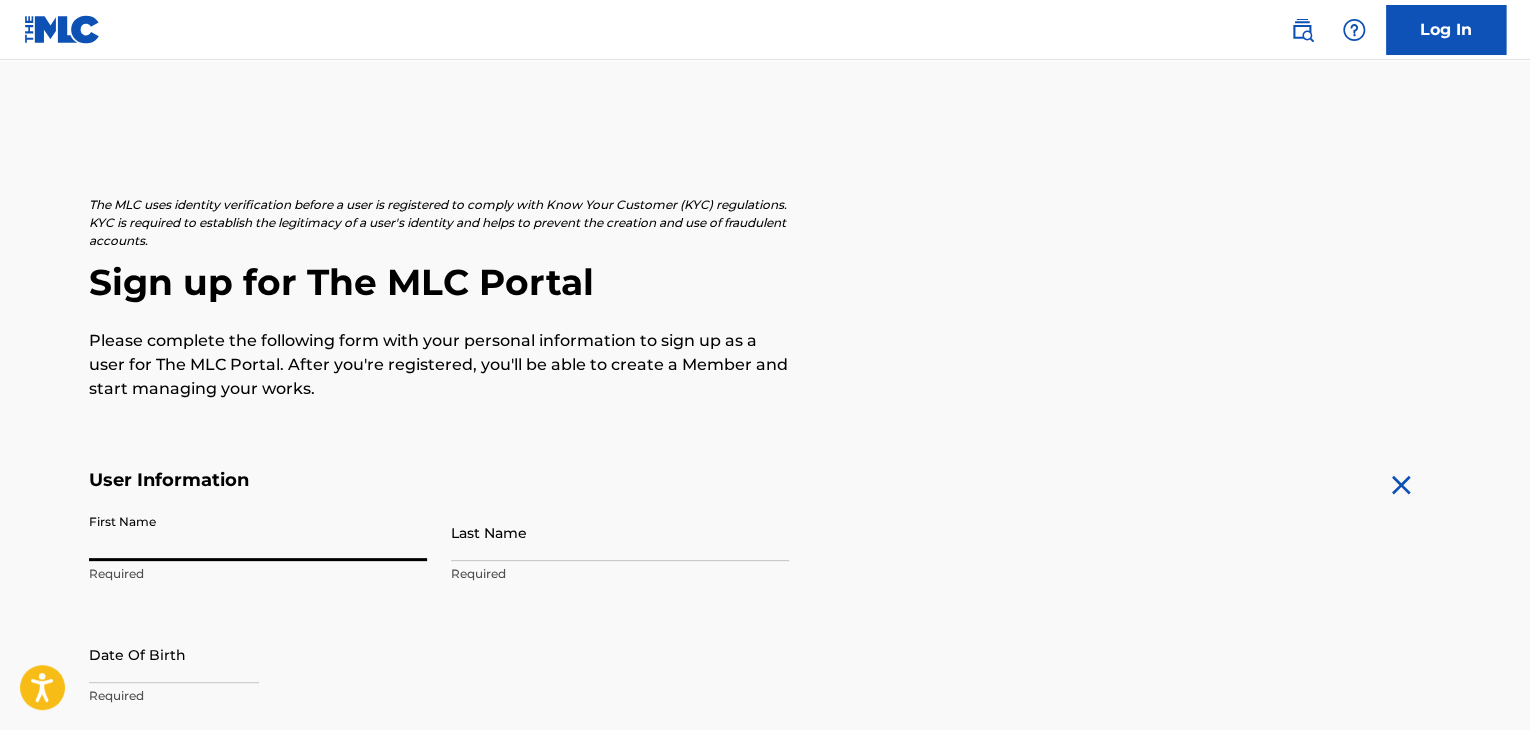 click on "First Name" at bounding box center [258, 532] 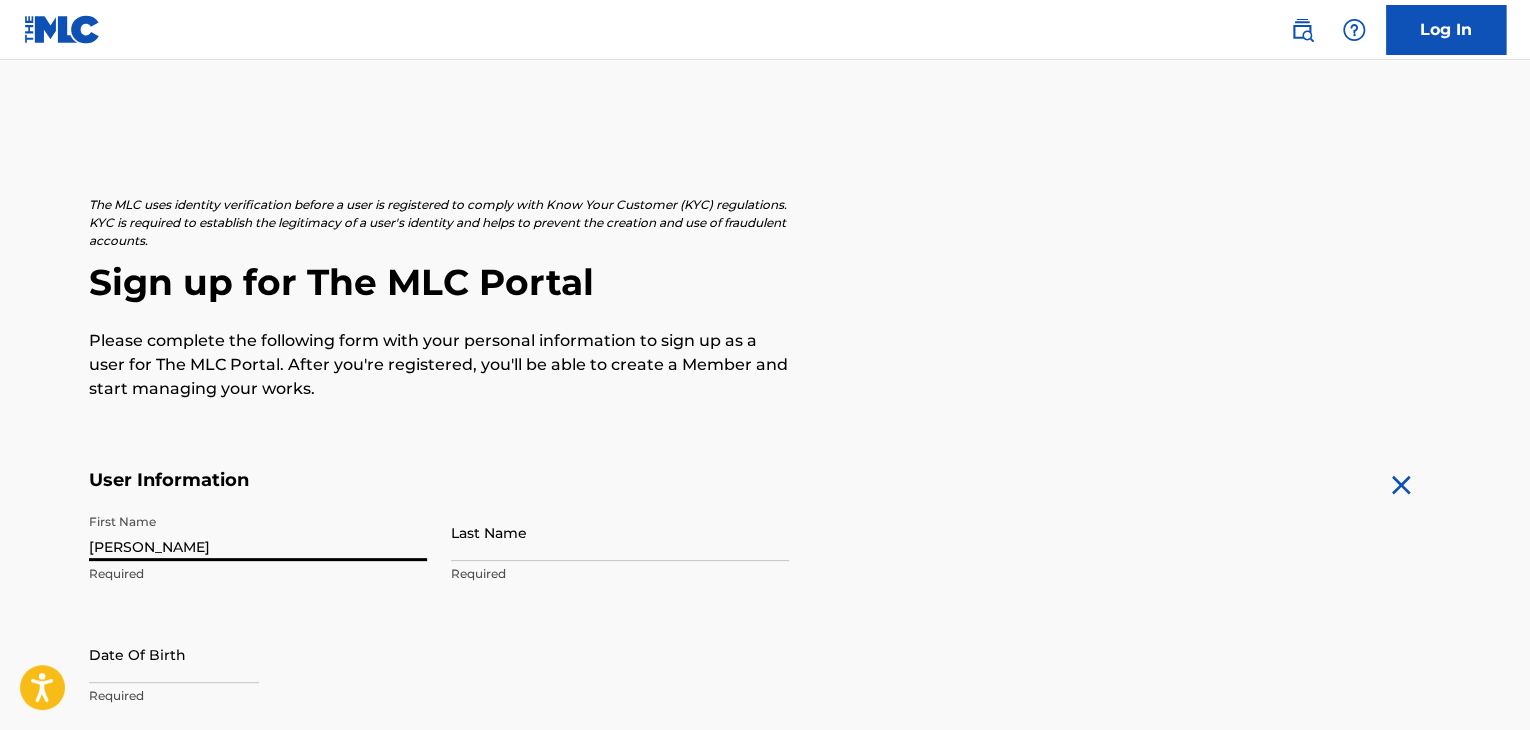 type on "Jean Bernard" 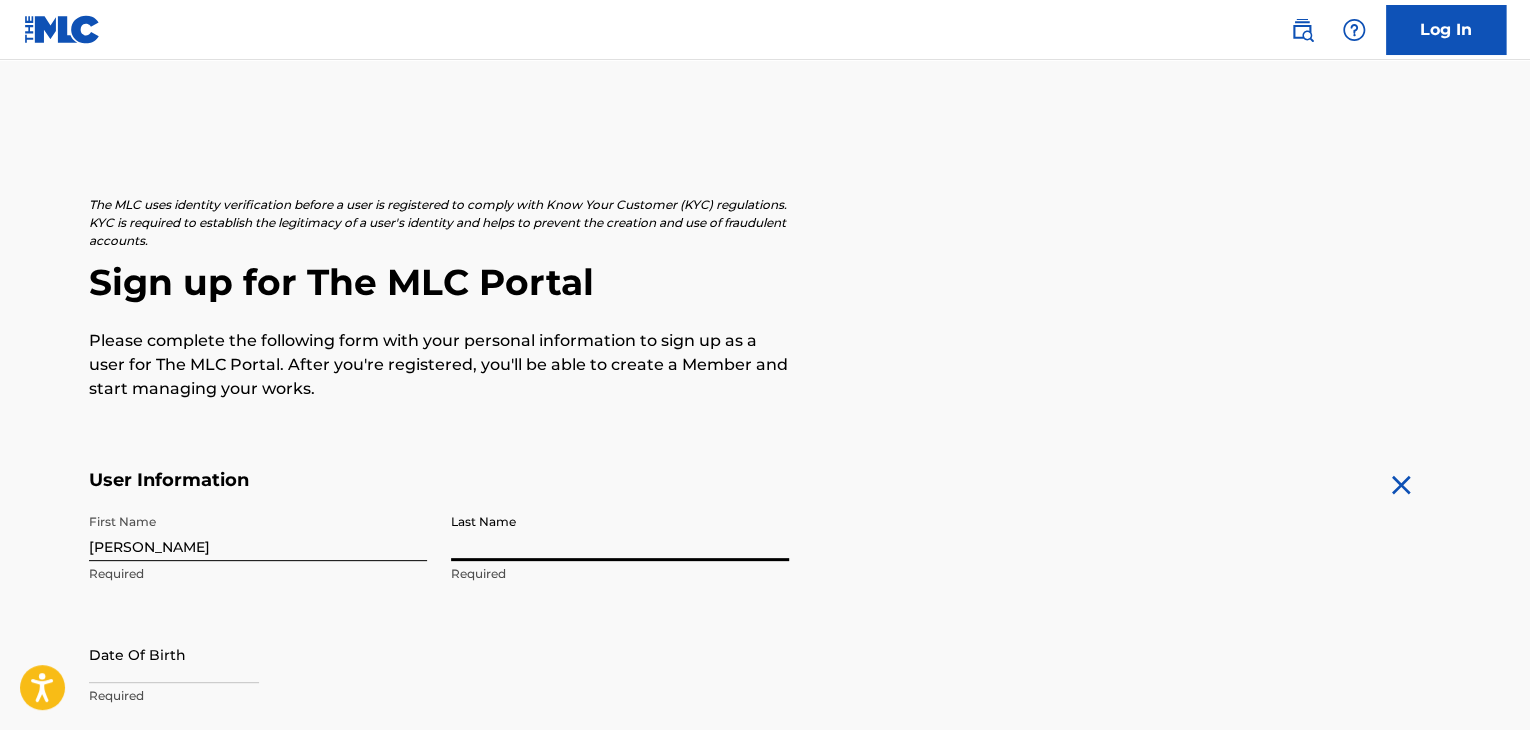 click on "Last Name" at bounding box center (620, 532) 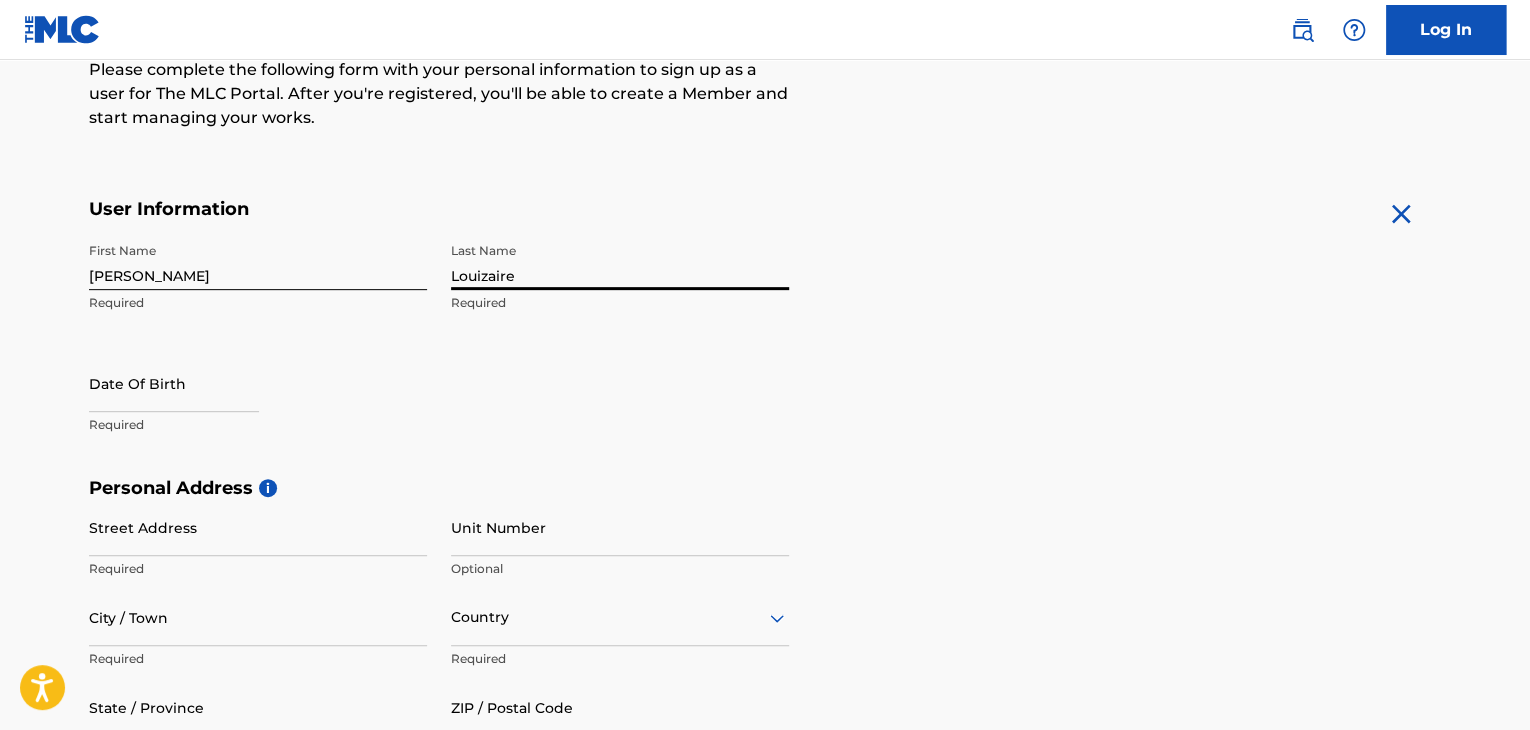 scroll, scrollTop: 269, scrollLeft: 0, axis: vertical 